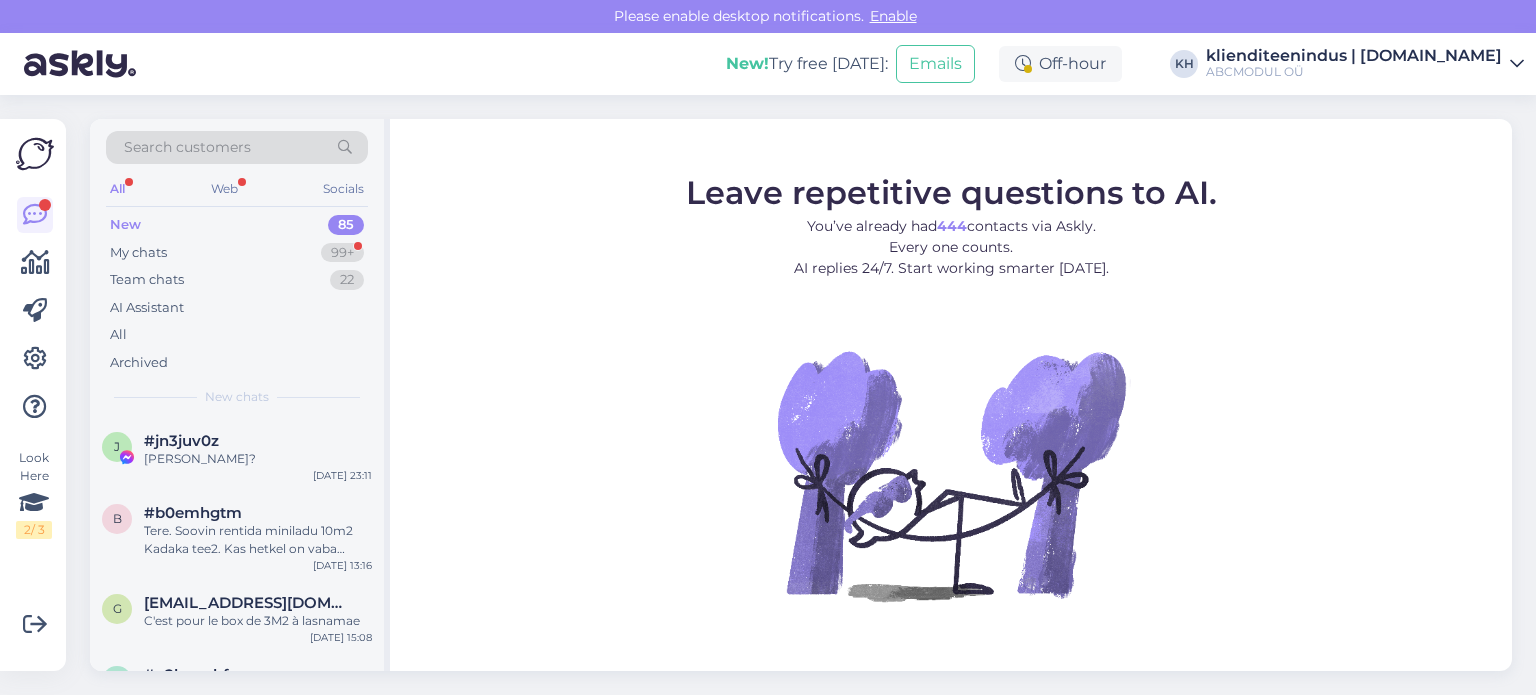 scroll, scrollTop: 0, scrollLeft: 0, axis: both 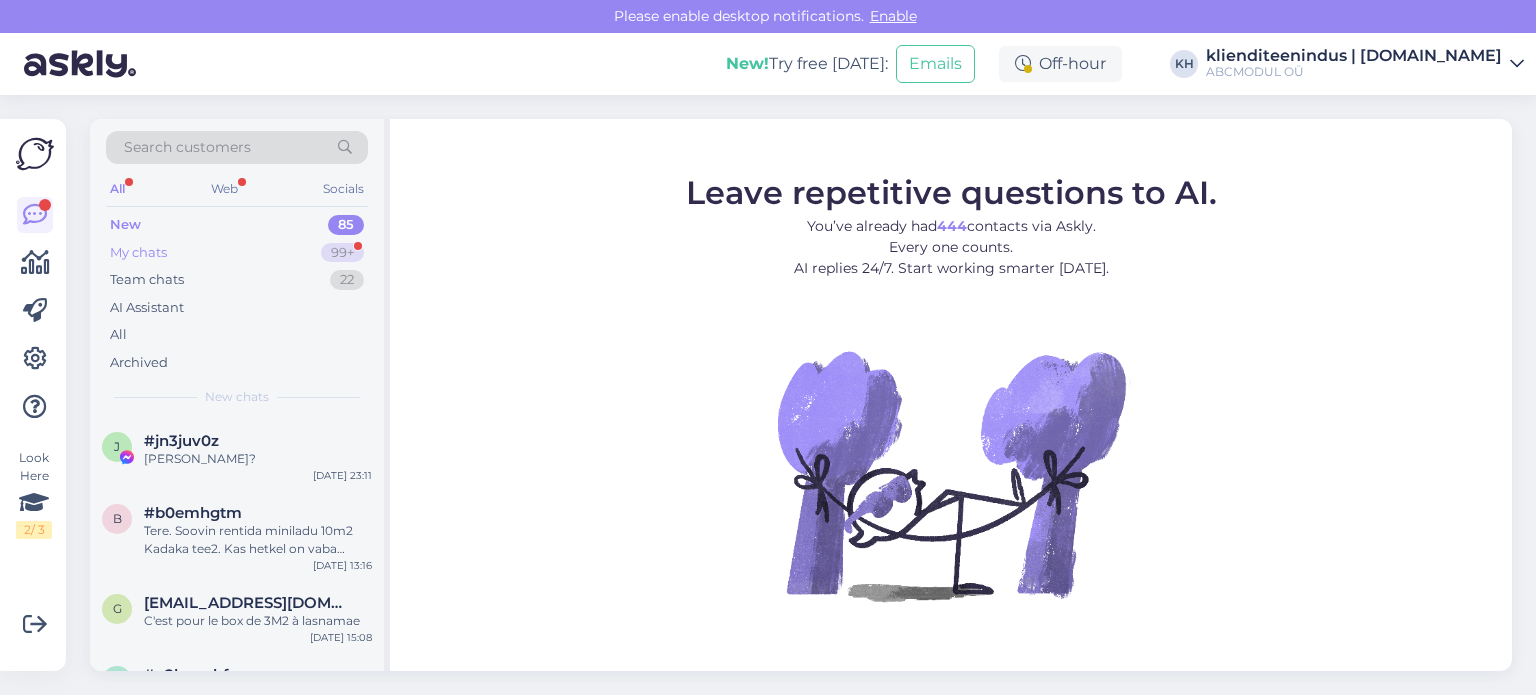 click on "My chats 99+" at bounding box center (237, 253) 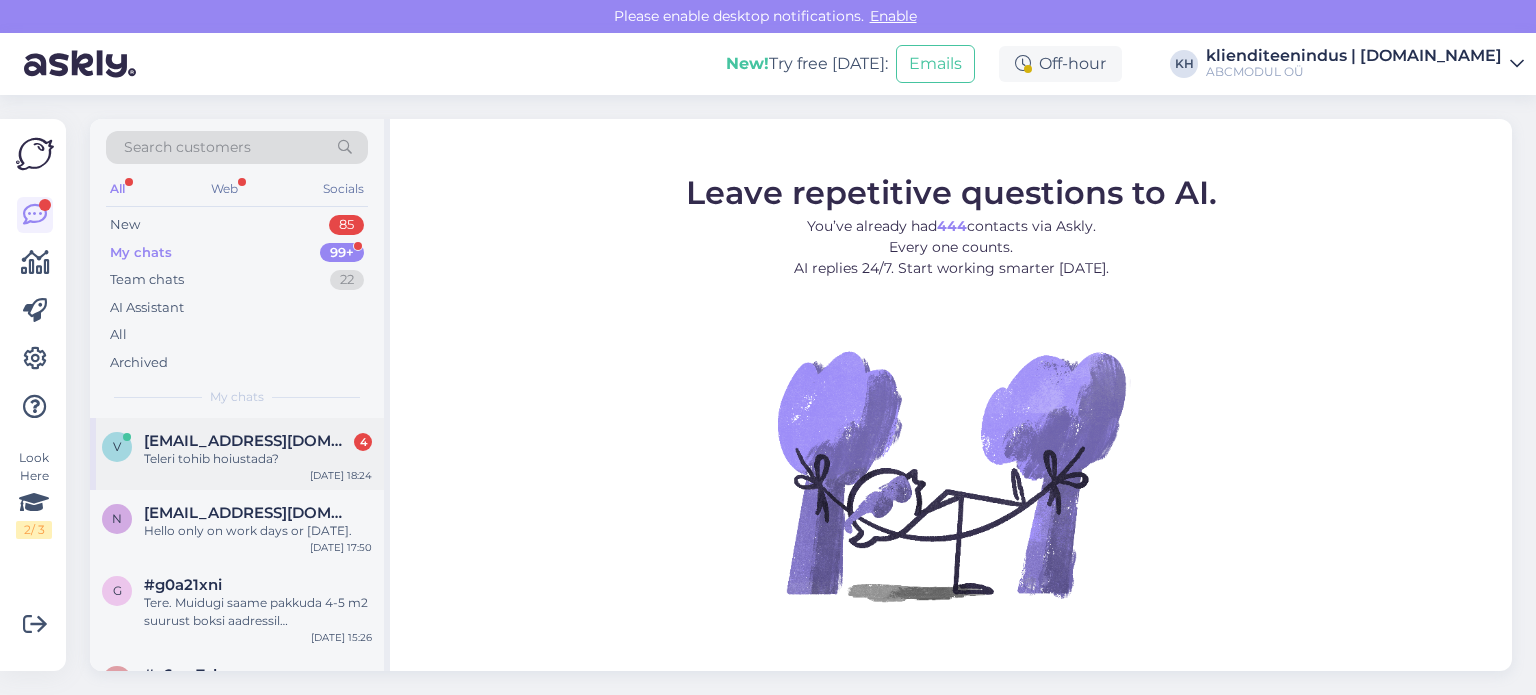 click on "Teleri tohib hoiustada?" at bounding box center (258, 459) 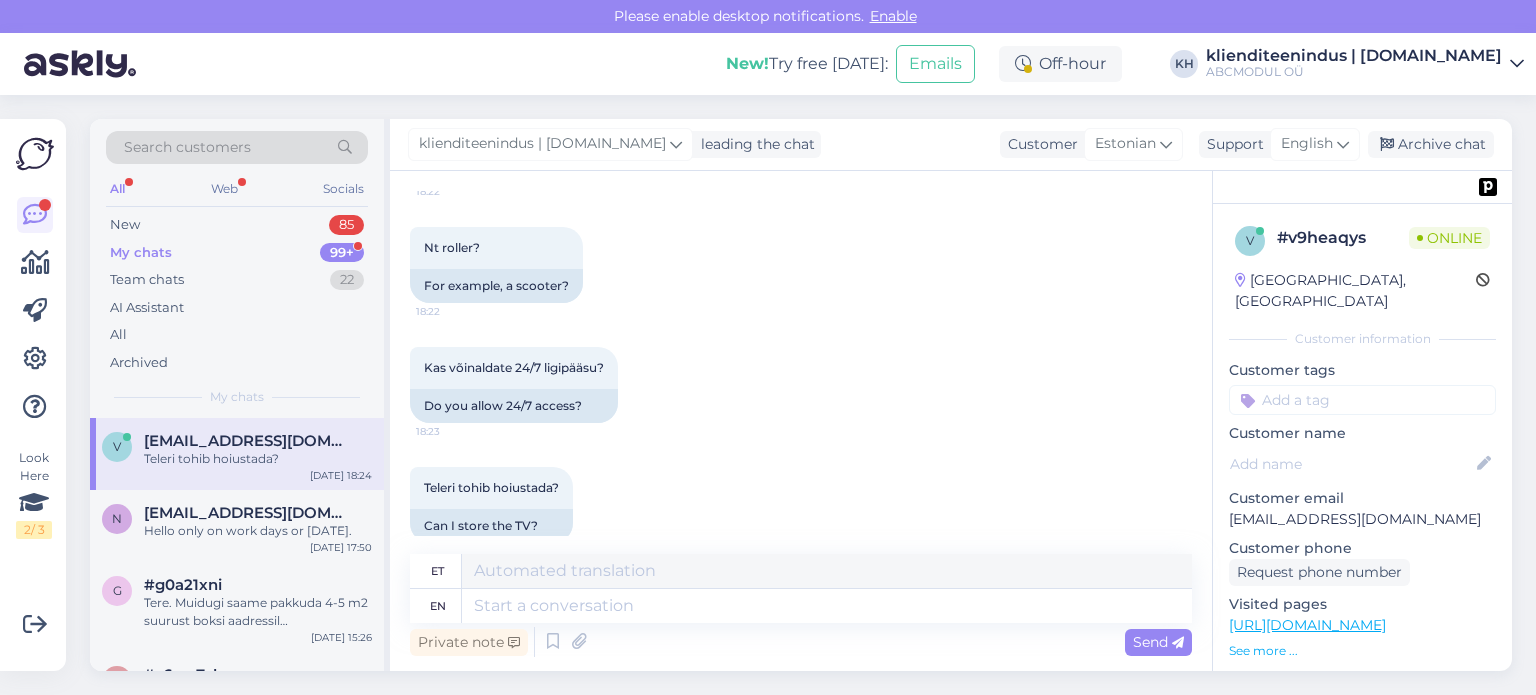 scroll, scrollTop: 818, scrollLeft: 0, axis: vertical 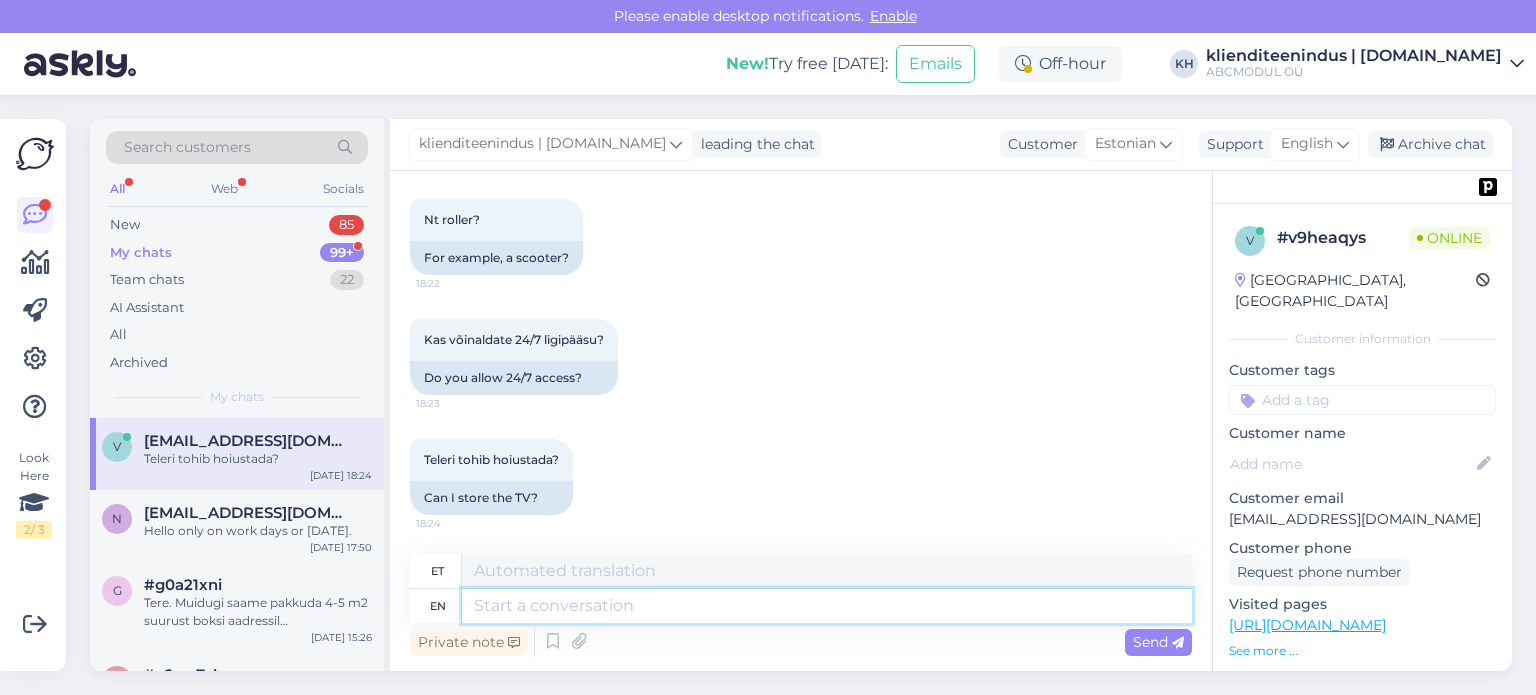 click at bounding box center [827, 606] 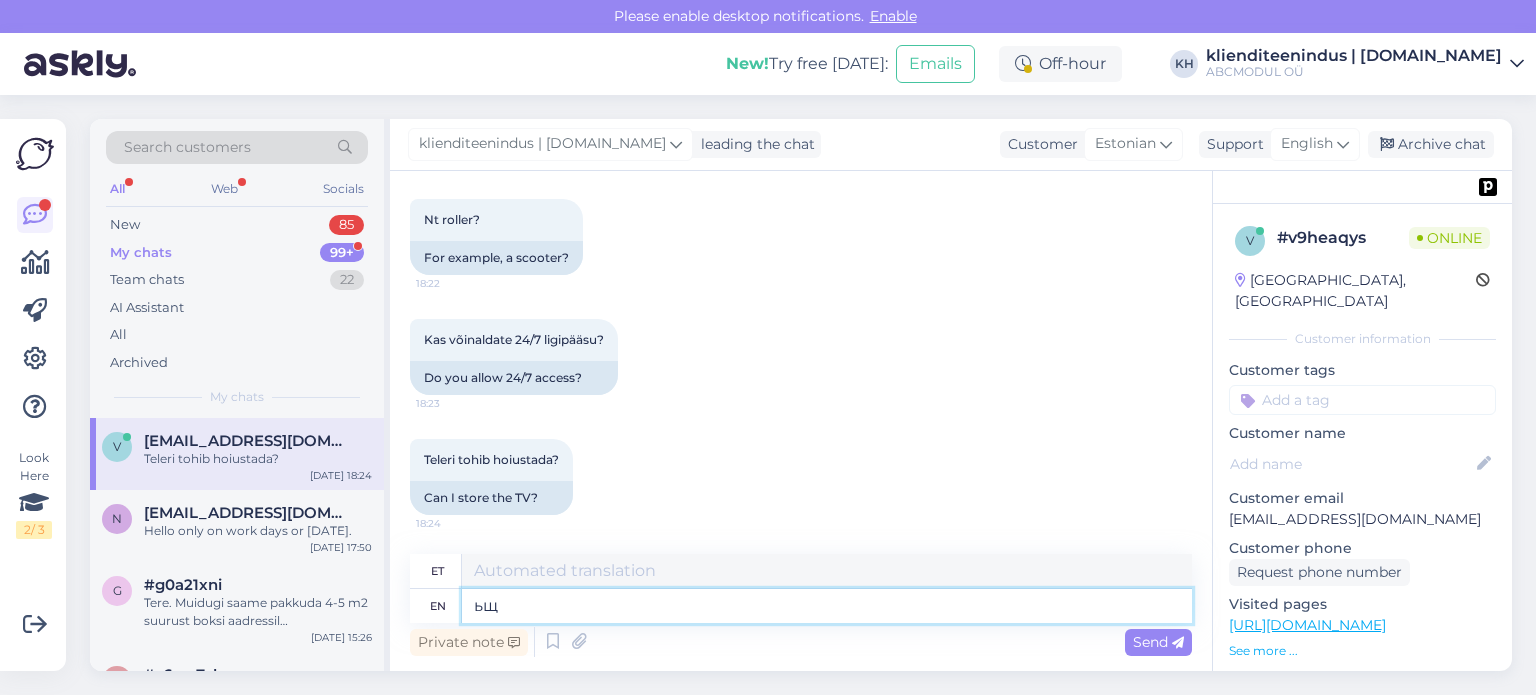 type on "ь" 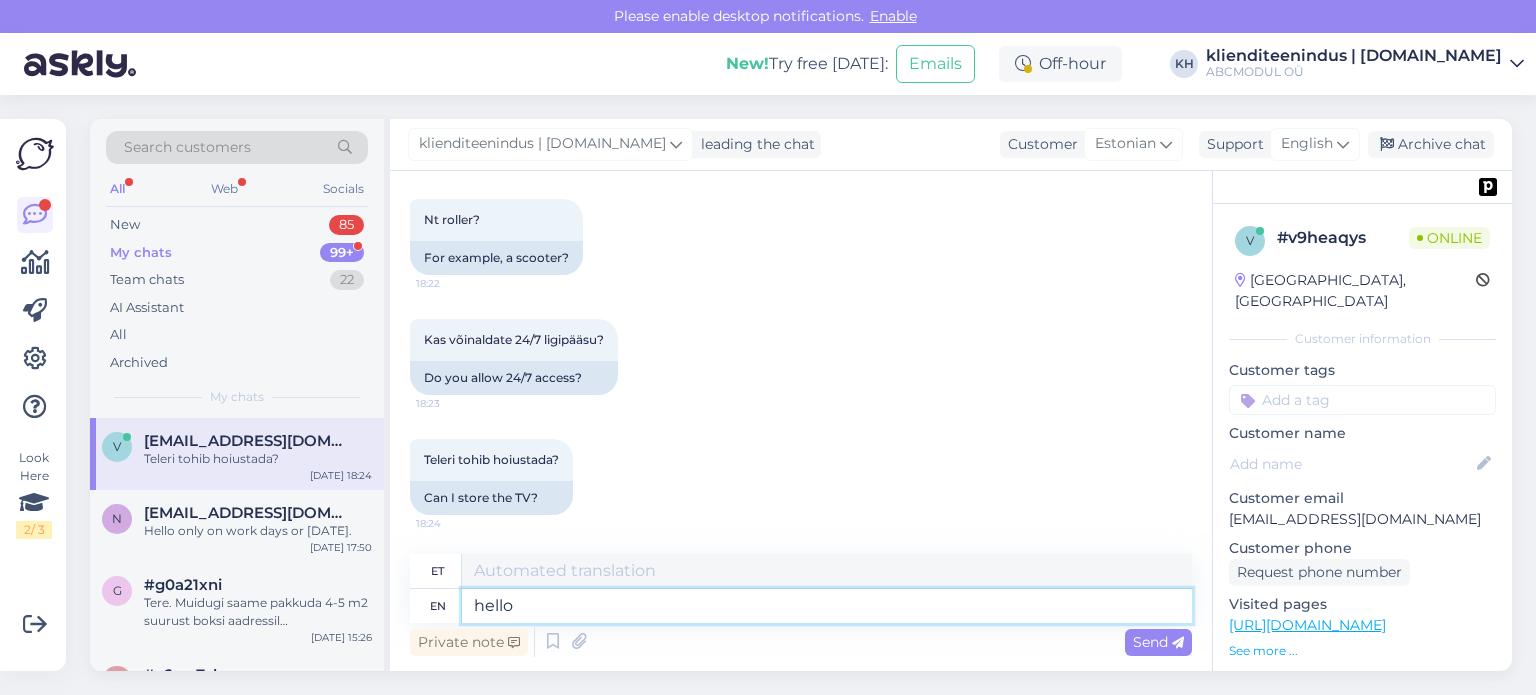 type on "hello" 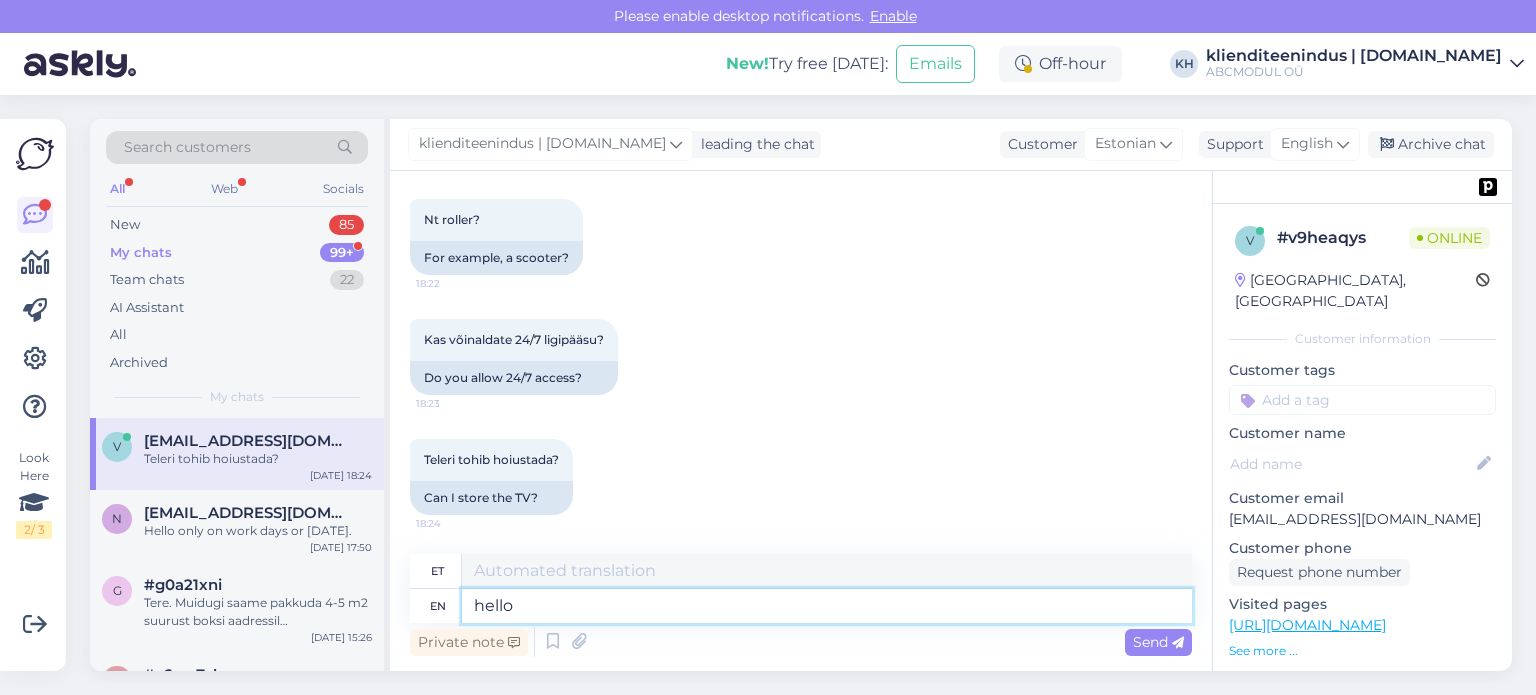 type on "tere" 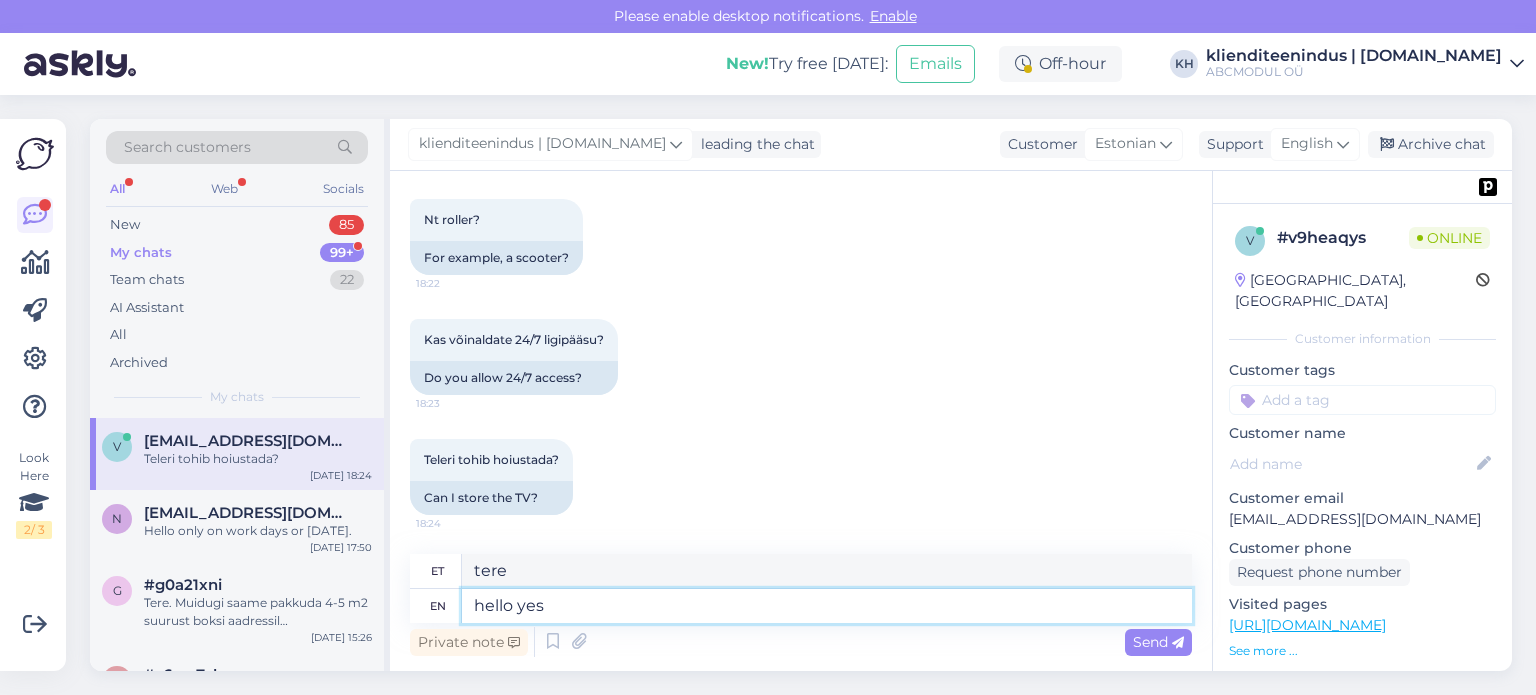 type on "hello yes" 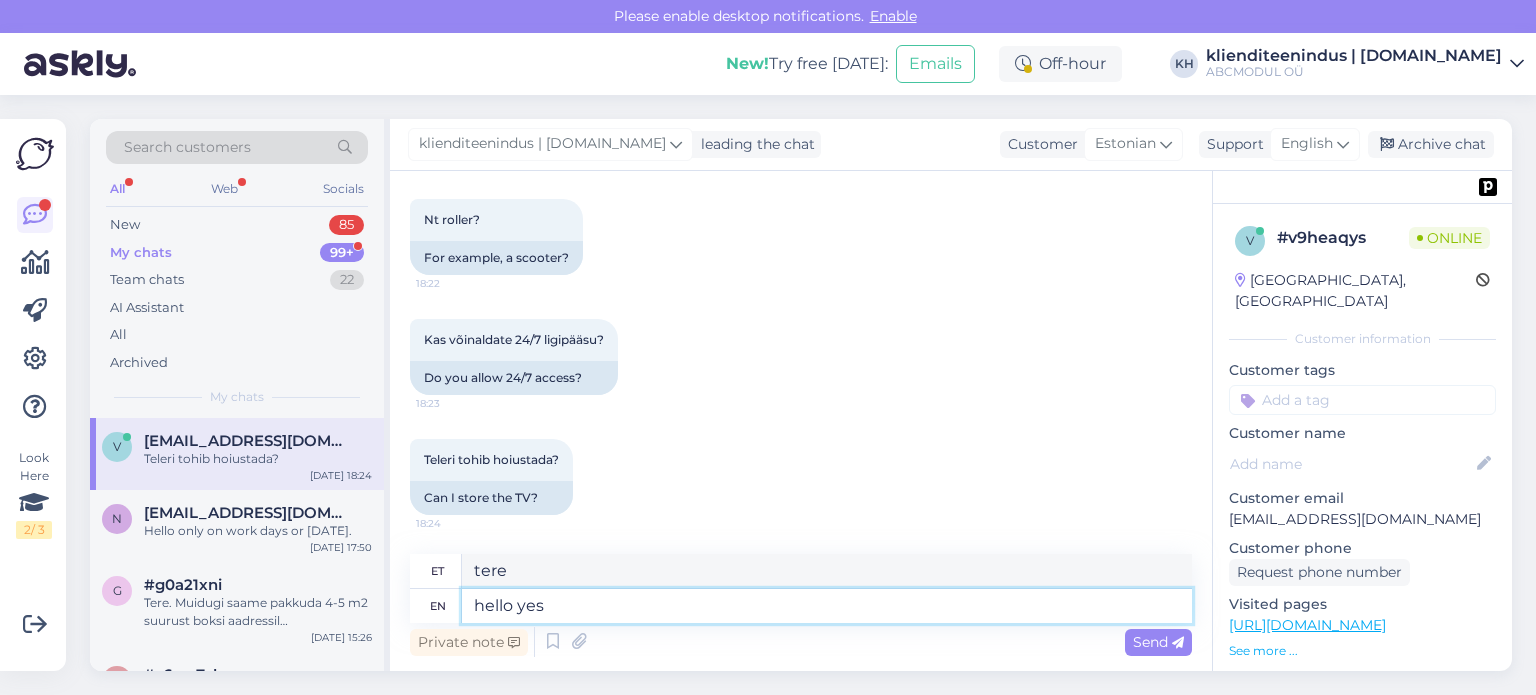 type on "[PERSON_NAME]" 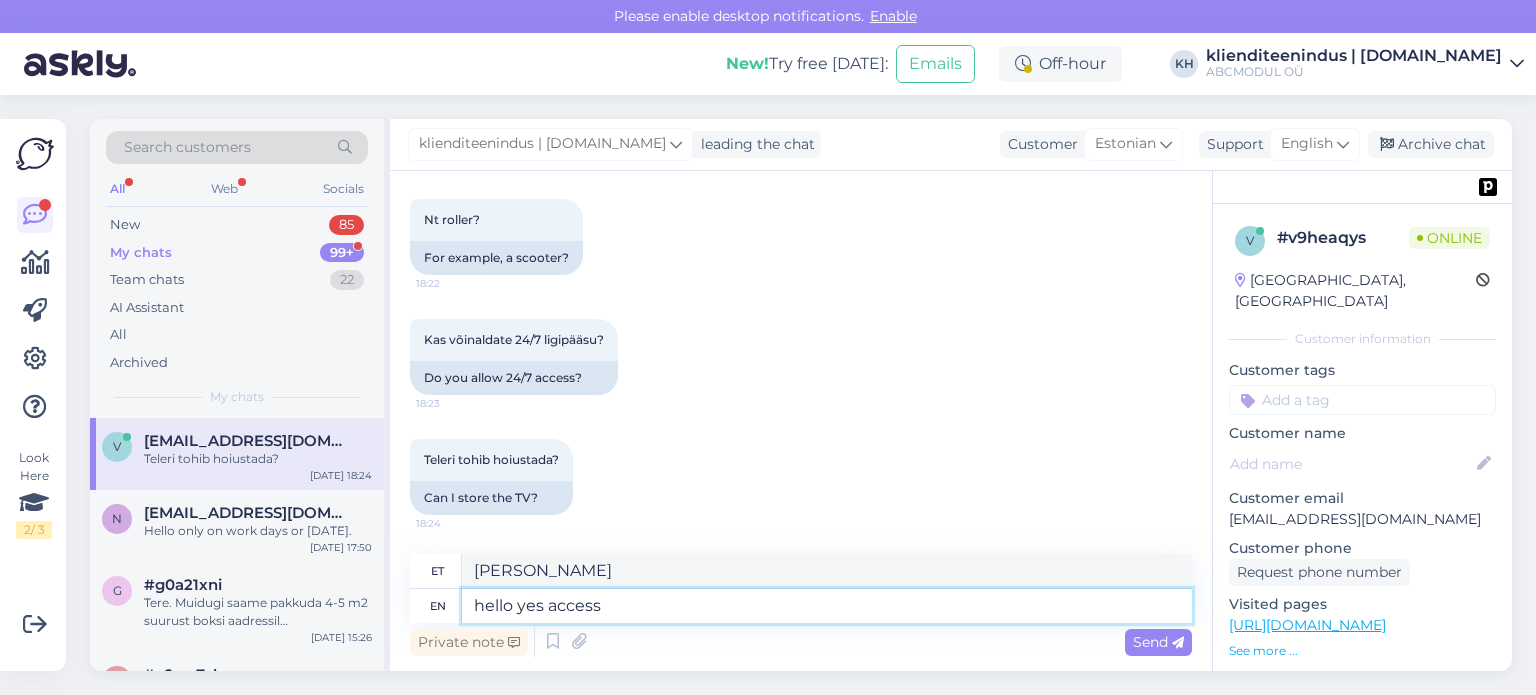 type on "hello yes access" 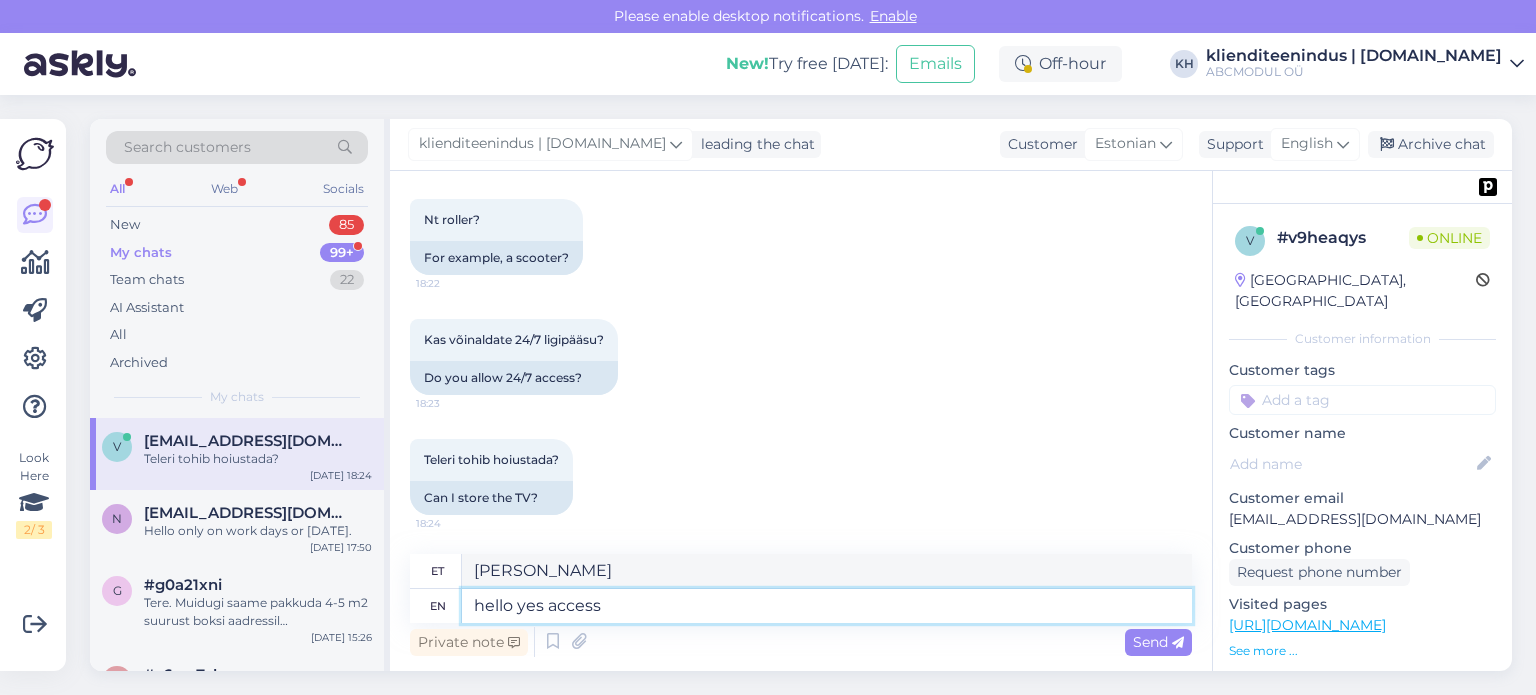 type on "tere jah juurdepääs" 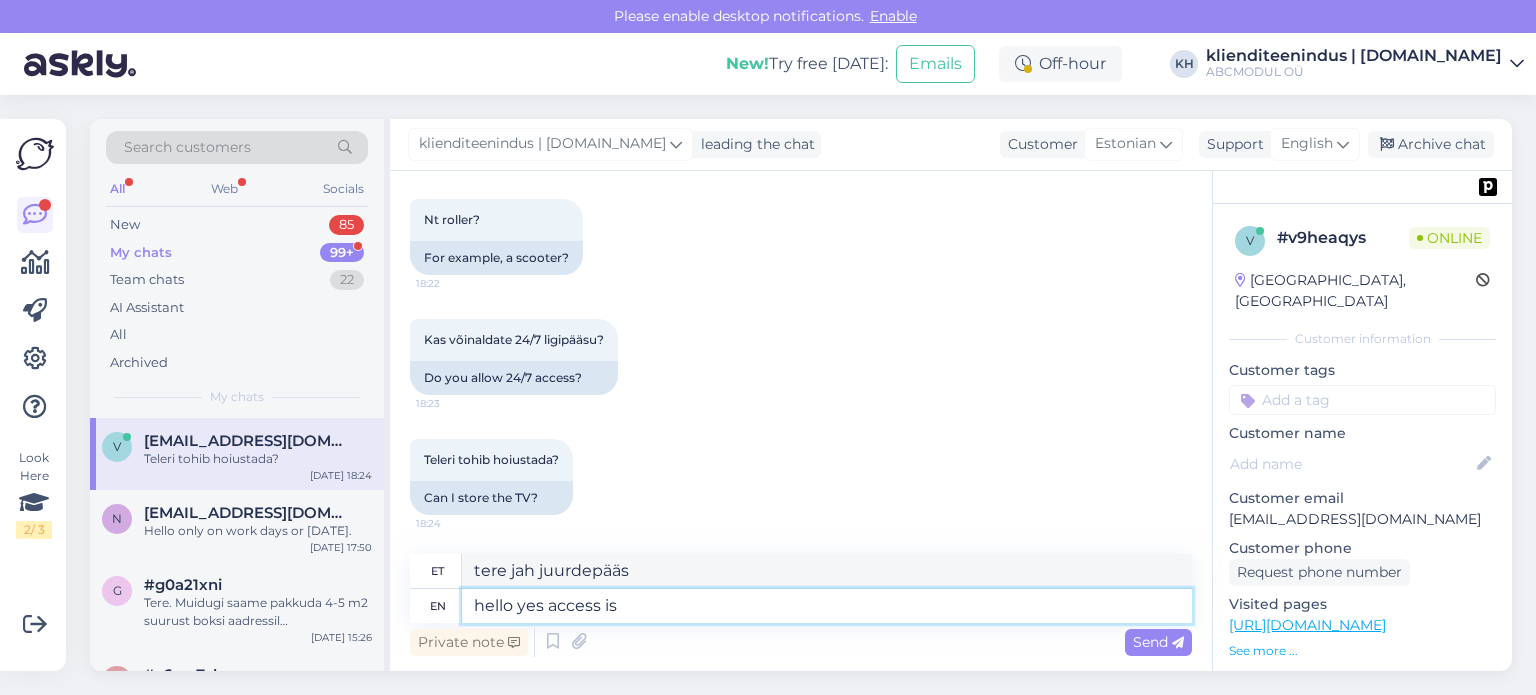 type on "hello yes access is" 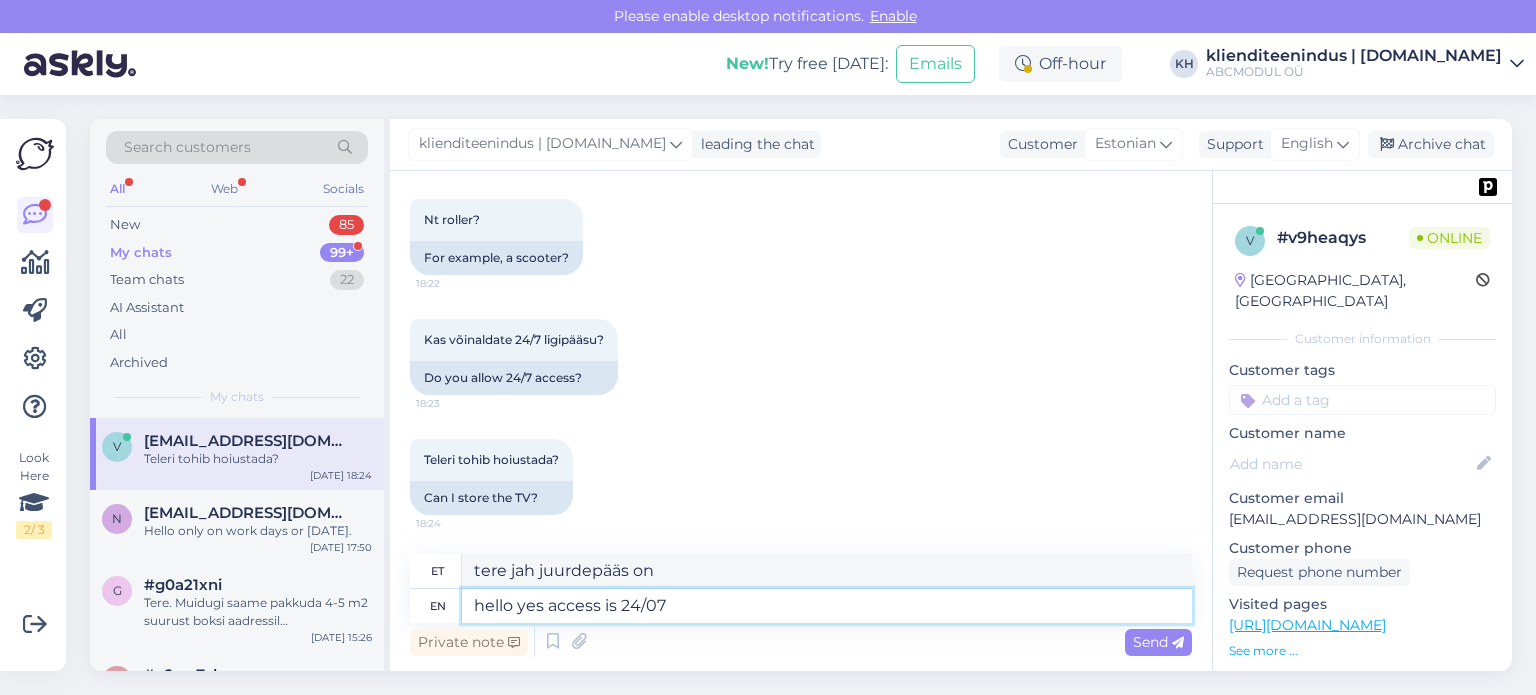 type on "hello yes access is 24/07" 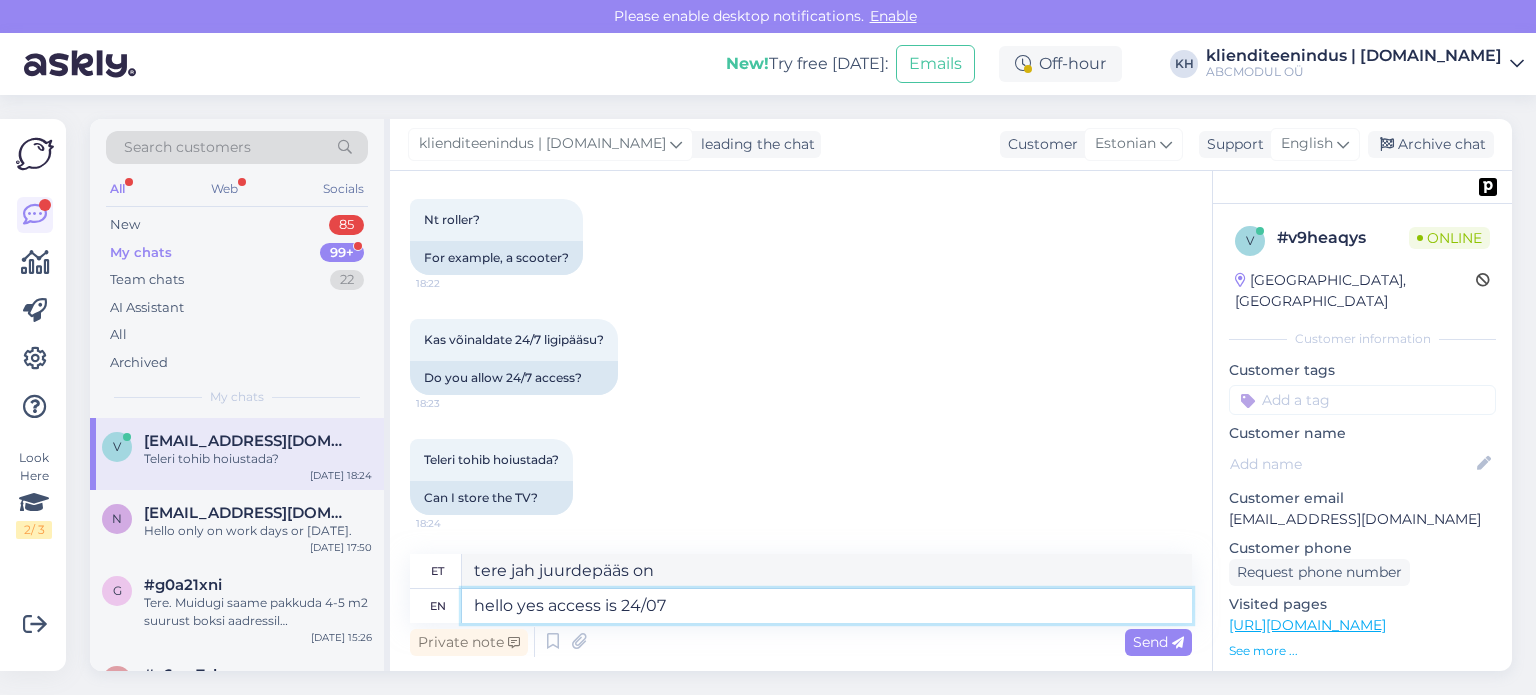 type on "tere jah ligipääs on ööpäevaringselt" 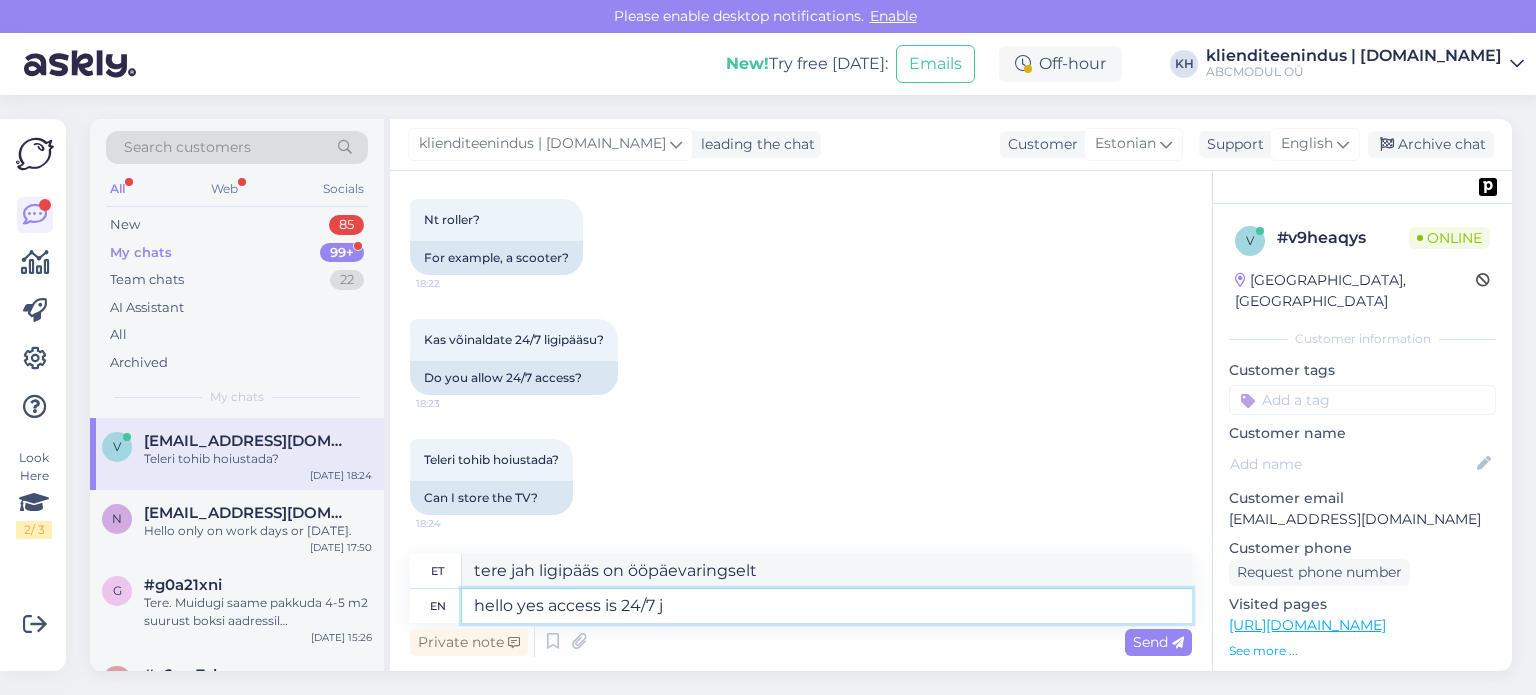 type on "hello yes access is 24/7" 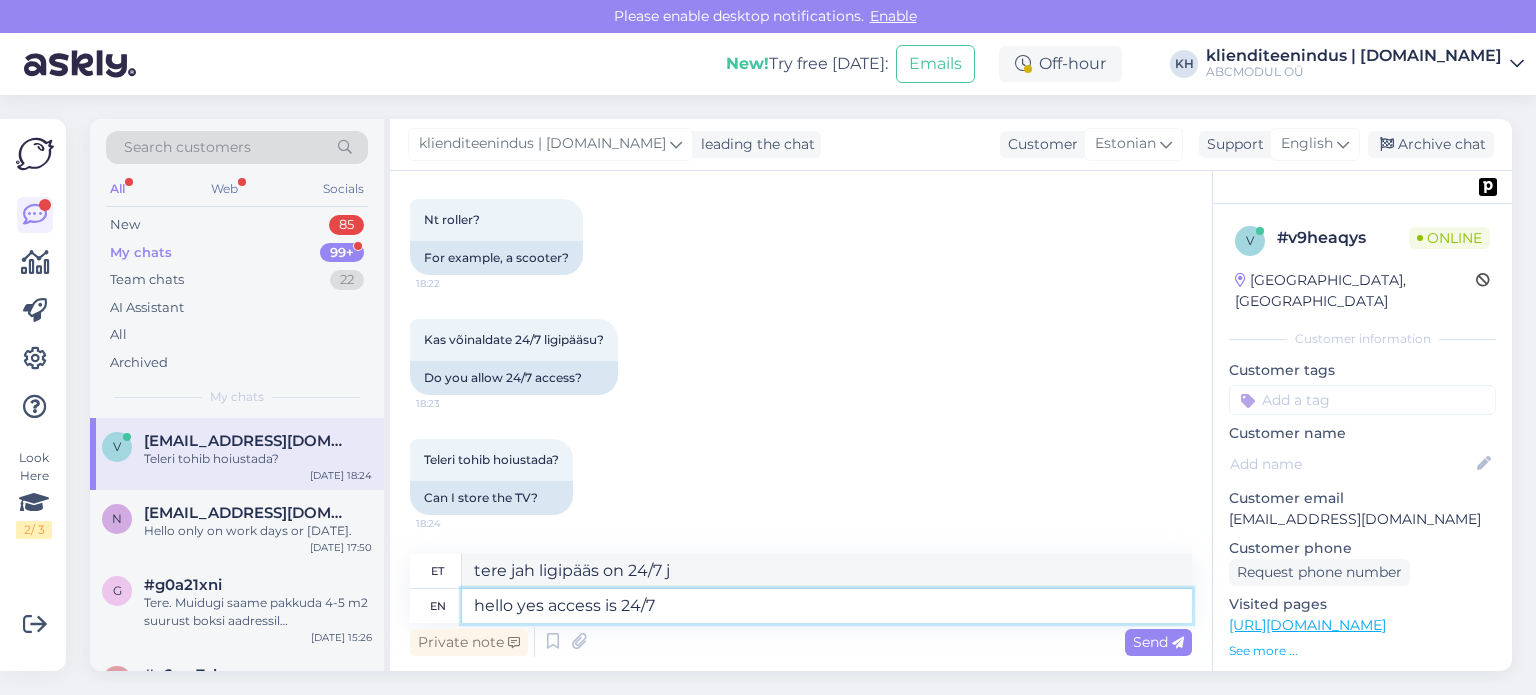 type on "tere jah ligipääs on ööpäevaringselt" 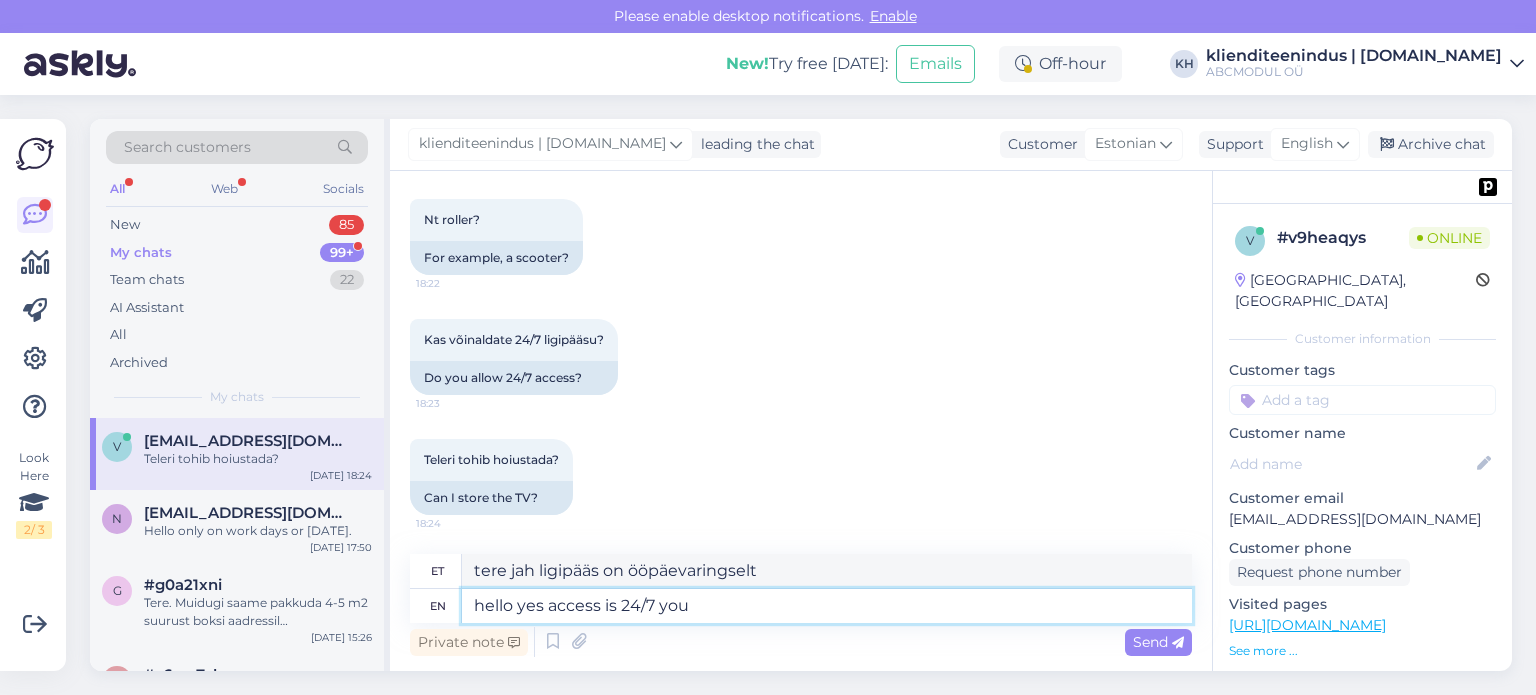 type on "hello yes access is 24/7 you" 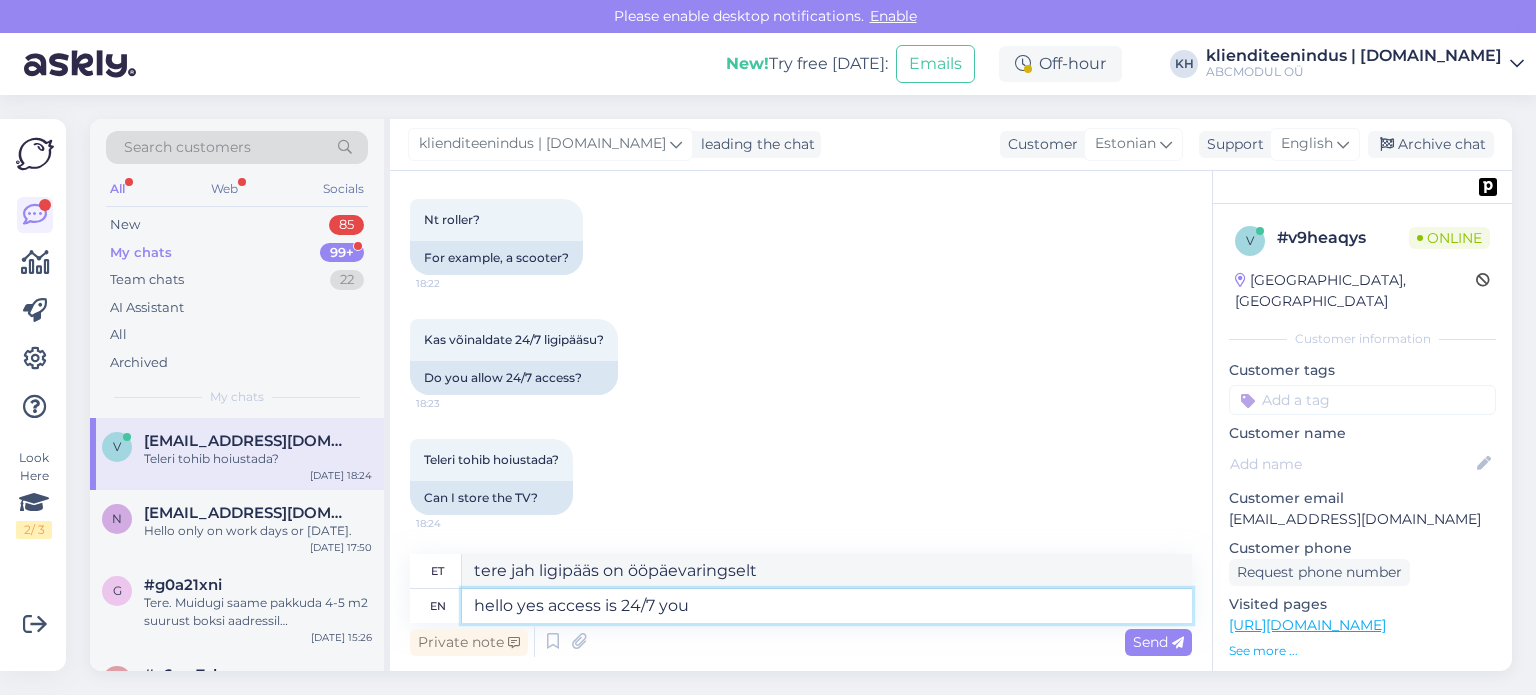 type on "tere jah, ligipääs on ööpäevaringselt" 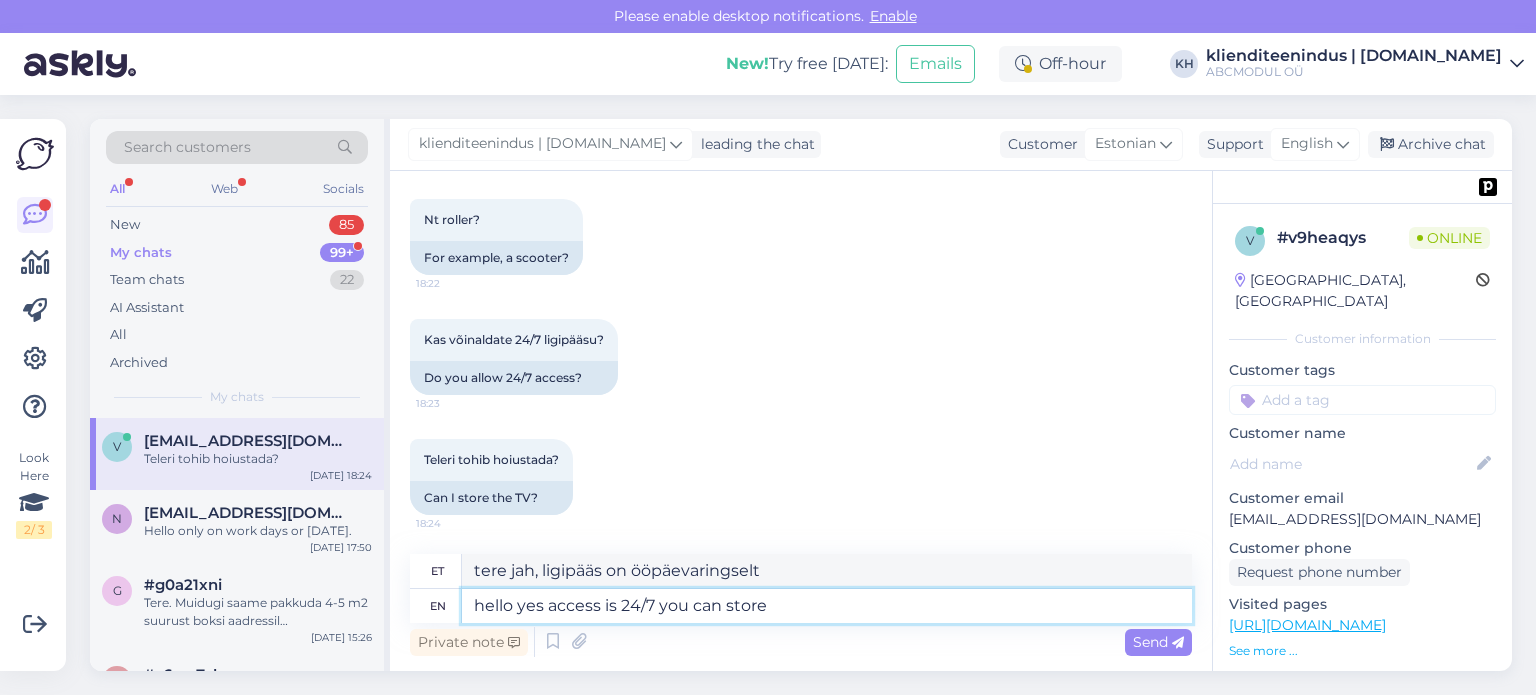 type on "hello yes access is 24/7 you can store" 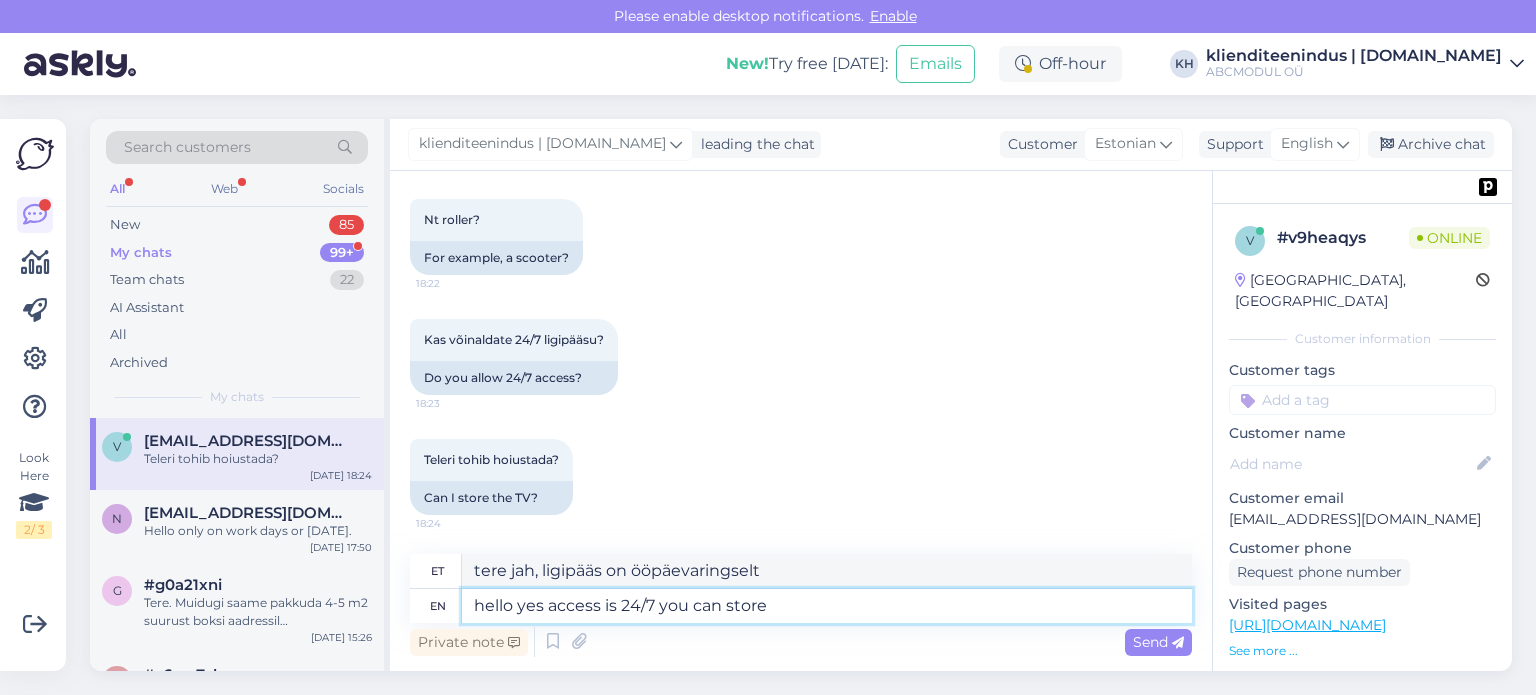 type on "tere jah, ligipääs on ööpäevaringselt, saad salvestada" 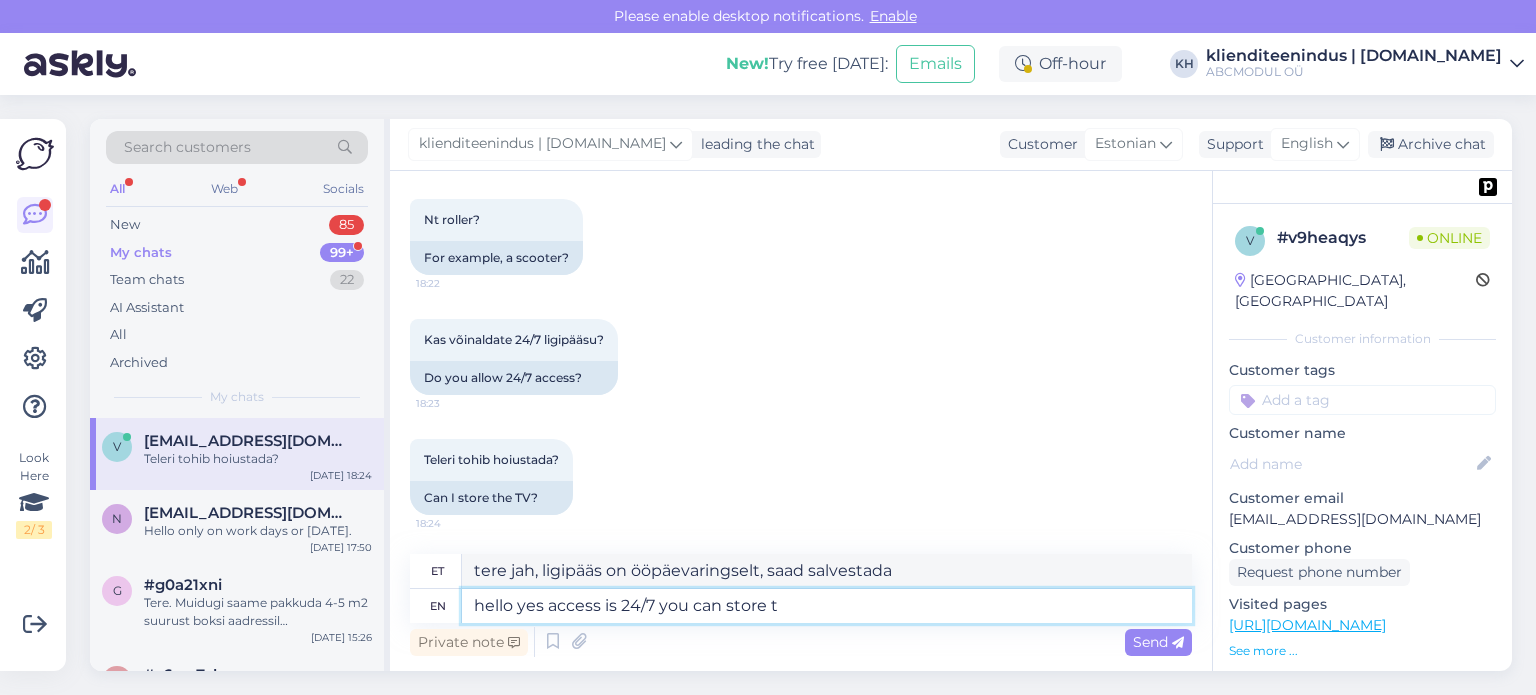 type on "hello yes access is 24/7 you can store tv" 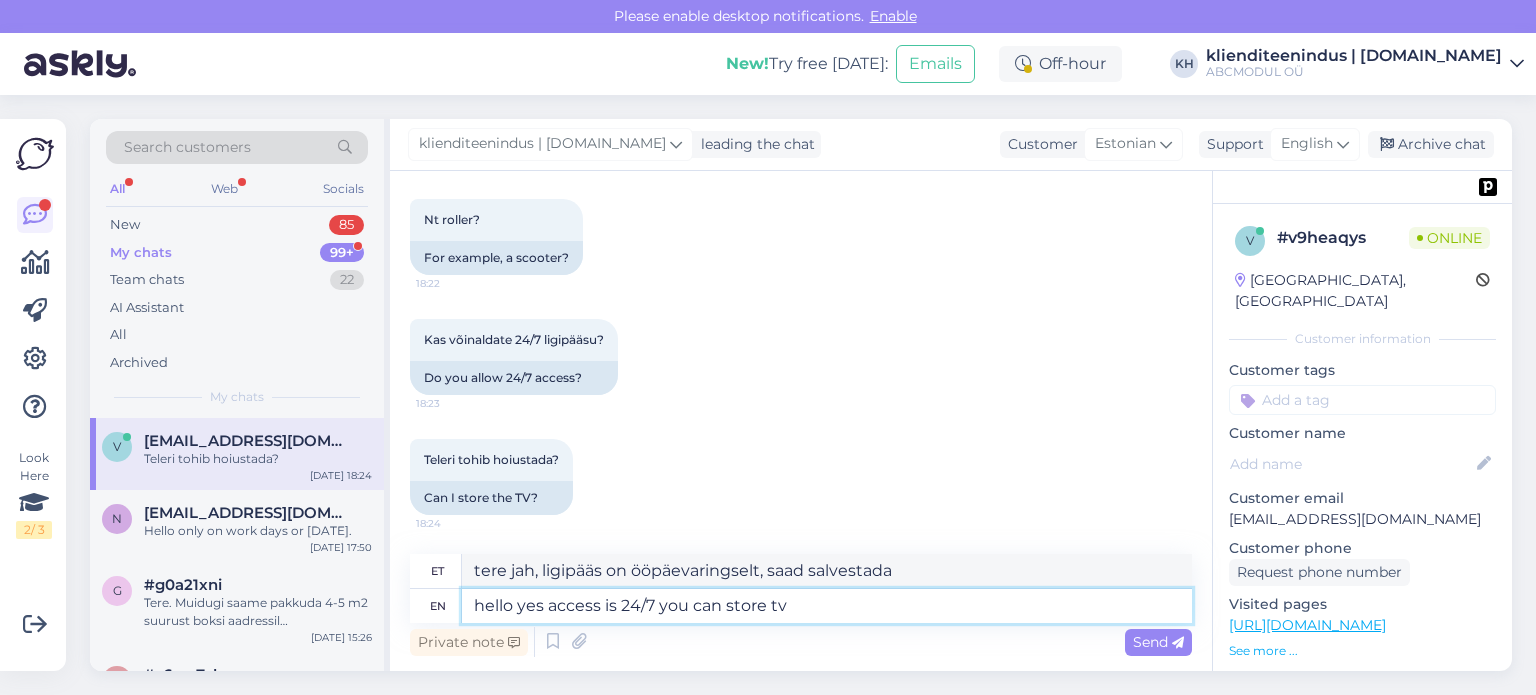 type on "tere jah, ligipääs on ööpäevaringselt, saab telekat hoiustada" 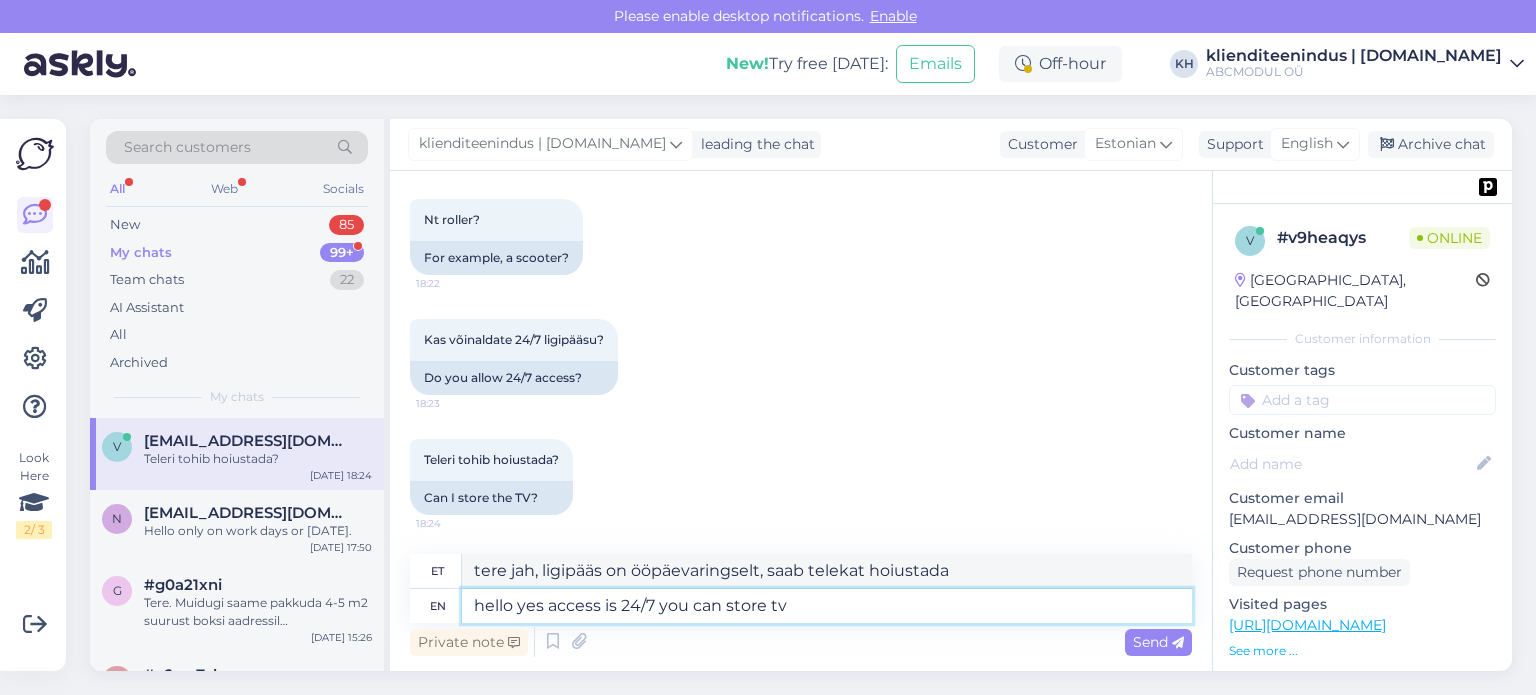 type on "hello yes access is 24/7 you can store t" 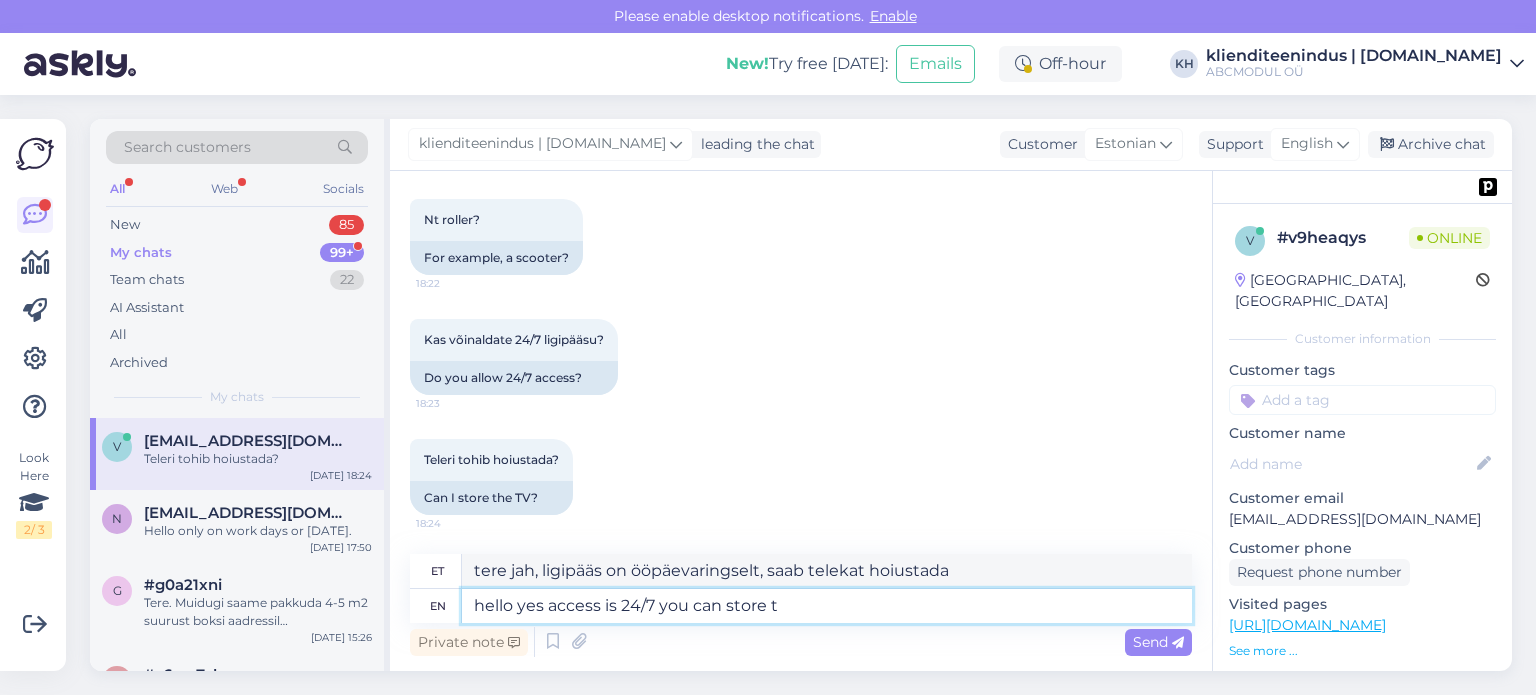 type on "tere jah, juurdepääs on ööpäevaringselt, saate seda salvestada" 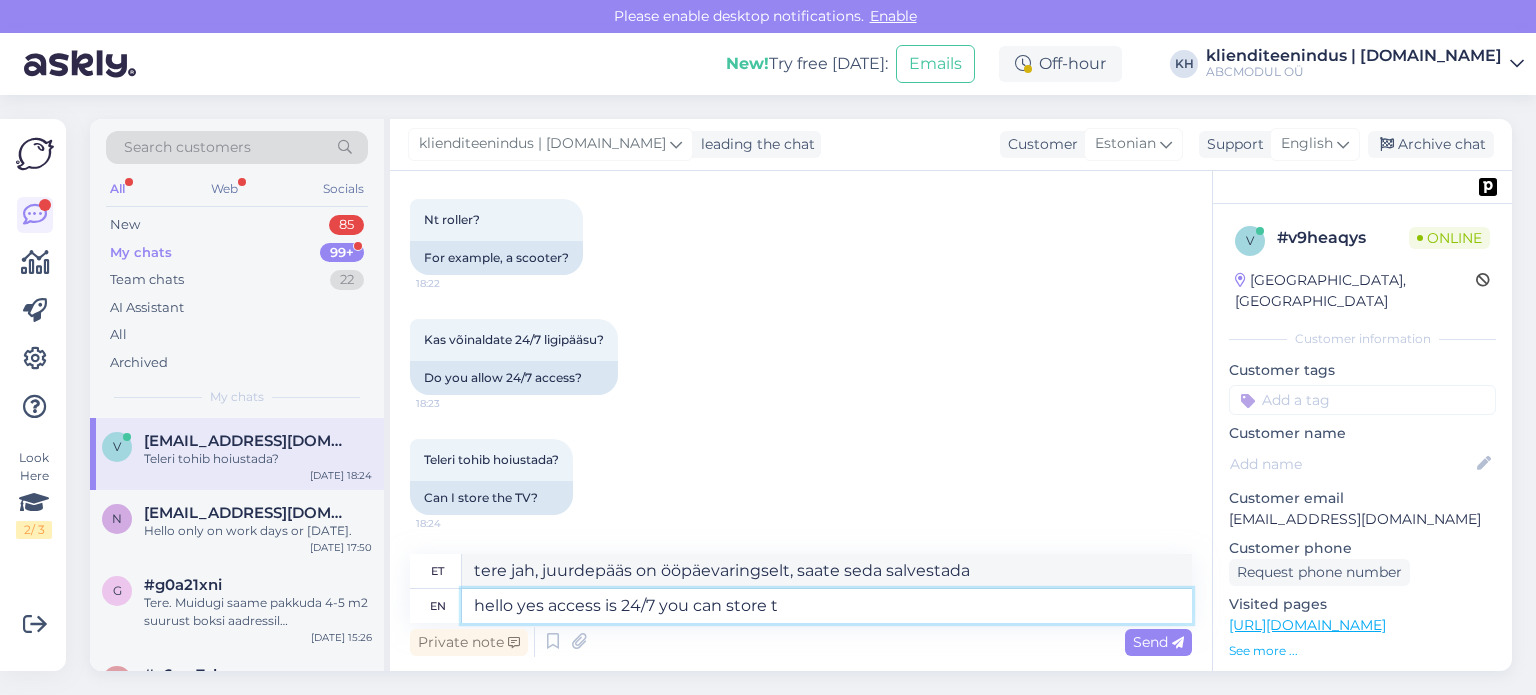 type on "hello yes access is 24/7 you can store tv" 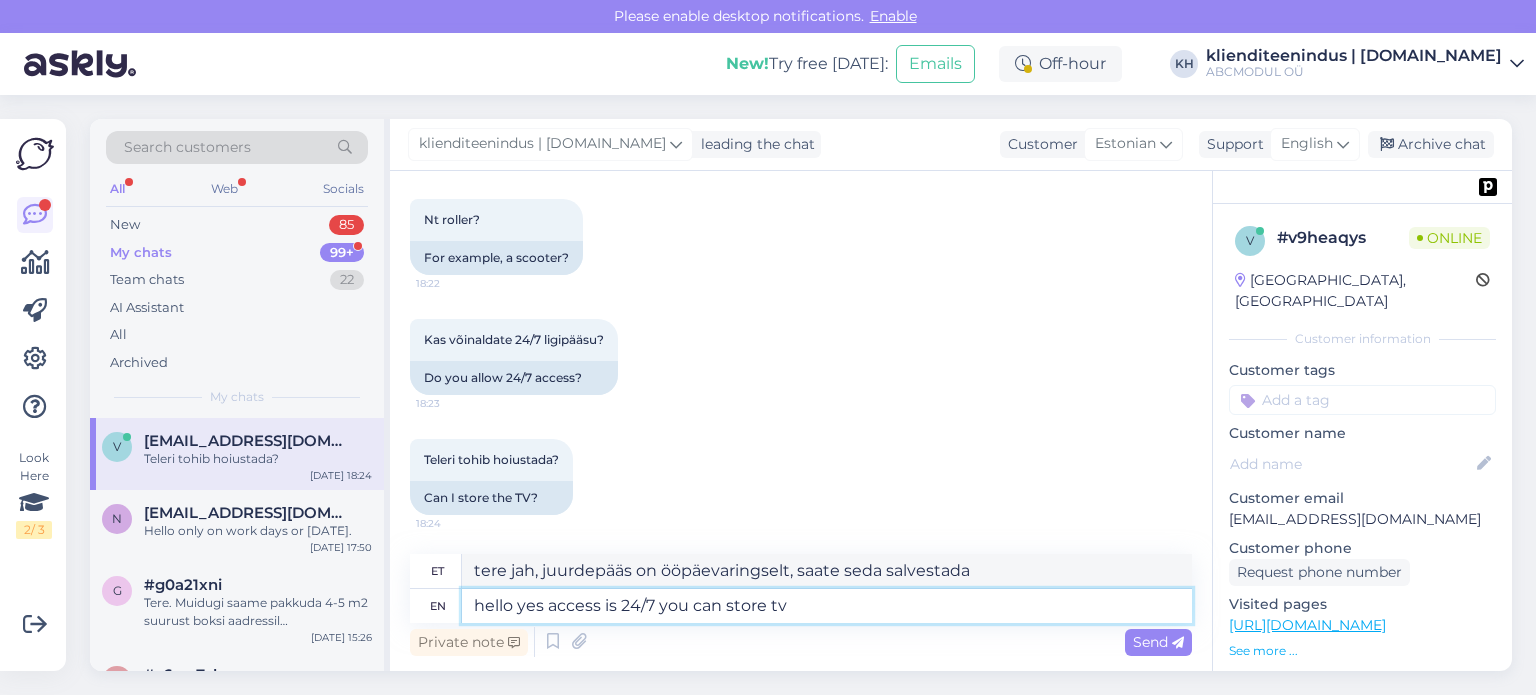 type on "tere jah, ligipääs on ööpäevaringselt, saab telekat hoiustada" 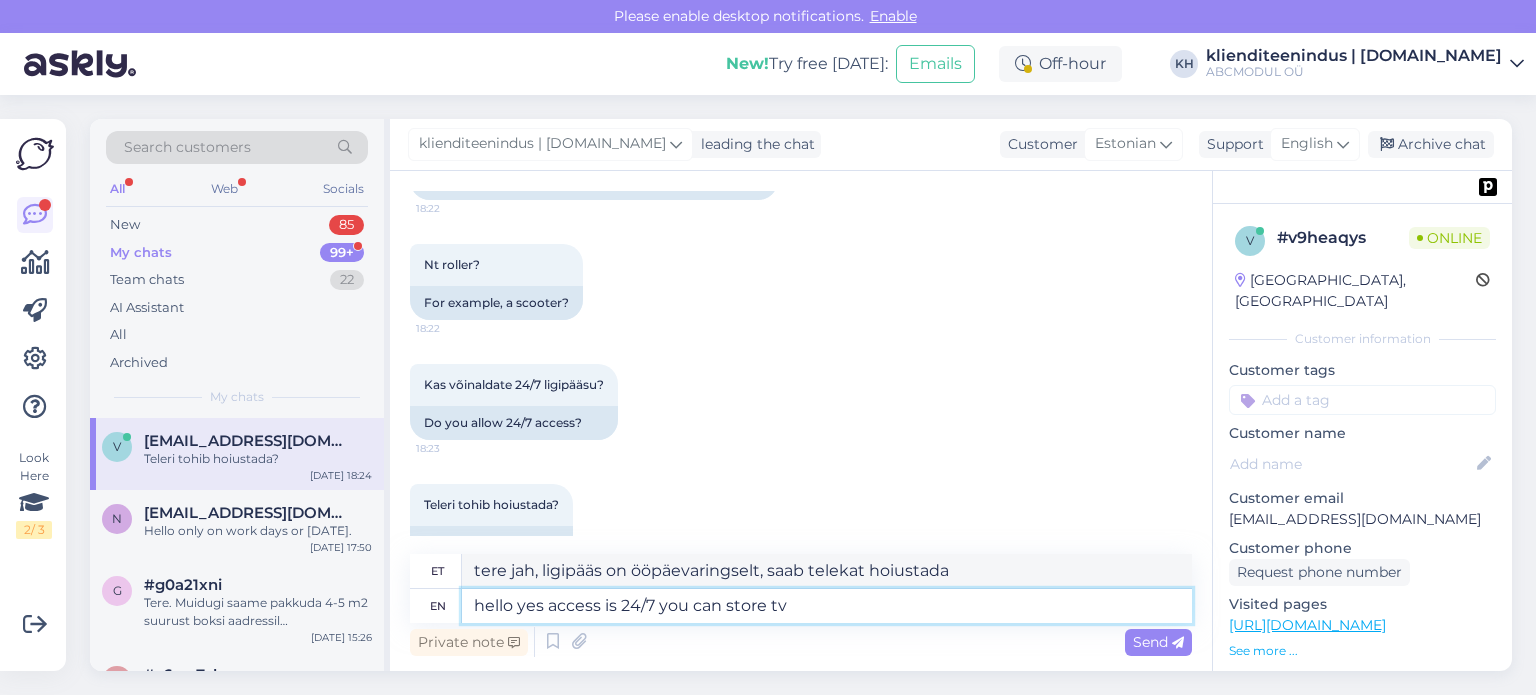 scroll, scrollTop: 818, scrollLeft: 0, axis: vertical 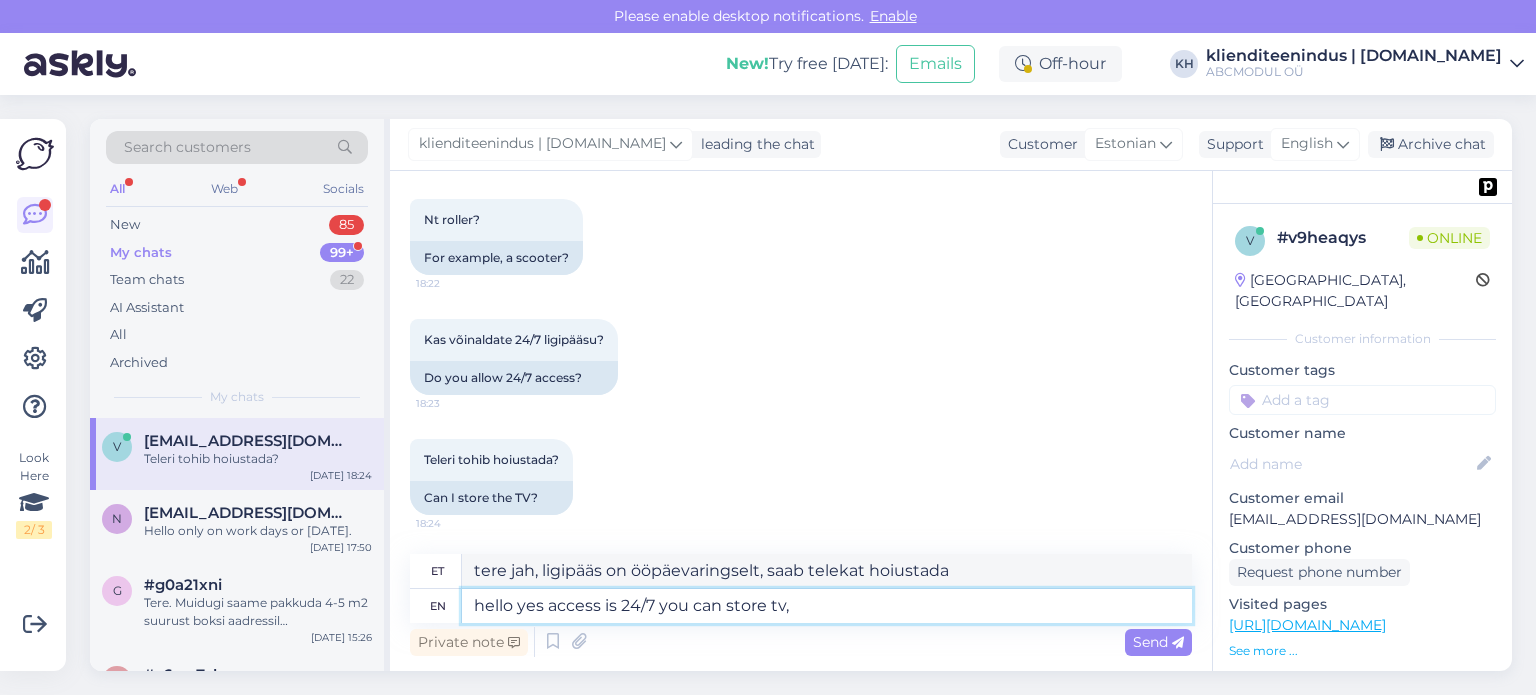 type on "hello yes access is 24/7 you can store tv," 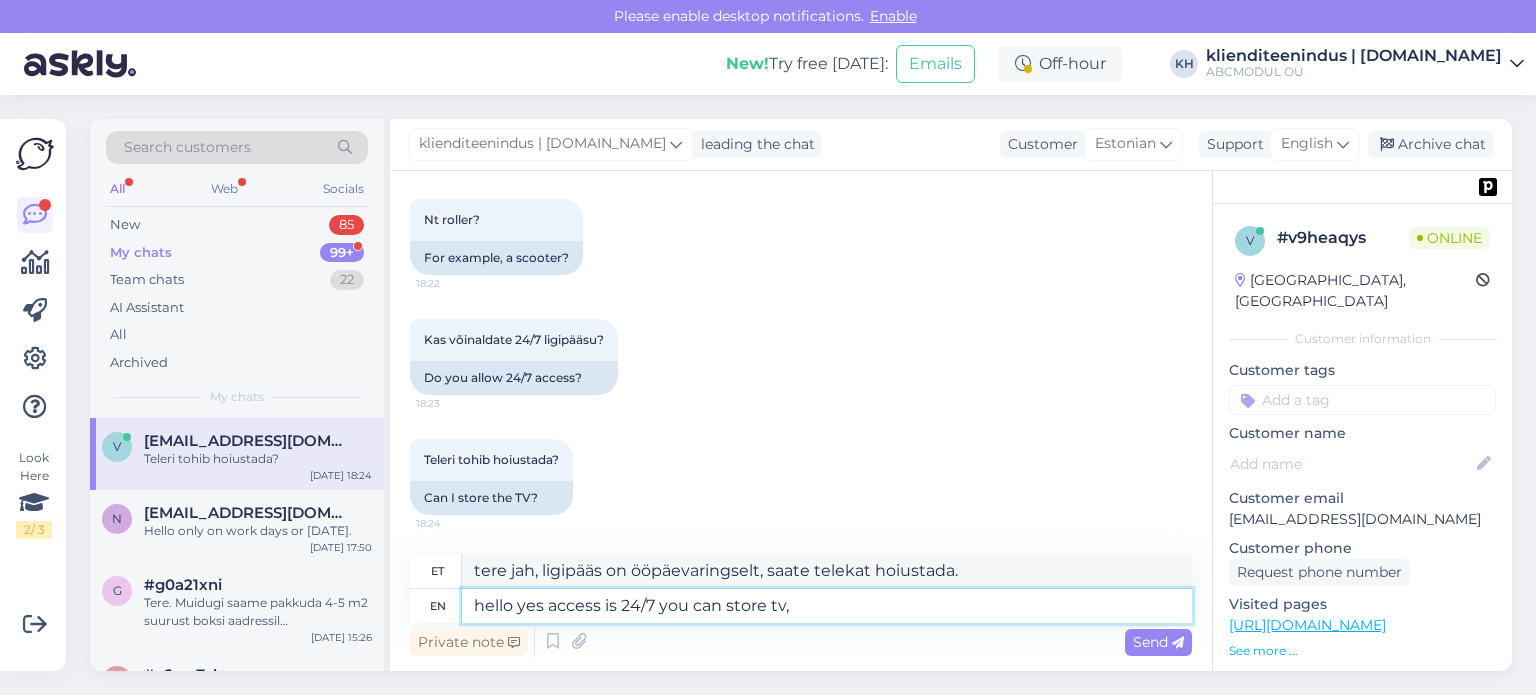 type on "tere jah, ligipääs on ööpäevaringselt, saad telekat hoiustada." 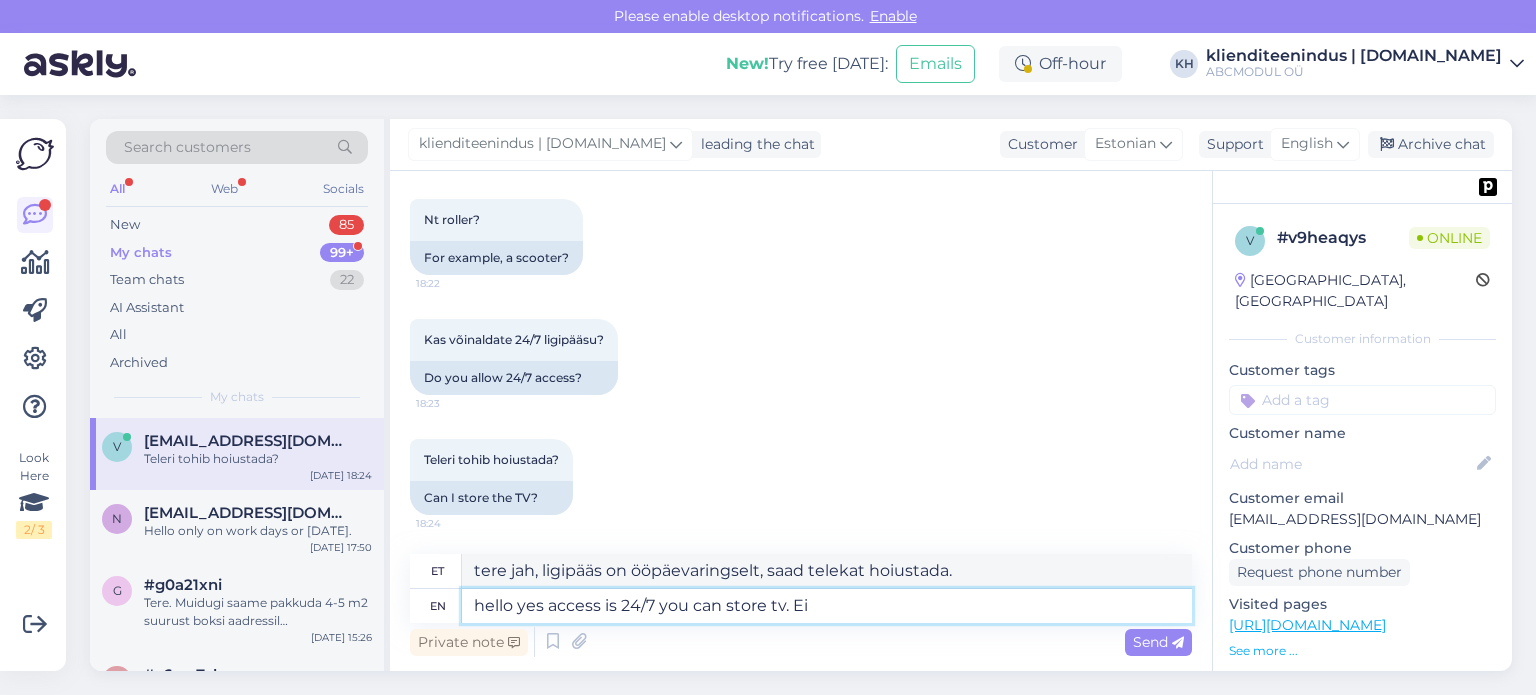 type on "hello yes access is 24/7 you can store tv. Ei" 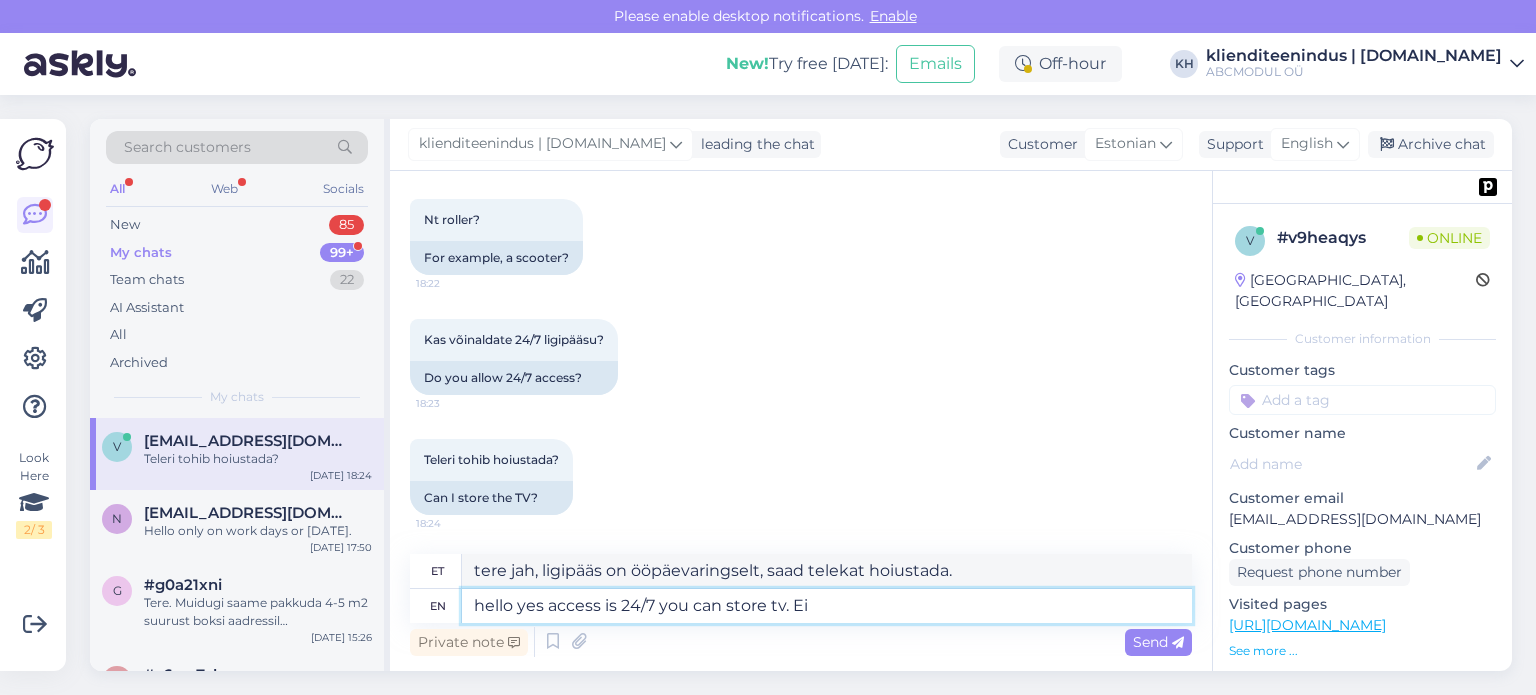 type on "Tere, jah, ligipääs on ööpäevaringselt, saad telekat hoiustada. Ei." 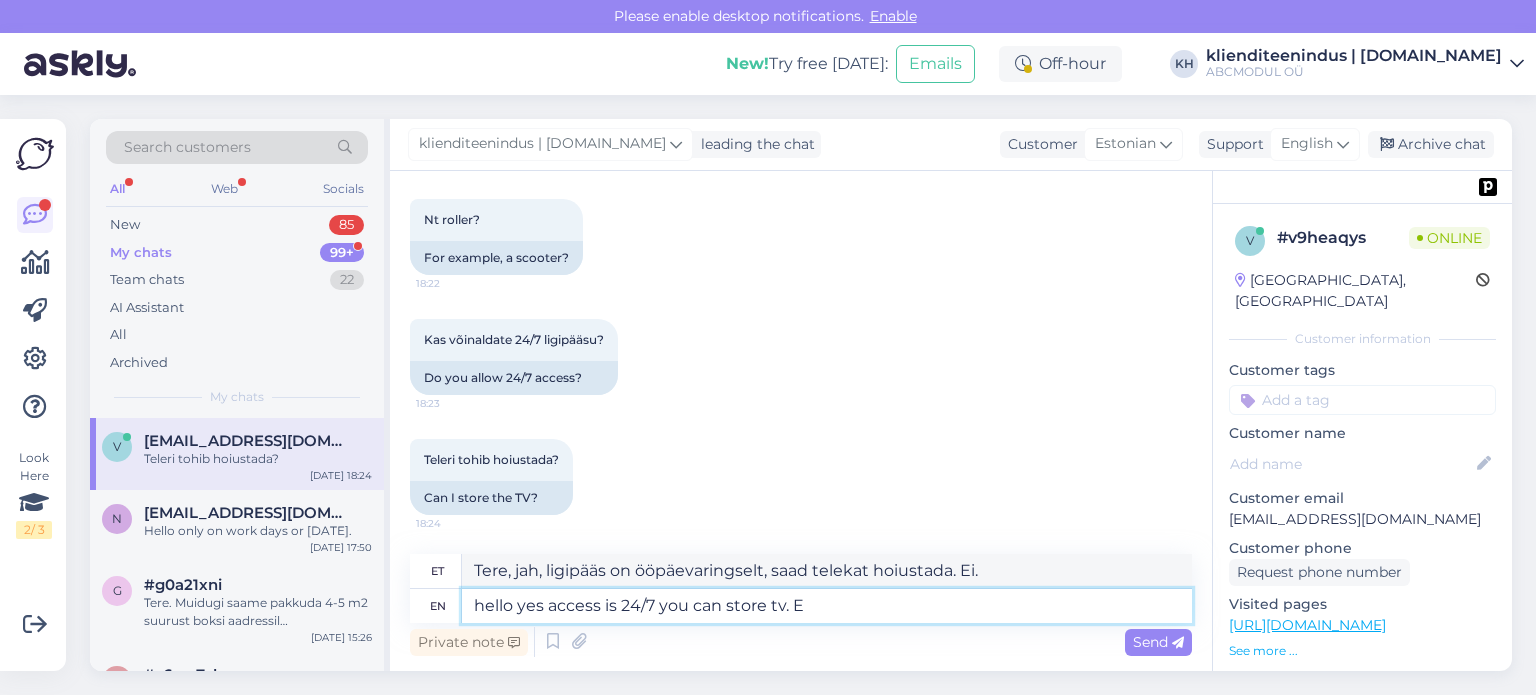 type on "hello yes access is 24/7 you can store tv." 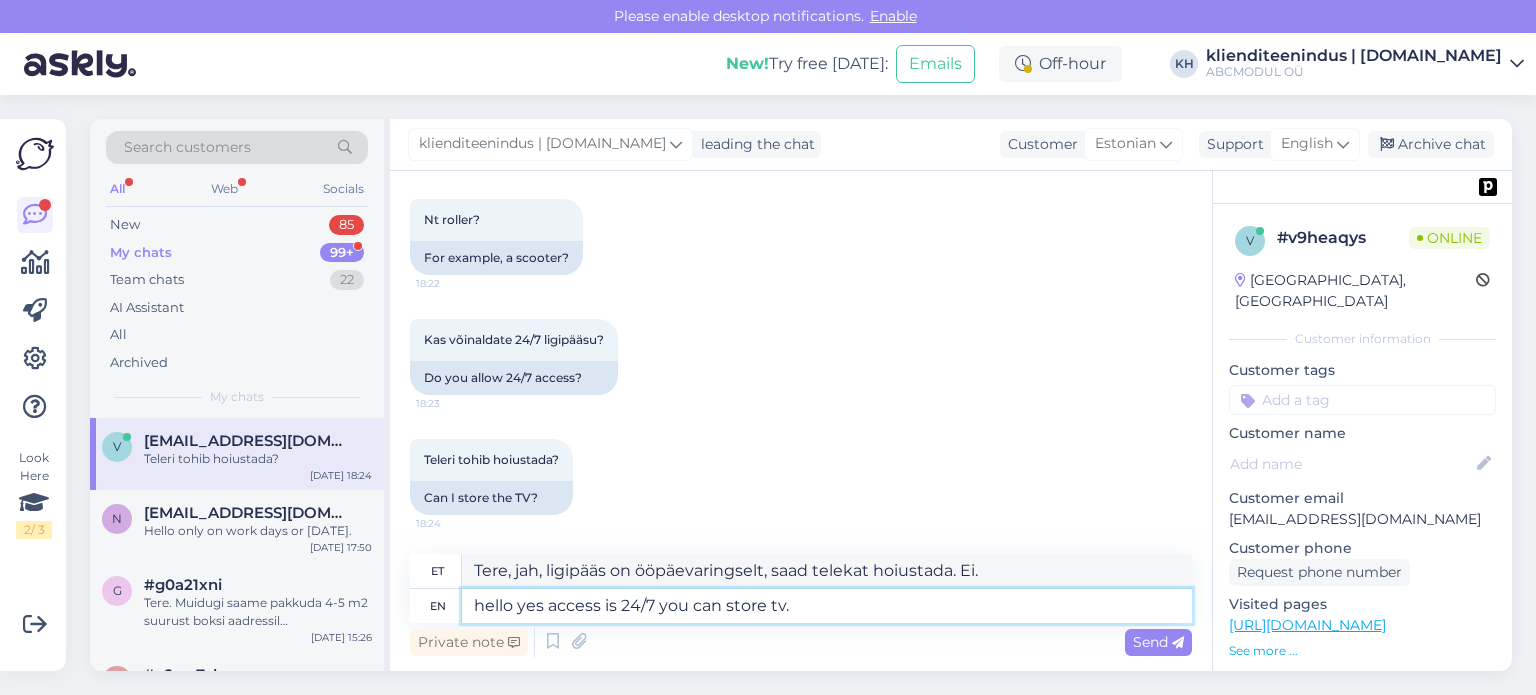 type on "tere jah, ligipääs on ööpäevaringselt, saad telekat hoiustada." 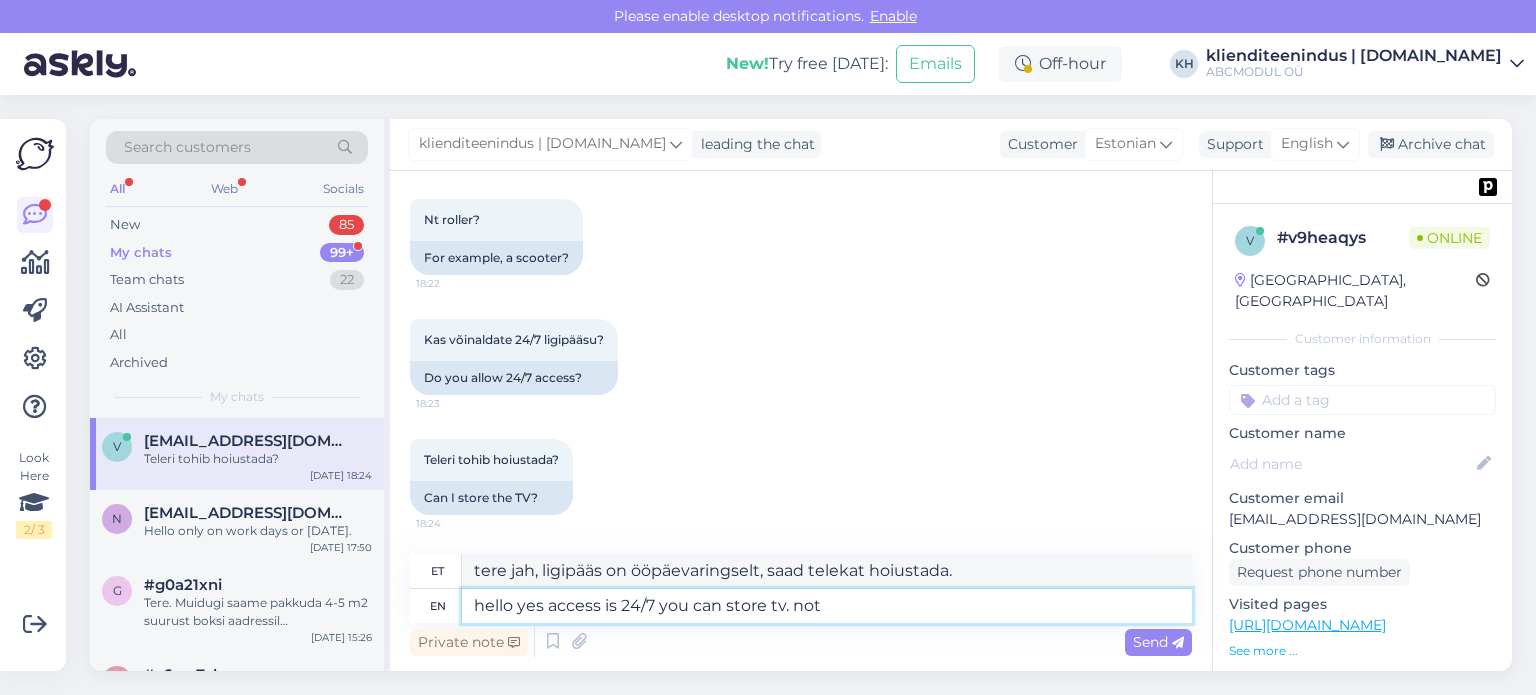 type on "hello yes access is 24/7 you can store tv. not a" 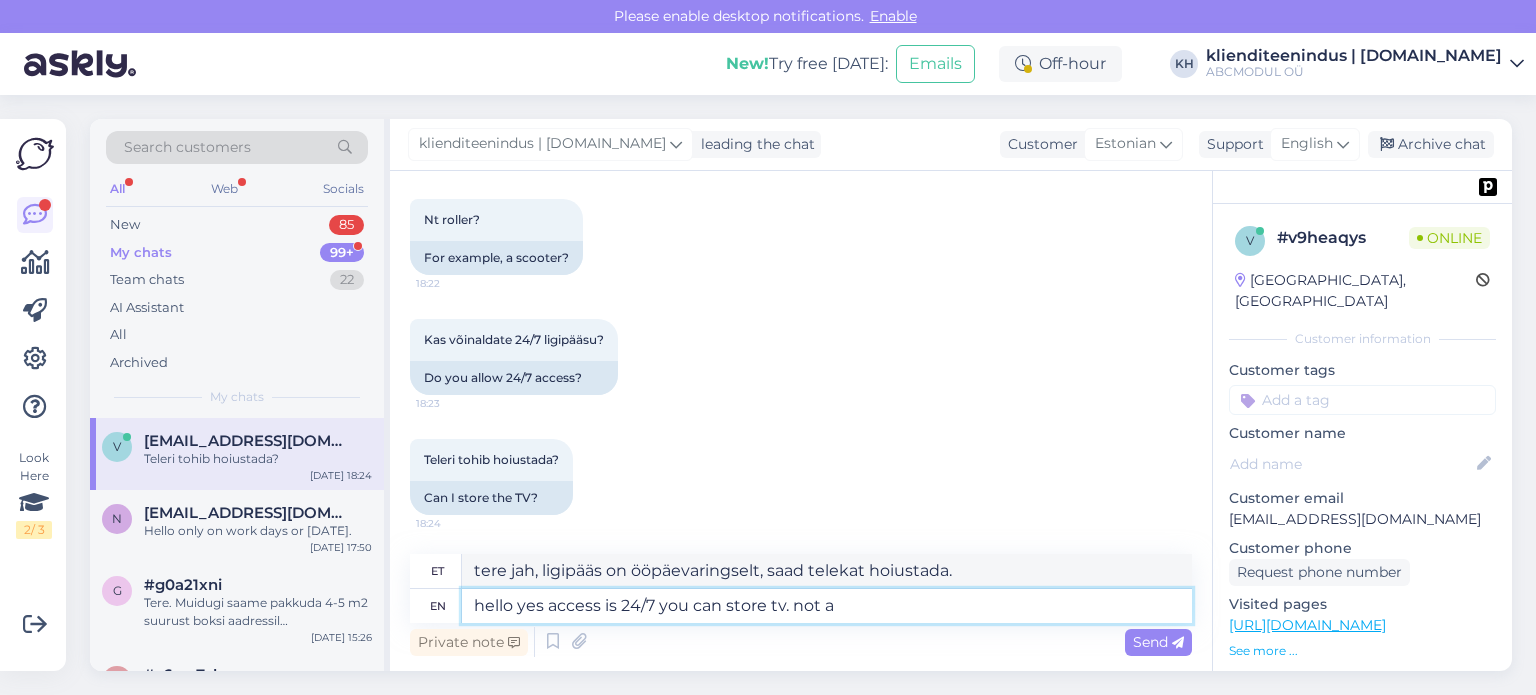 type on "tere jah ligipääs on 24/7, saate telekat hoiustada. mitte" 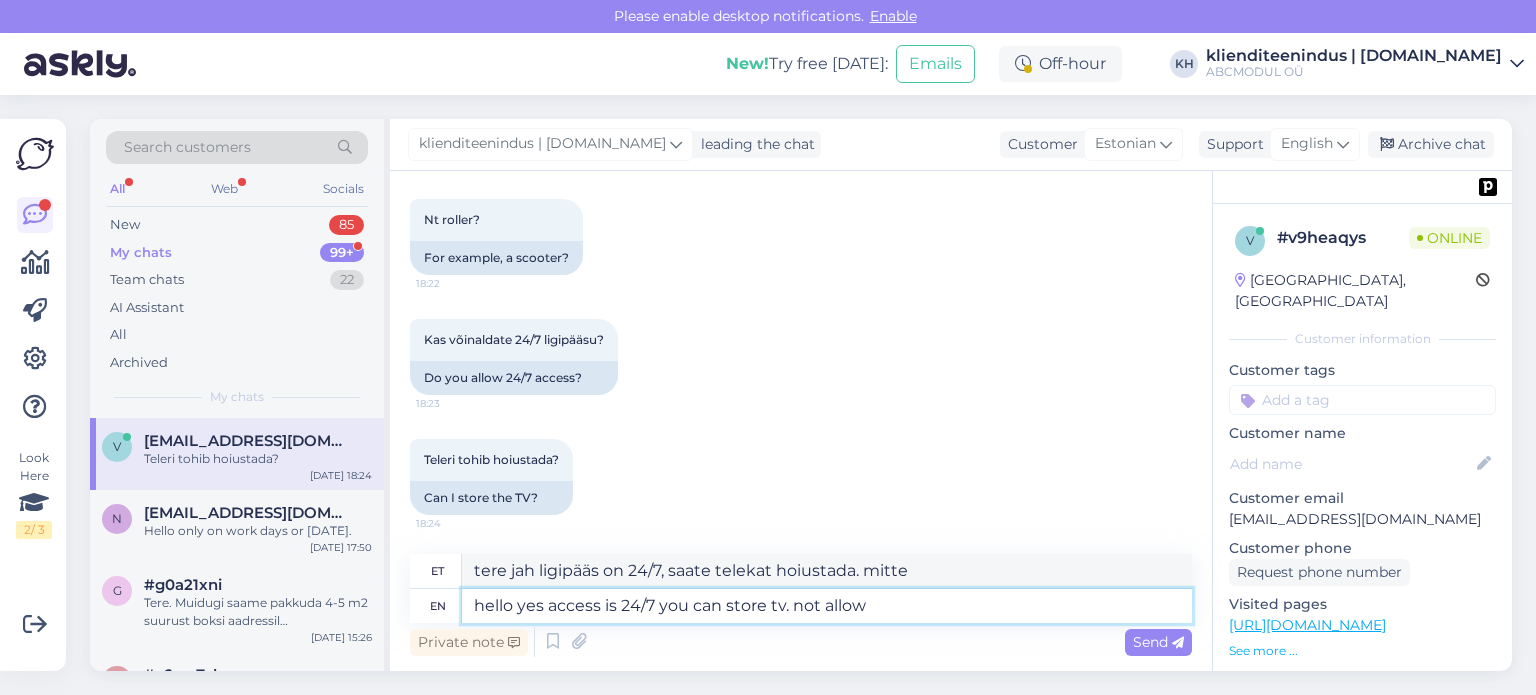 type on "hello yes access is 24/7 you can store tv. not allo" 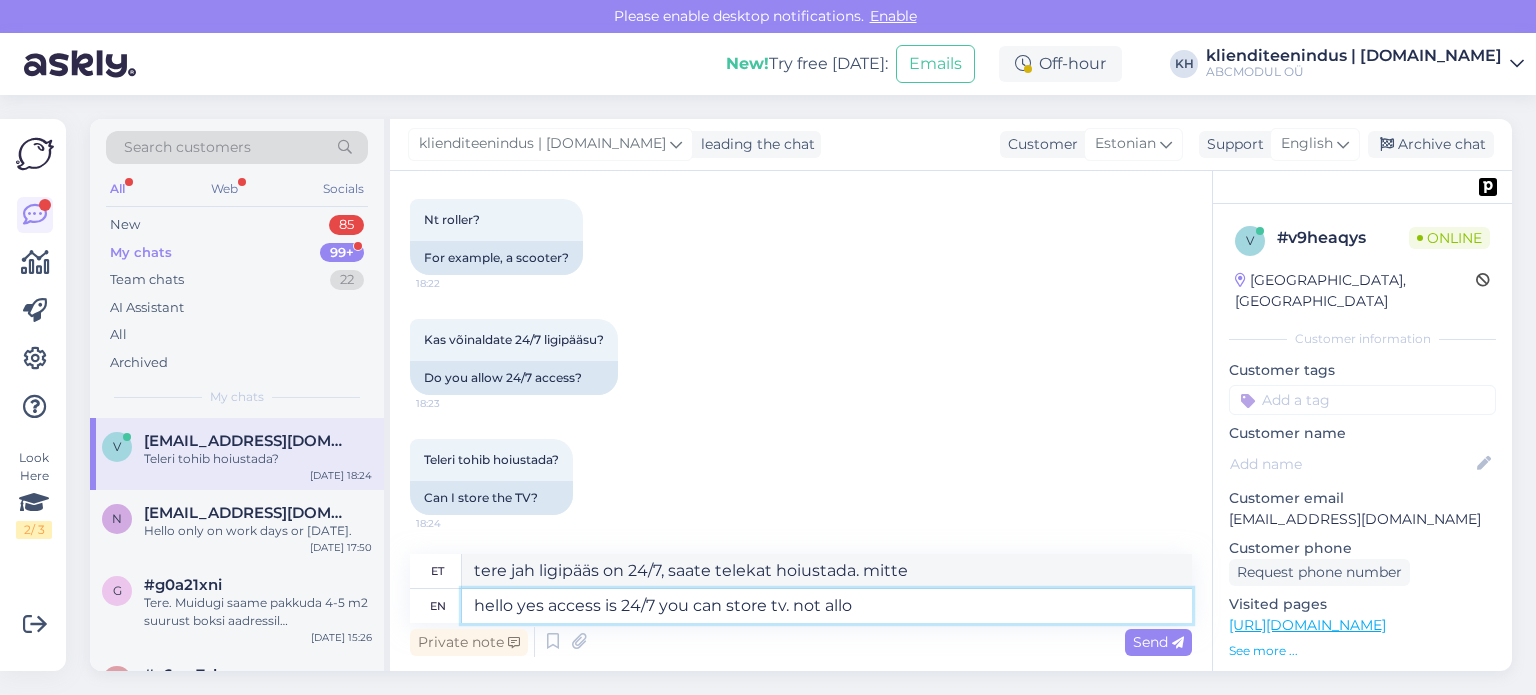 type on "Tere, jah, ligipääs on ööpäevaringselt, saate telekat hoiustada. See pole lubatud." 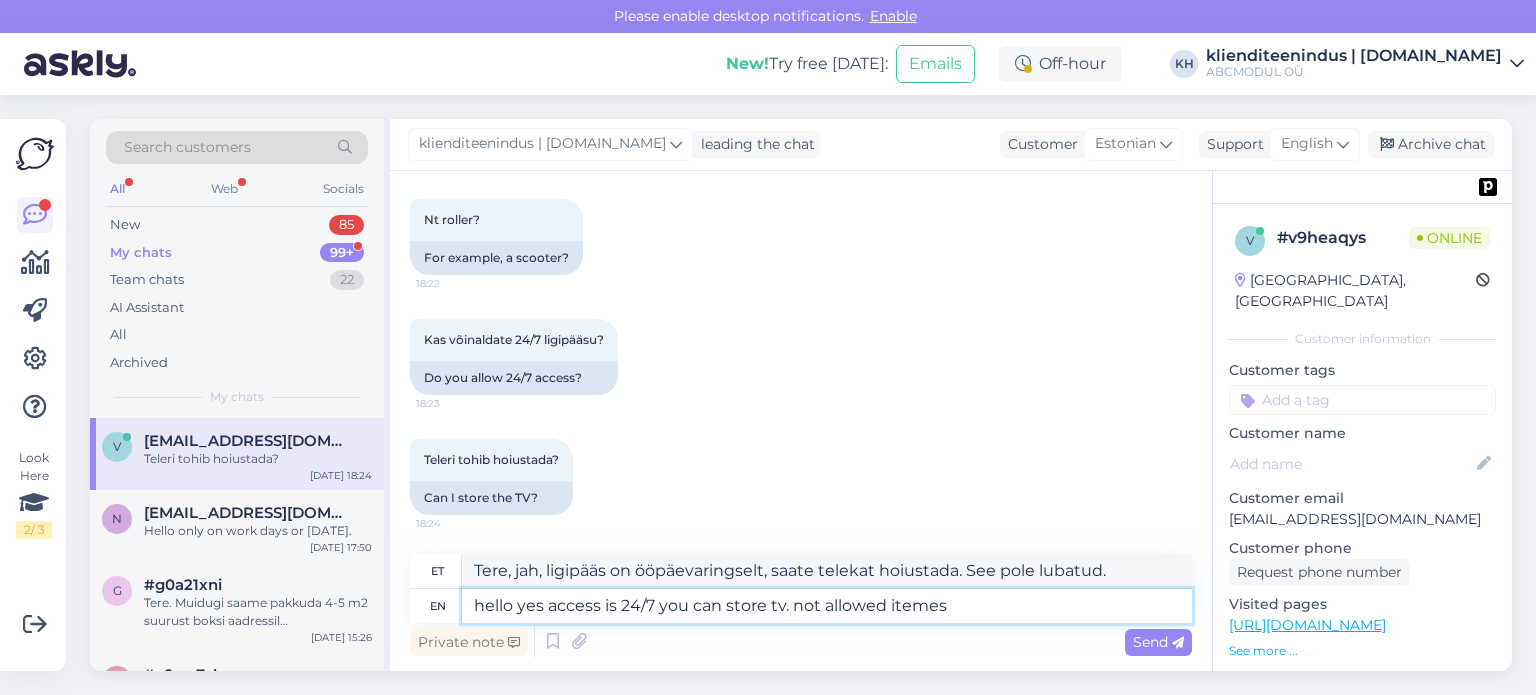 type on "hello yes access is 24/7 you can store tv. not allowed itemes" 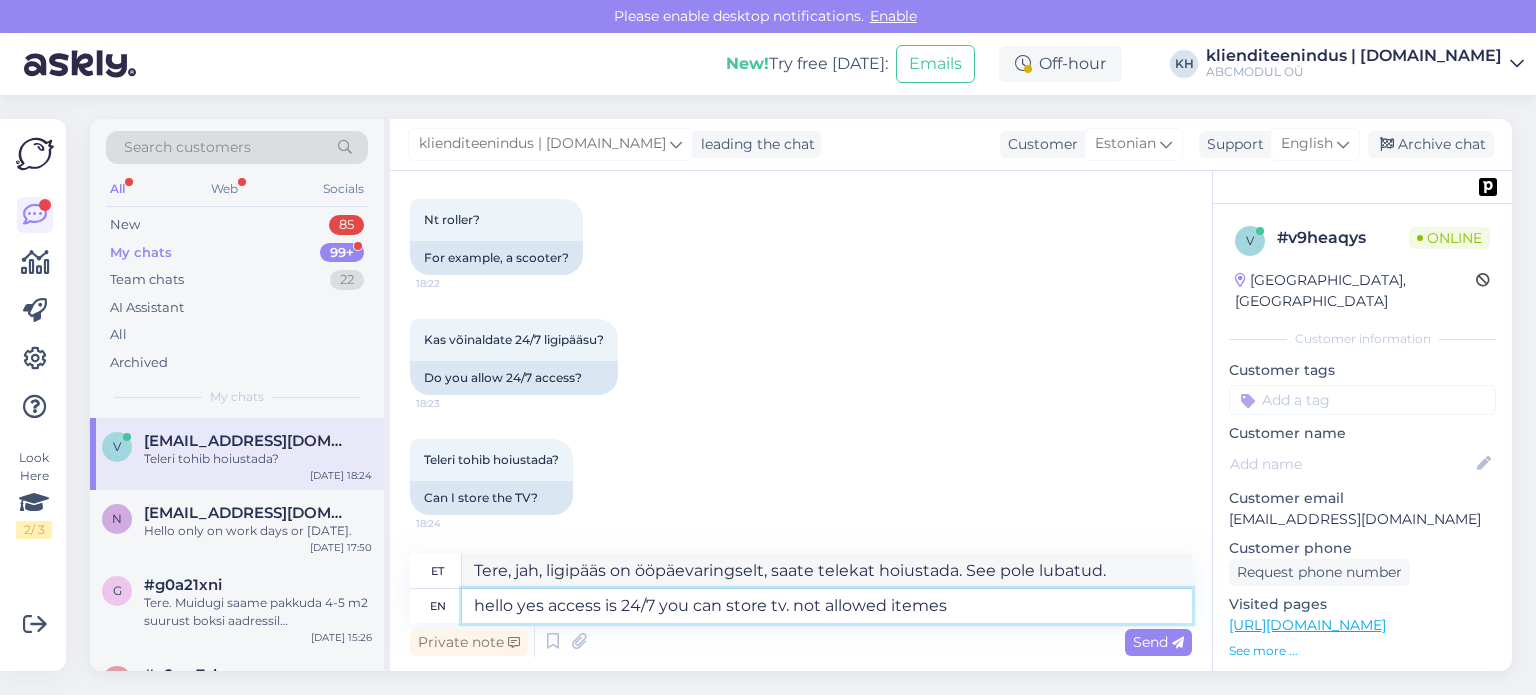 type on "Tere, jah, ligipääs on ööpäevaringselt, saate telekat hoiustada. Esemed pole lubatud." 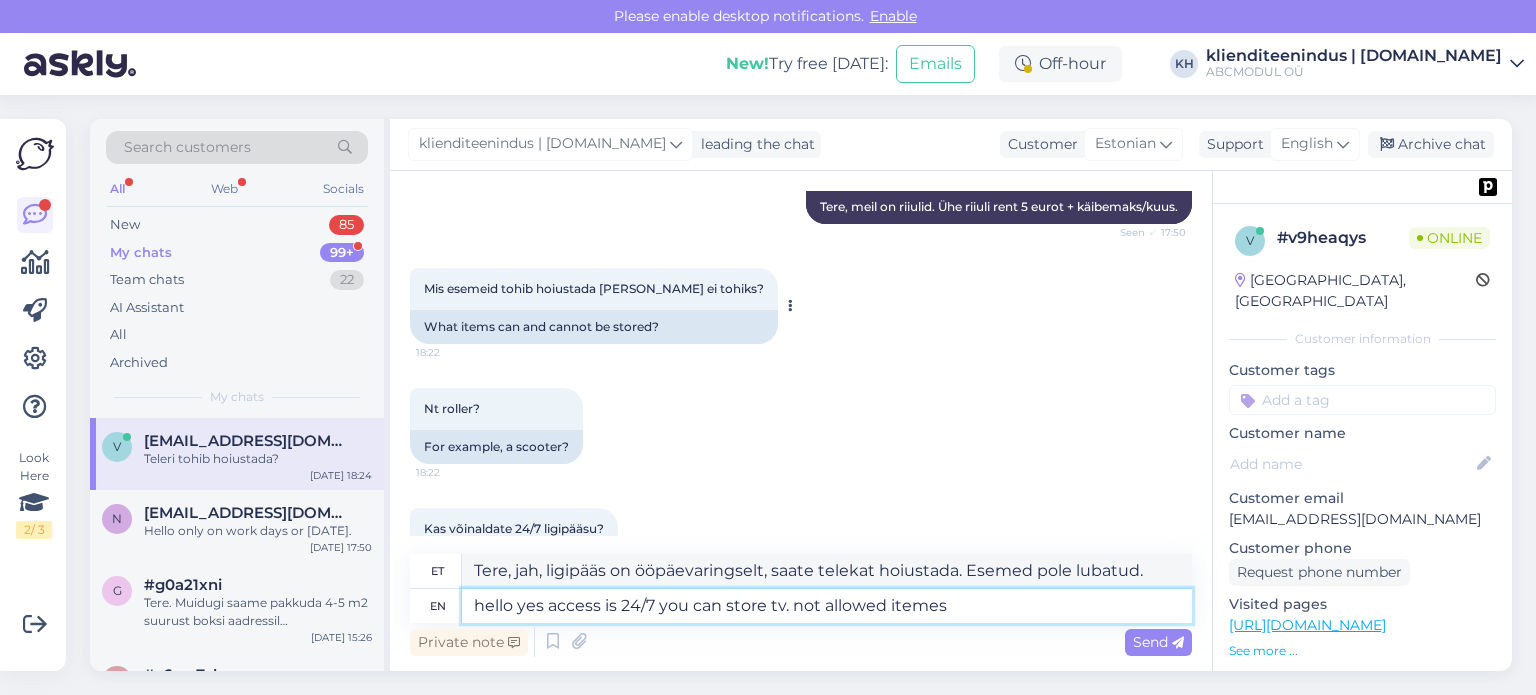 scroll, scrollTop: 618, scrollLeft: 0, axis: vertical 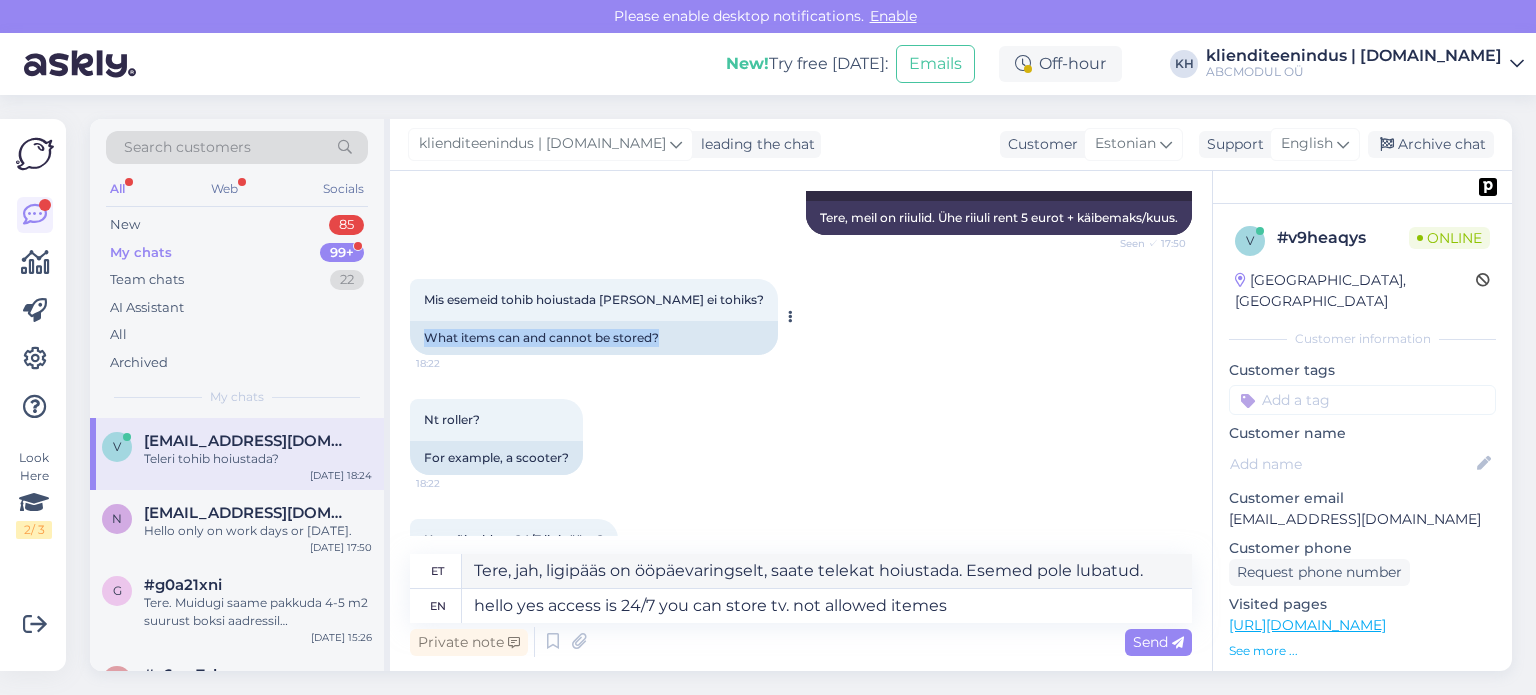 drag, startPoint x: 424, startPoint y: 335, endPoint x: 669, endPoint y: 347, distance: 245.2937 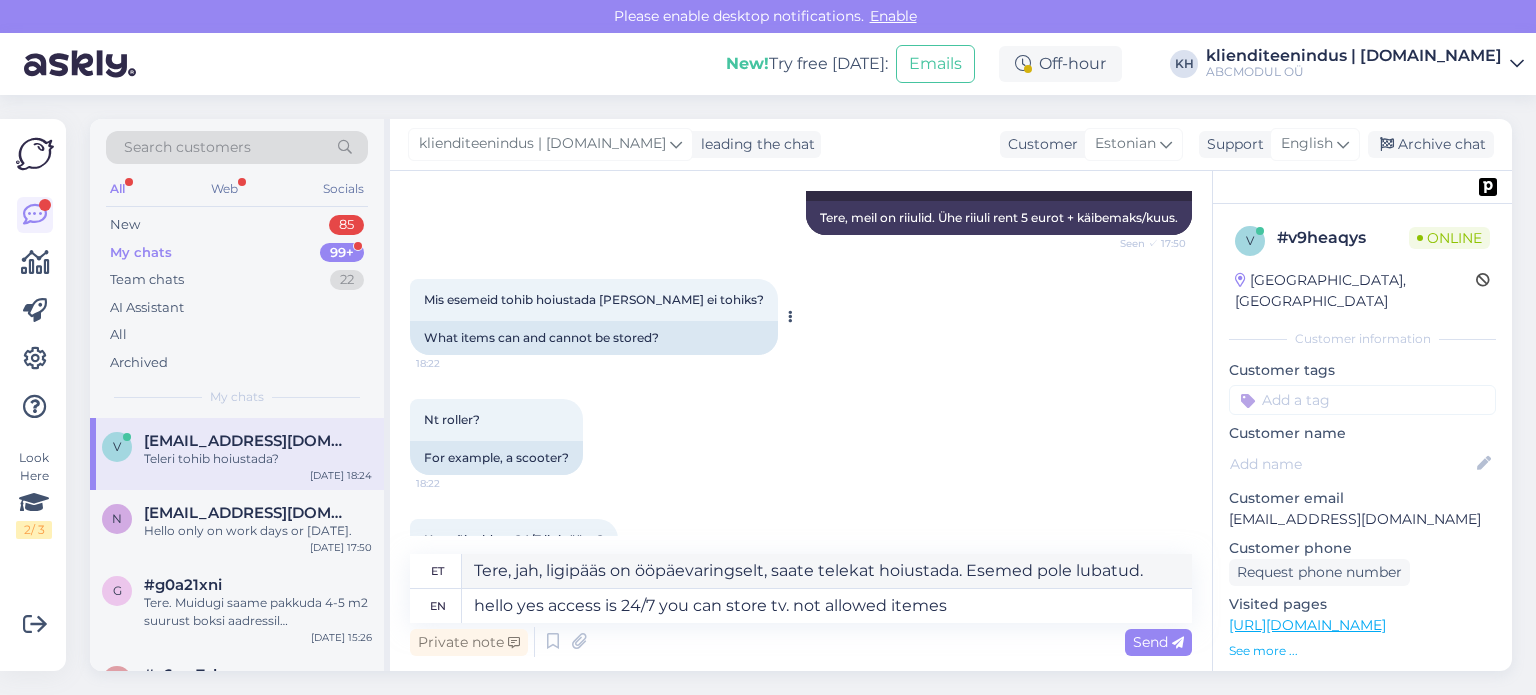drag, startPoint x: 539, startPoint y: 309, endPoint x: 481, endPoint y: 299, distance: 58.855755 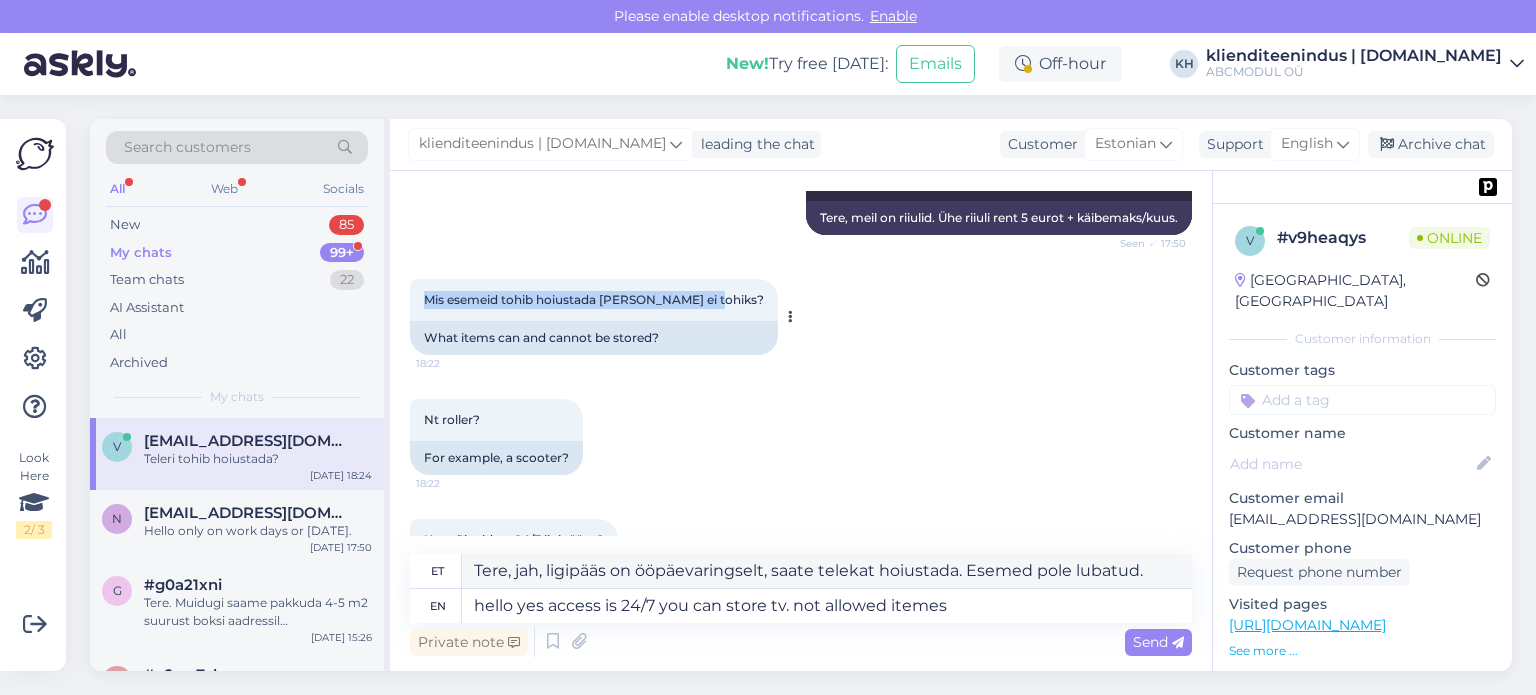 drag, startPoint x: 424, startPoint y: 300, endPoint x: 706, endPoint y: 304, distance: 282.02838 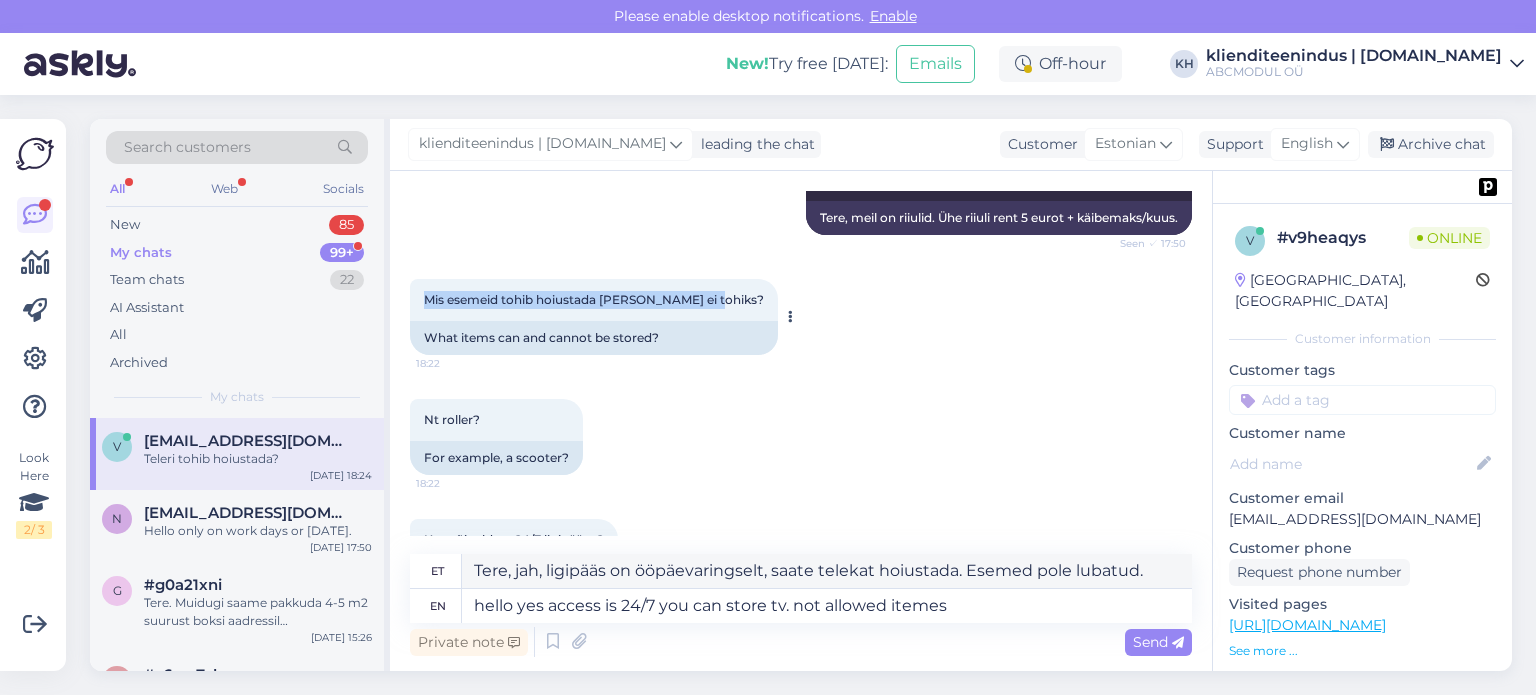 click on "Mis esemeid tohib hoiustada [PERSON_NAME] ei tohiks?" at bounding box center [594, 299] 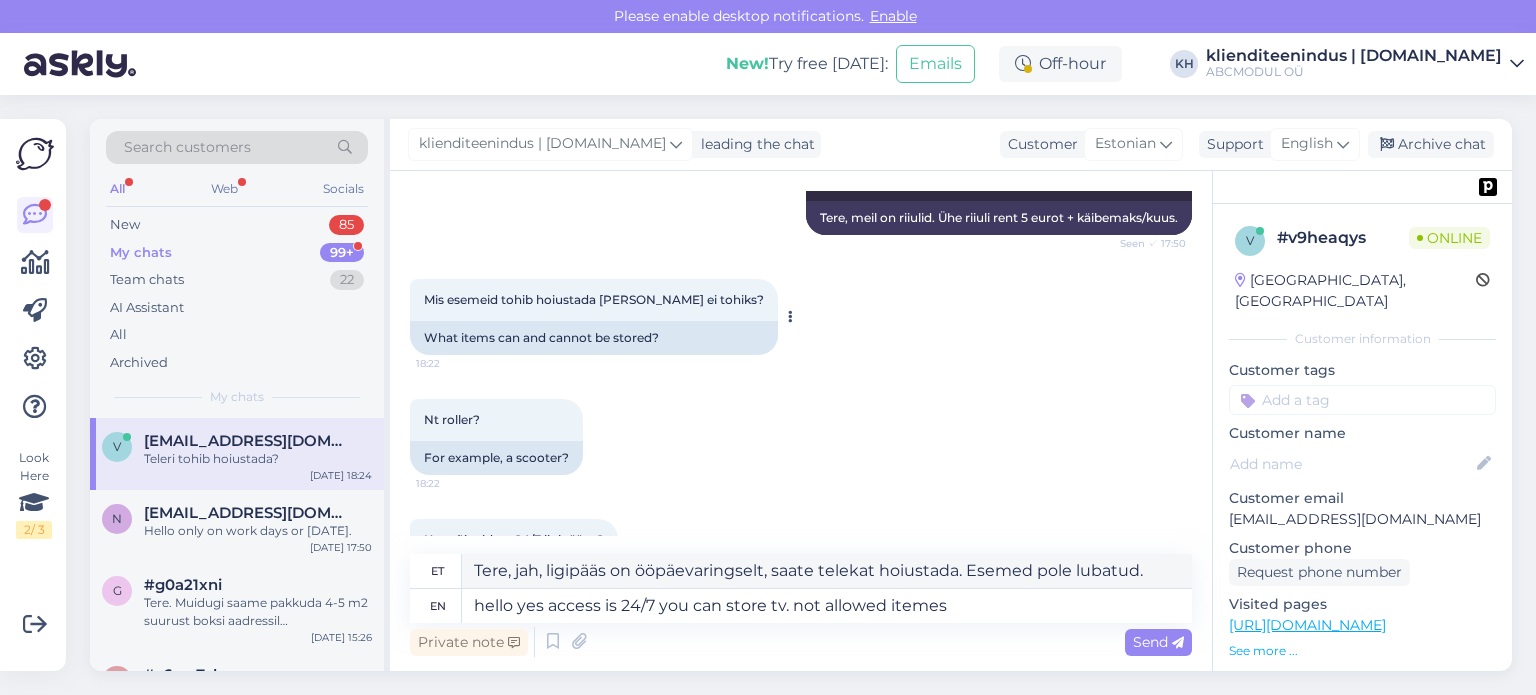 click on "What items can and cannot be stored?" at bounding box center [594, 338] 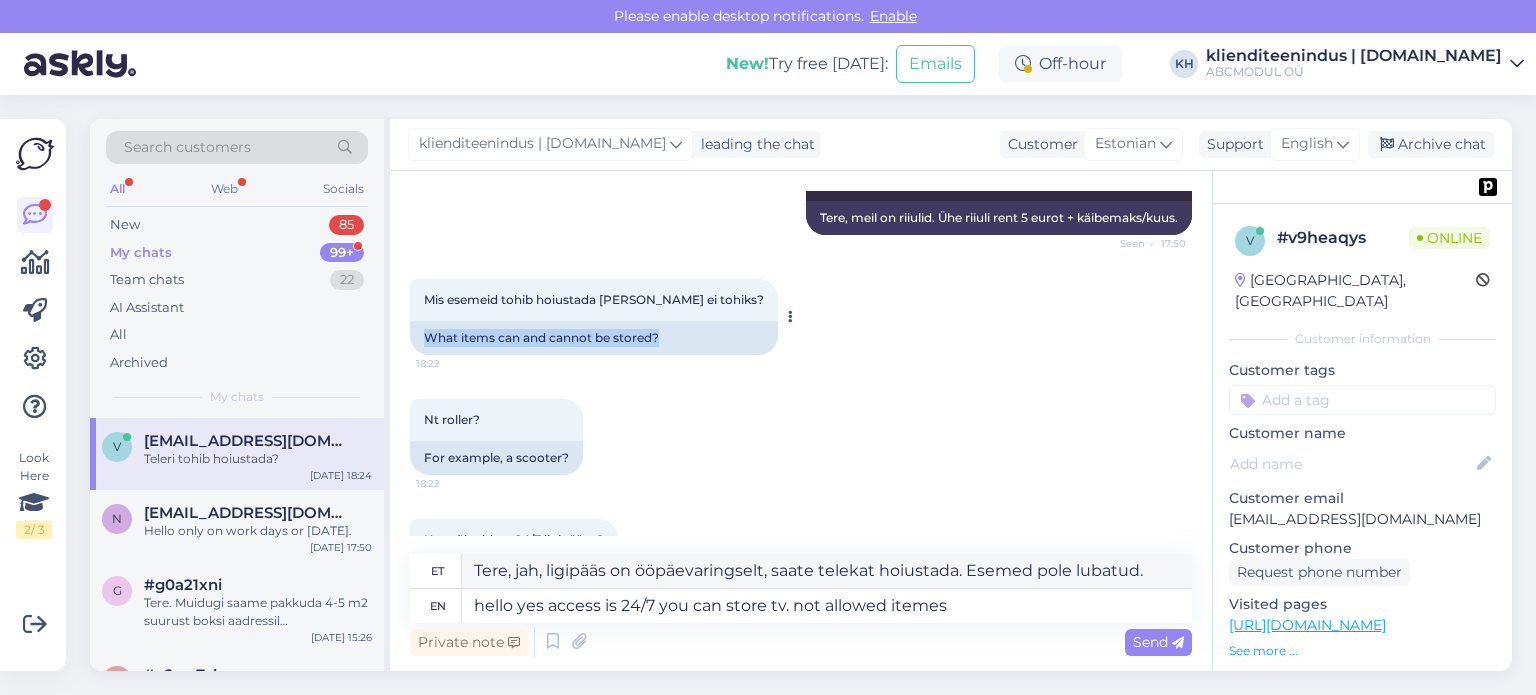 drag, startPoint x: 661, startPoint y: 335, endPoint x: 419, endPoint y: 333, distance: 242.00827 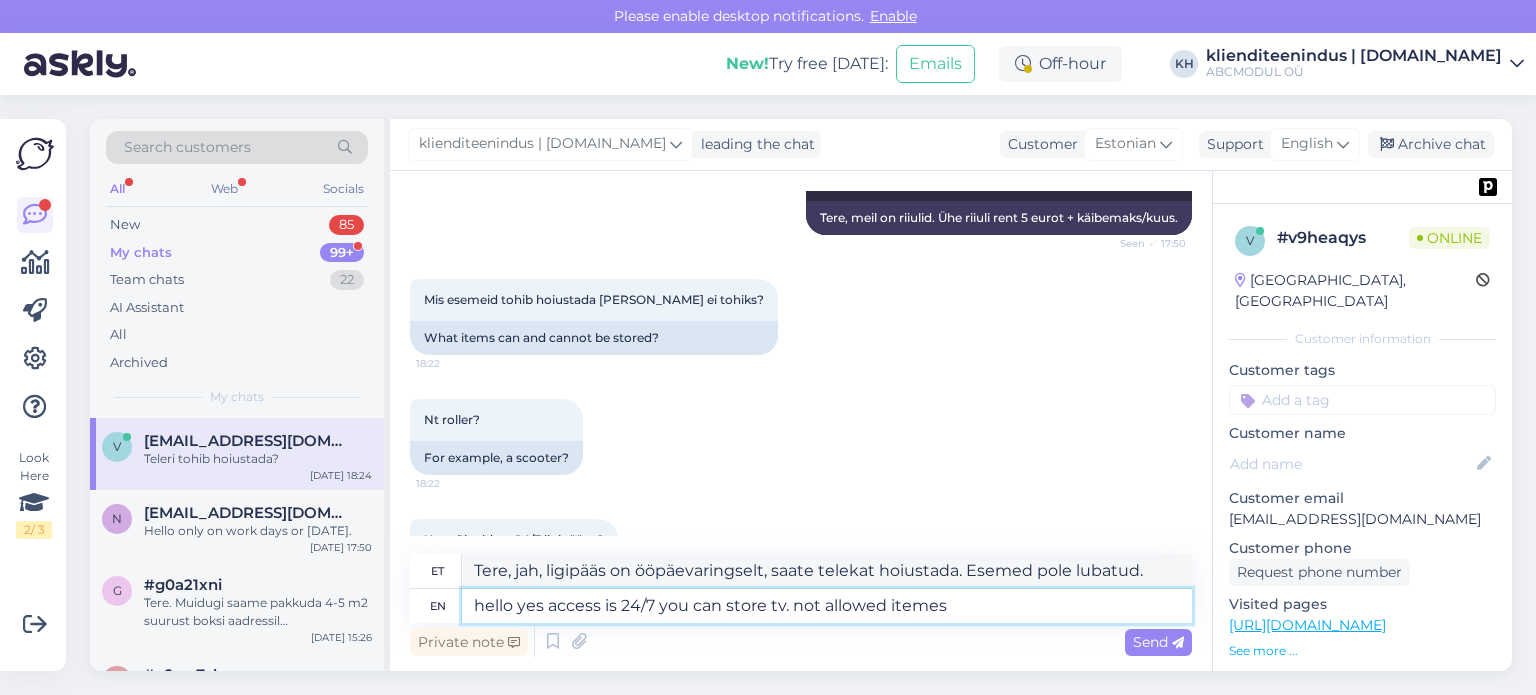 click on "hello yes access is 24/7 you can store tv. not allowed itemes" at bounding box center [827, 606] 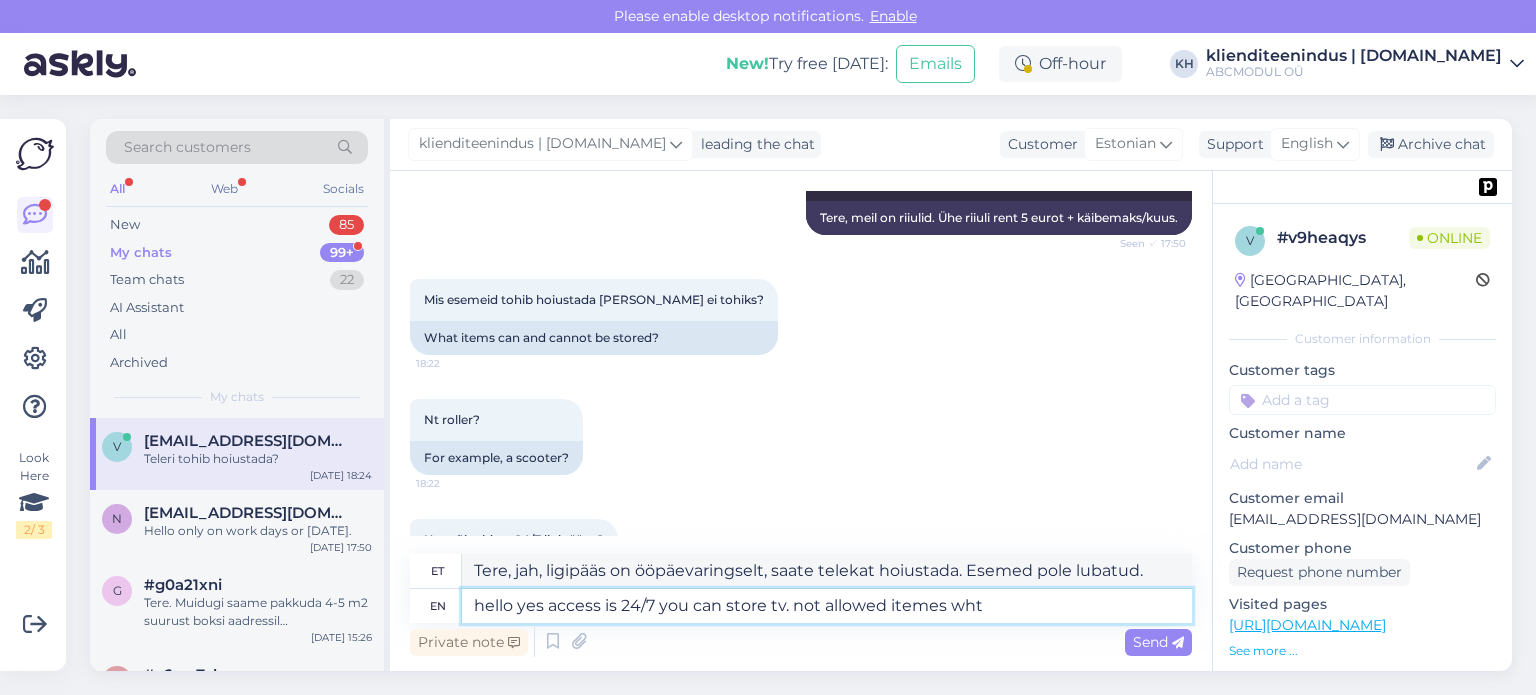 type on "hello yes access is 24/7 you can store tv. not allowed itemes wht" 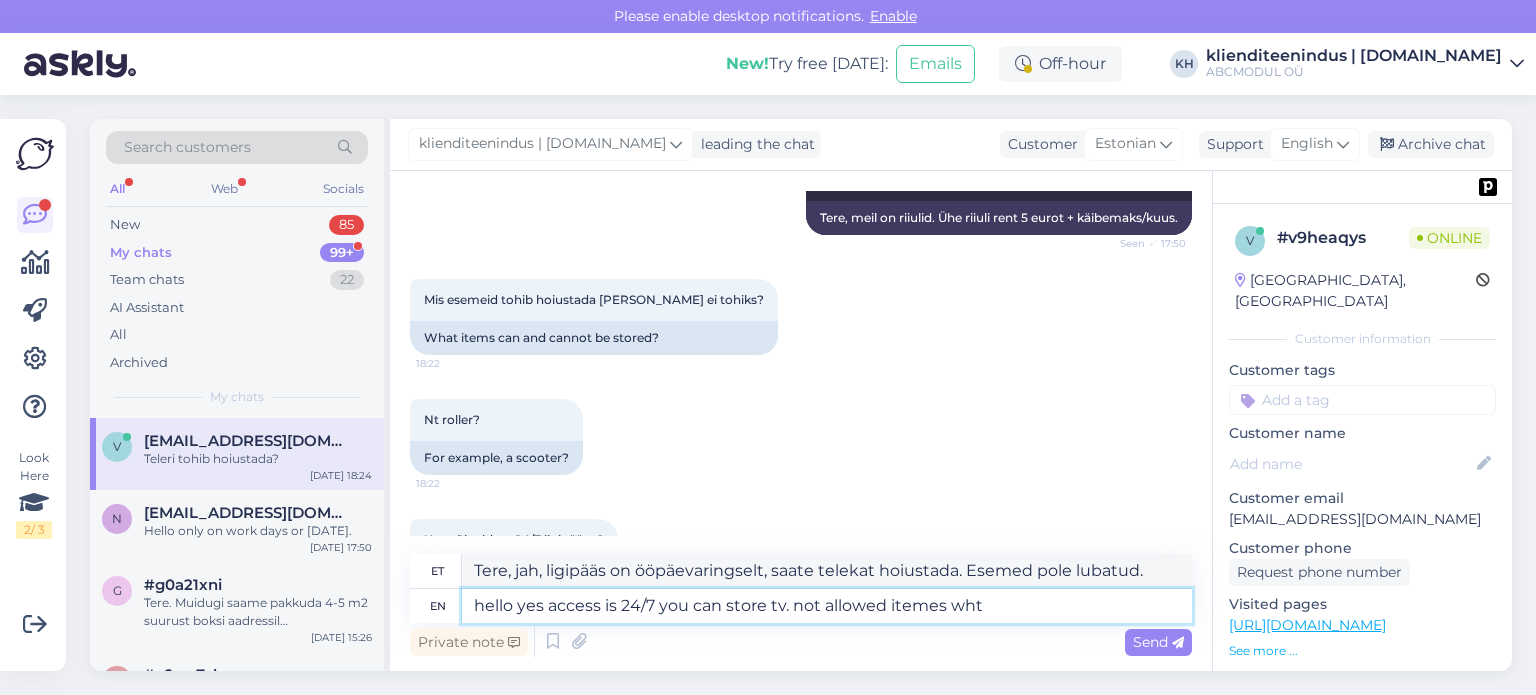 type on "Tere, jah, ligipääs on 24/7, saate telekat hoiustada. Esemed pole lubatud." 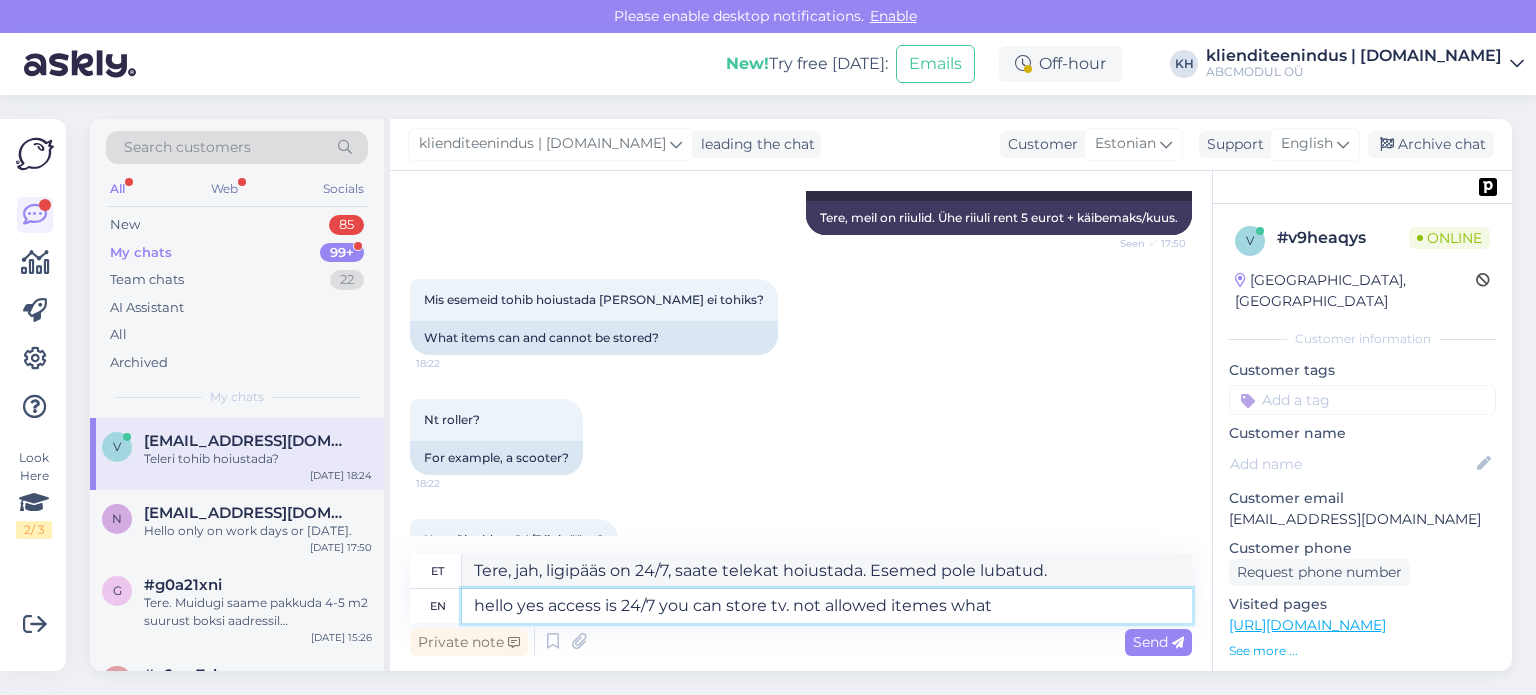 type on "hello yes access is 24/7 you can store tv. not allowed itemes what" 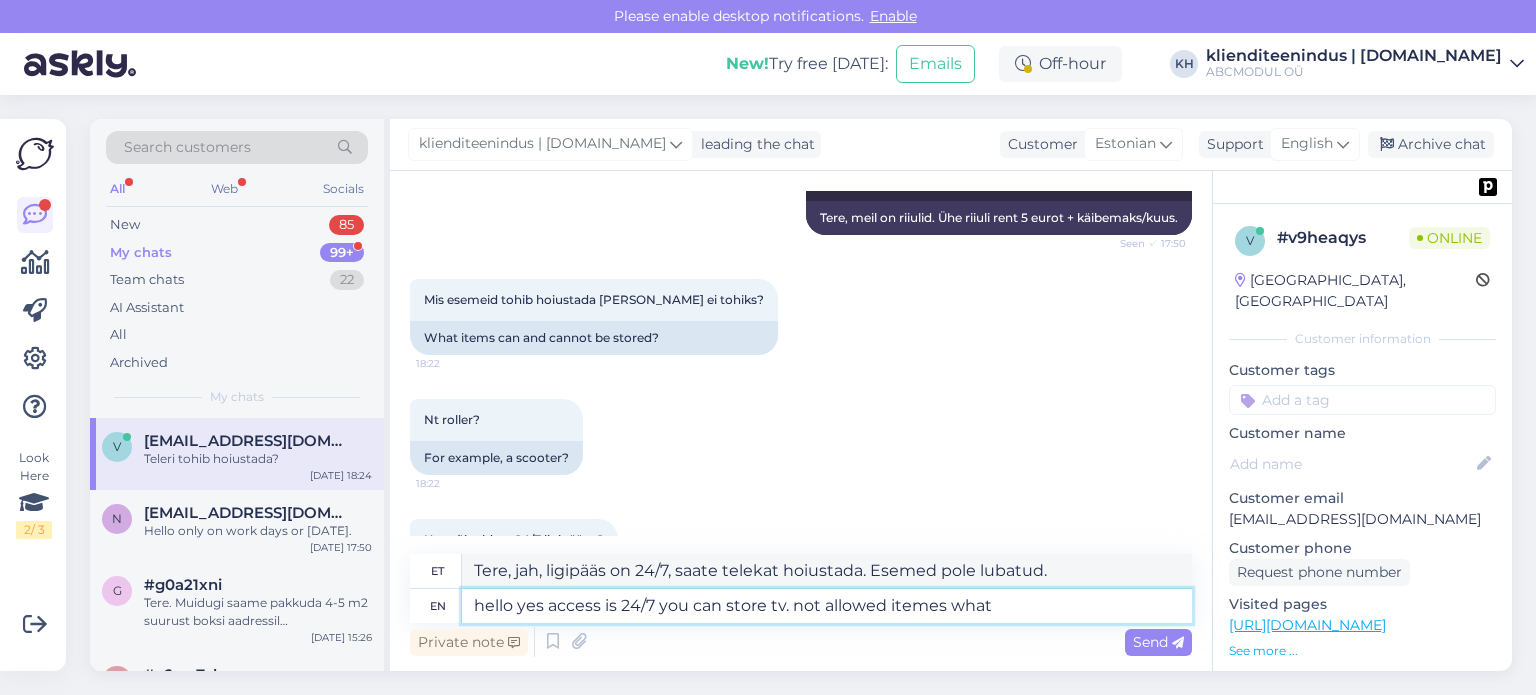 type on "Tere, jah, ligipääs on 24/7, saate telekat hoiustada. Mitte lubatud esemed, mis?" 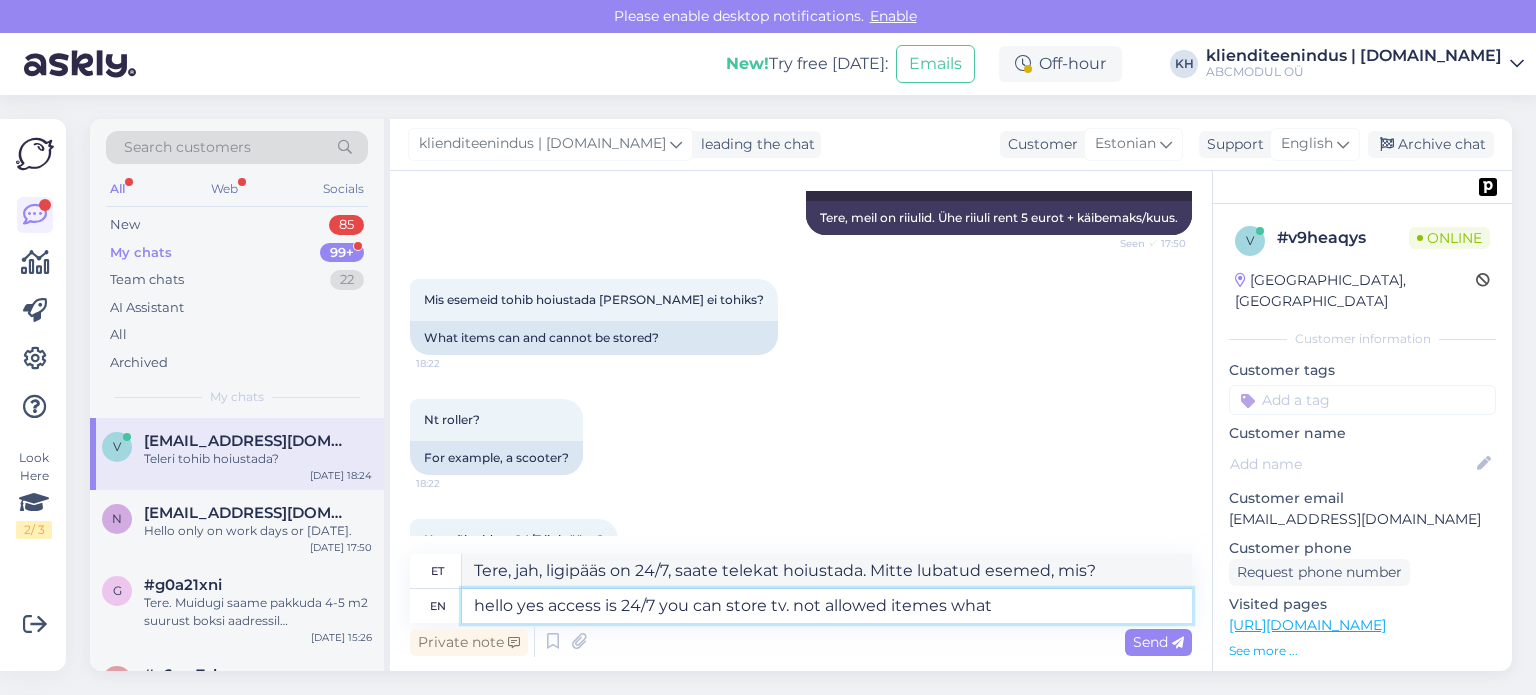 type on "hello yes access is 24/7 you can store tv. not allowed itemes what i" 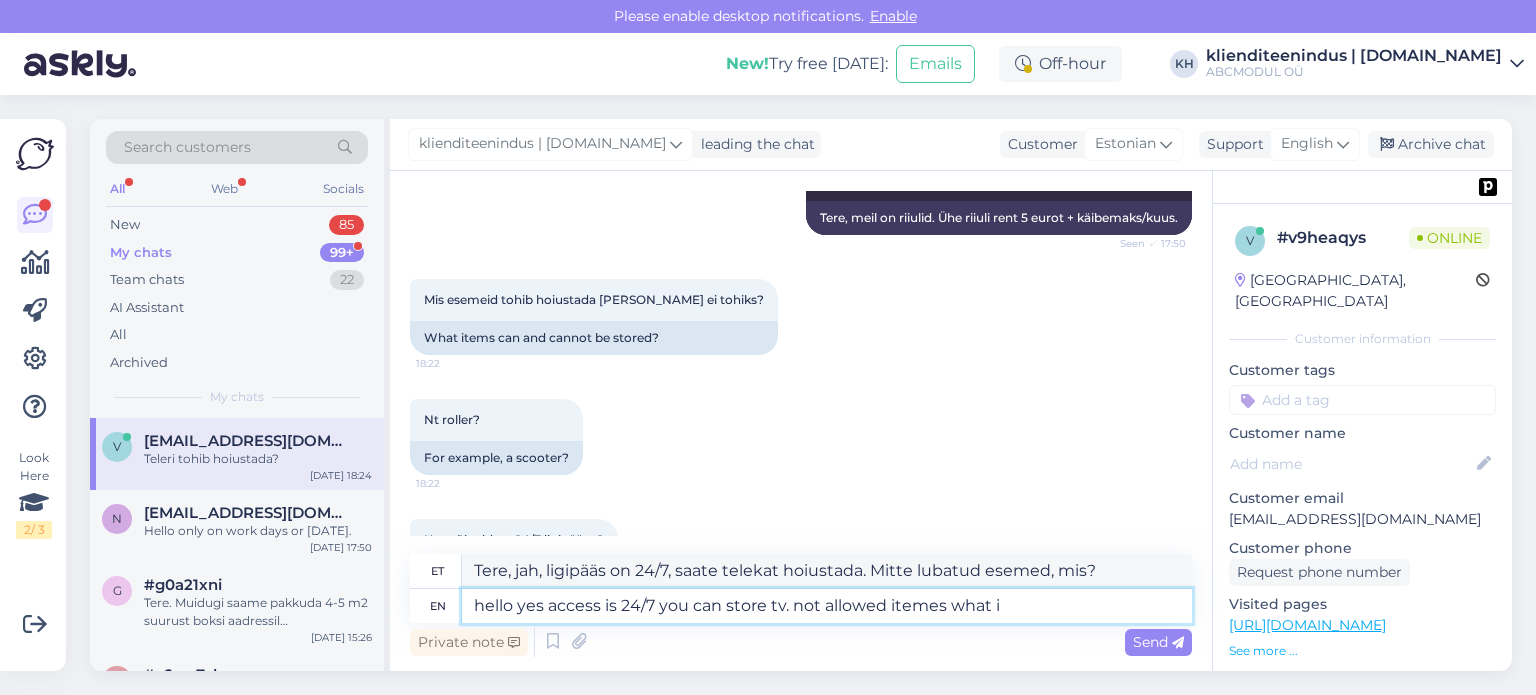 type on "tere jah ligipääs on 24/7, saate telekat hoiustada. keelatud esemed, mida ma" 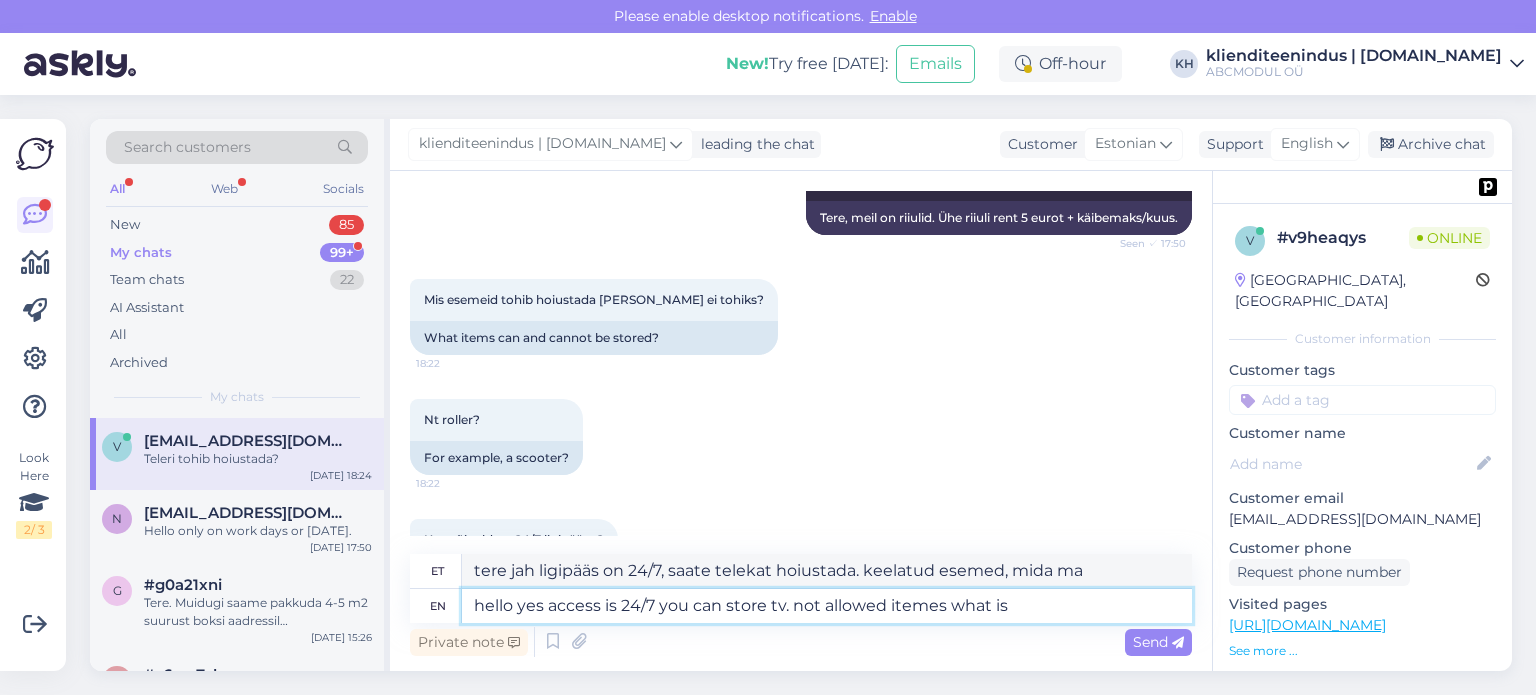 type on "hello yes access is 24/7 you can store tv. not allowed itemes what is" 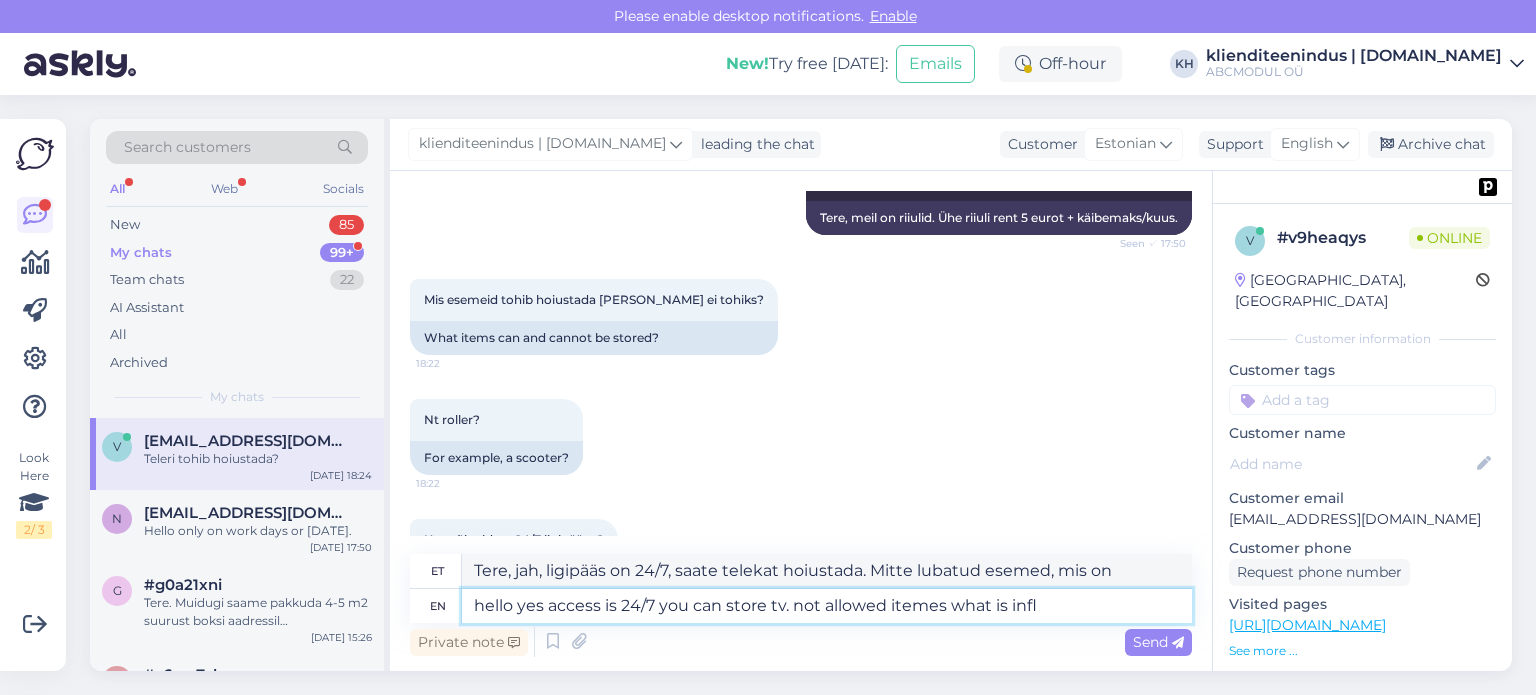 type on "hello yes access is 24/7 you can store tv. not allowed itemes what is infla" 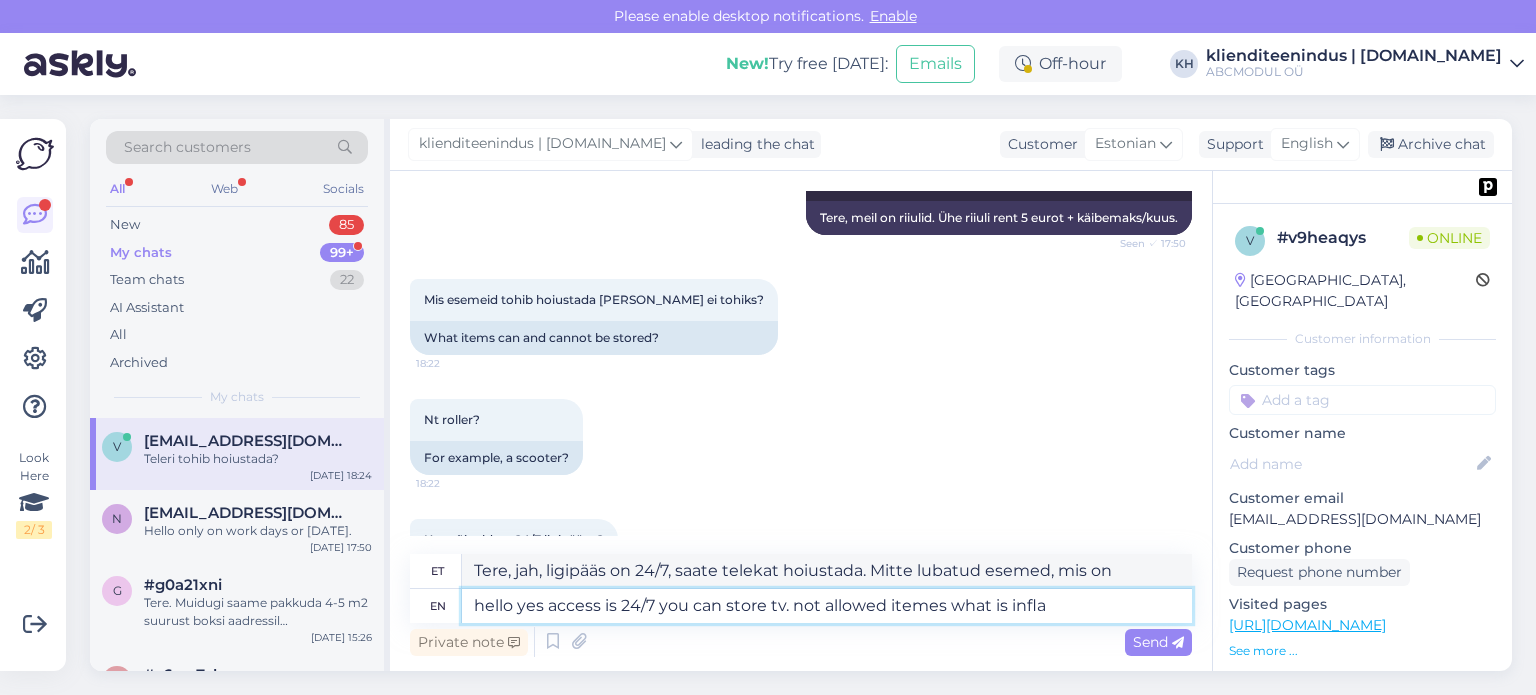 type on "Tere, jah, ligipääs on 24/7, saate telekat hoiustada. Esemed pole lubatud. Mis on infla?" 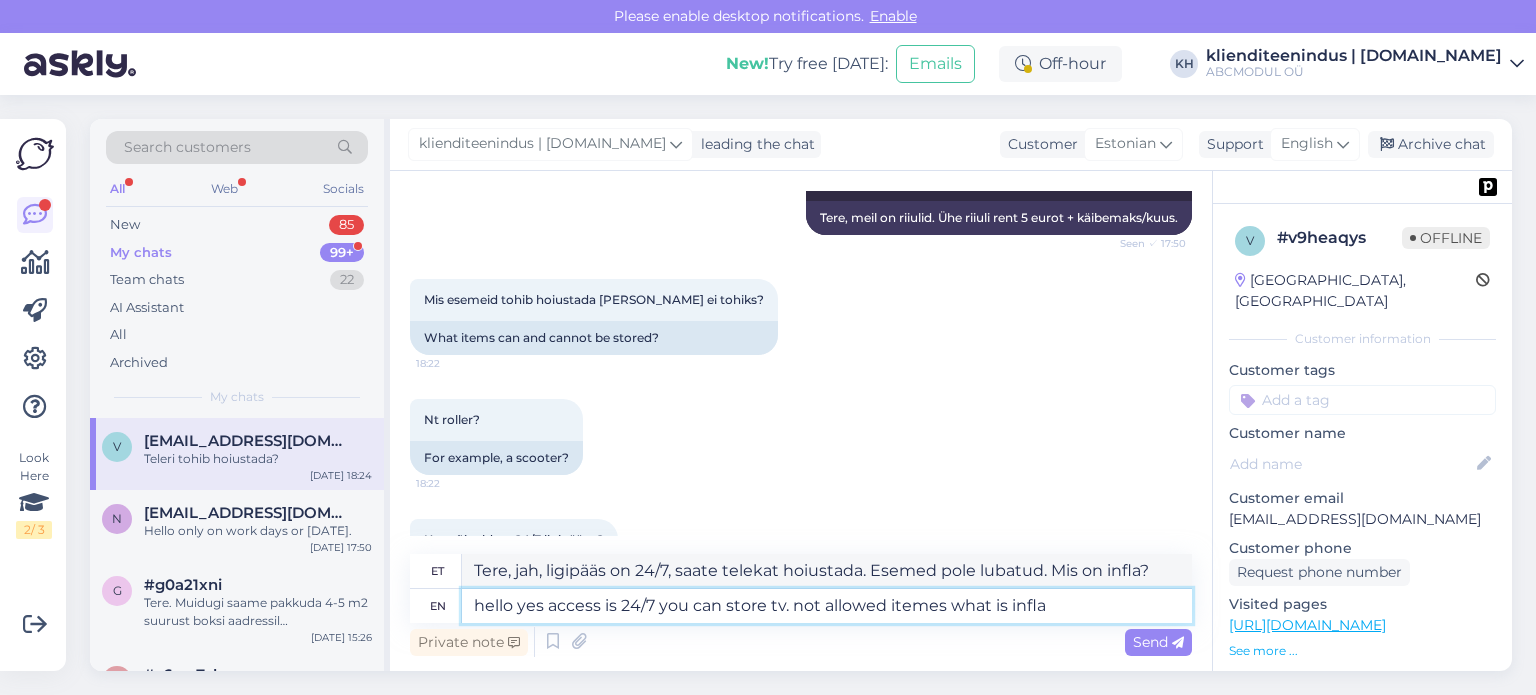 click on "hello yes access is 24/7 you can store tv. not allowed itemes what is infla" at bounding box center (827, 606) 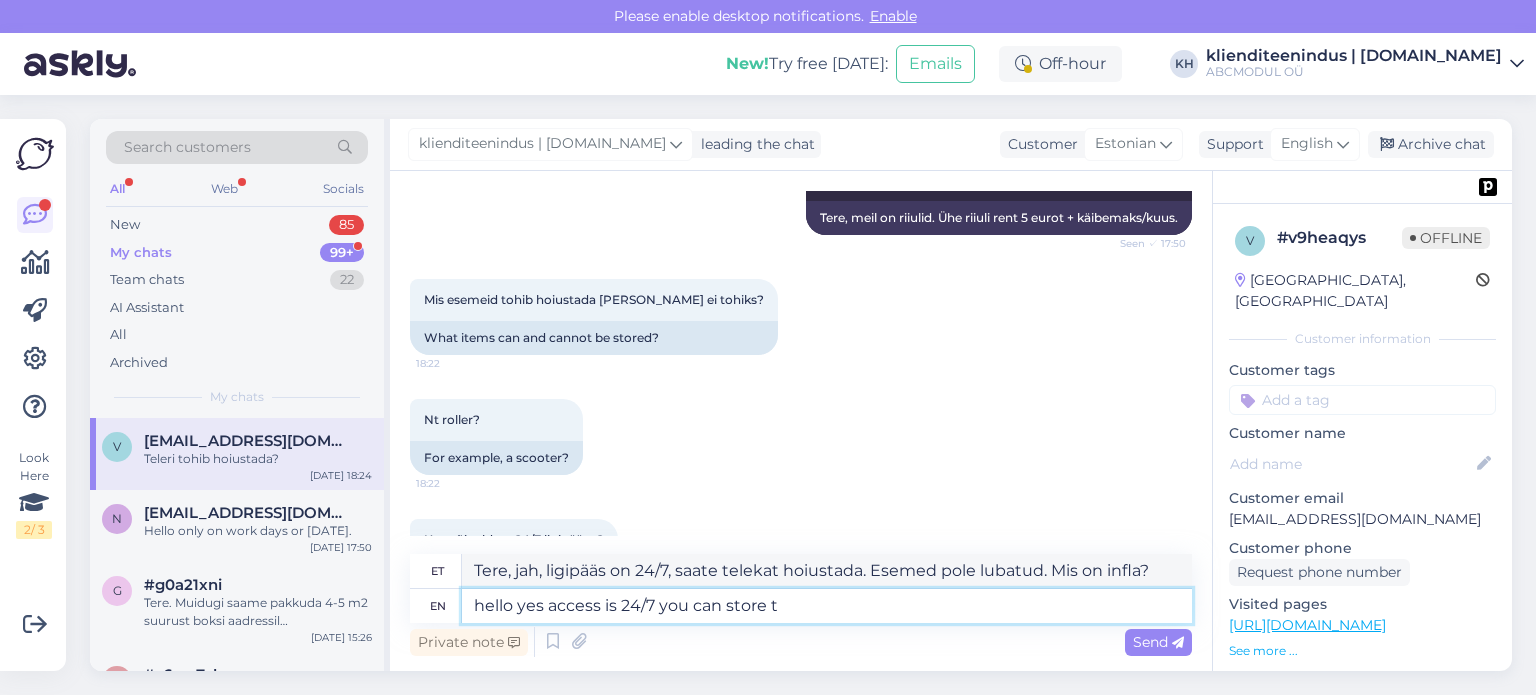 type on "hello yes access is 24/7 you can store" 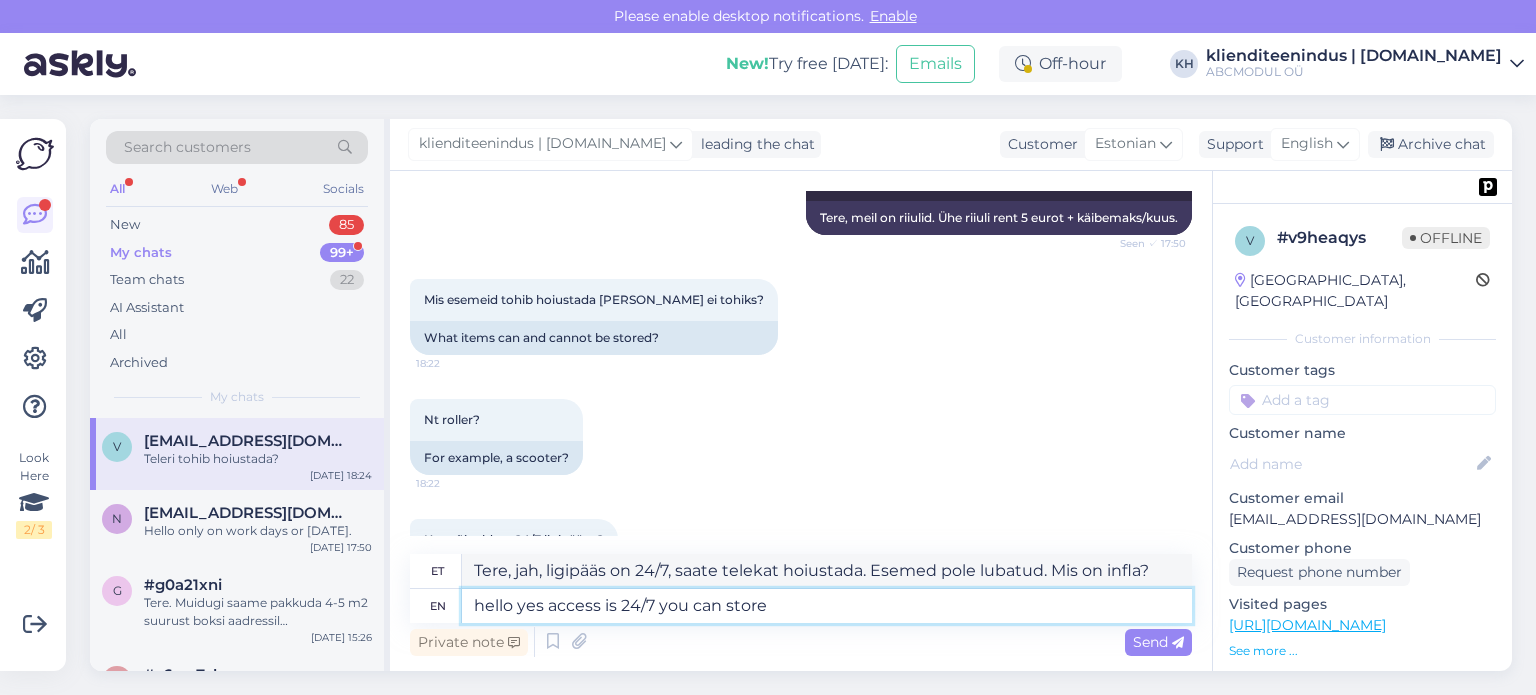 type on "tere jah, ligipääs on ööpäevaringselt, saad salvestada" 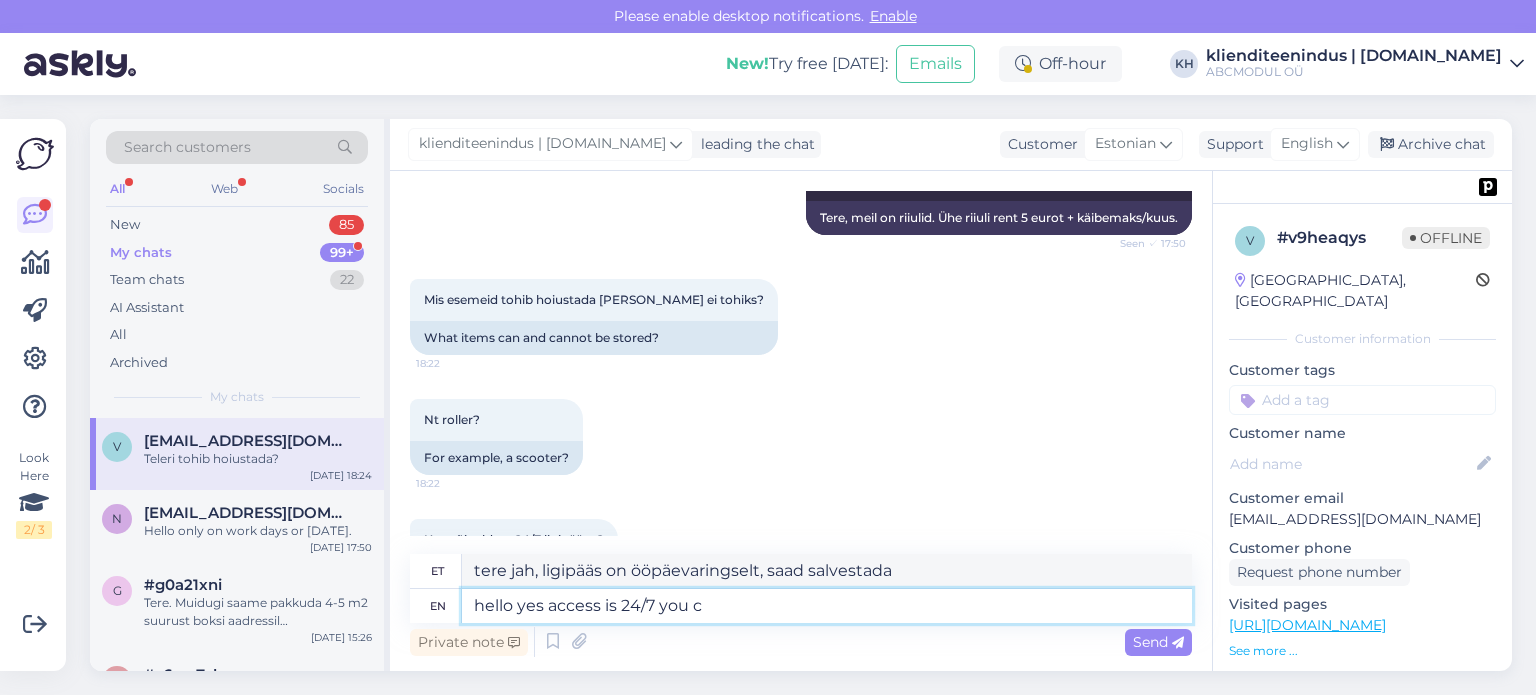 type on "hello yes access is 24/7 you" 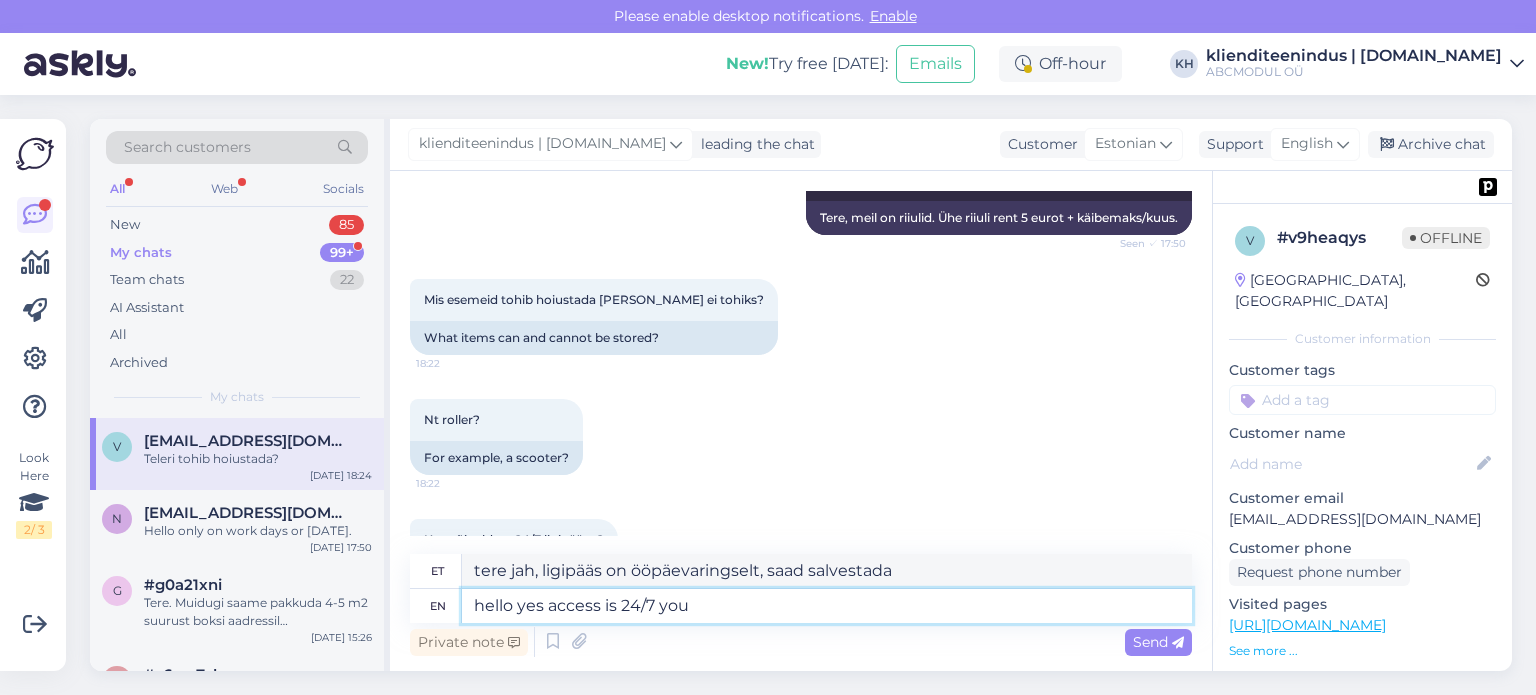 type on "tere jah, ligipääs on ööpäevaringselt" 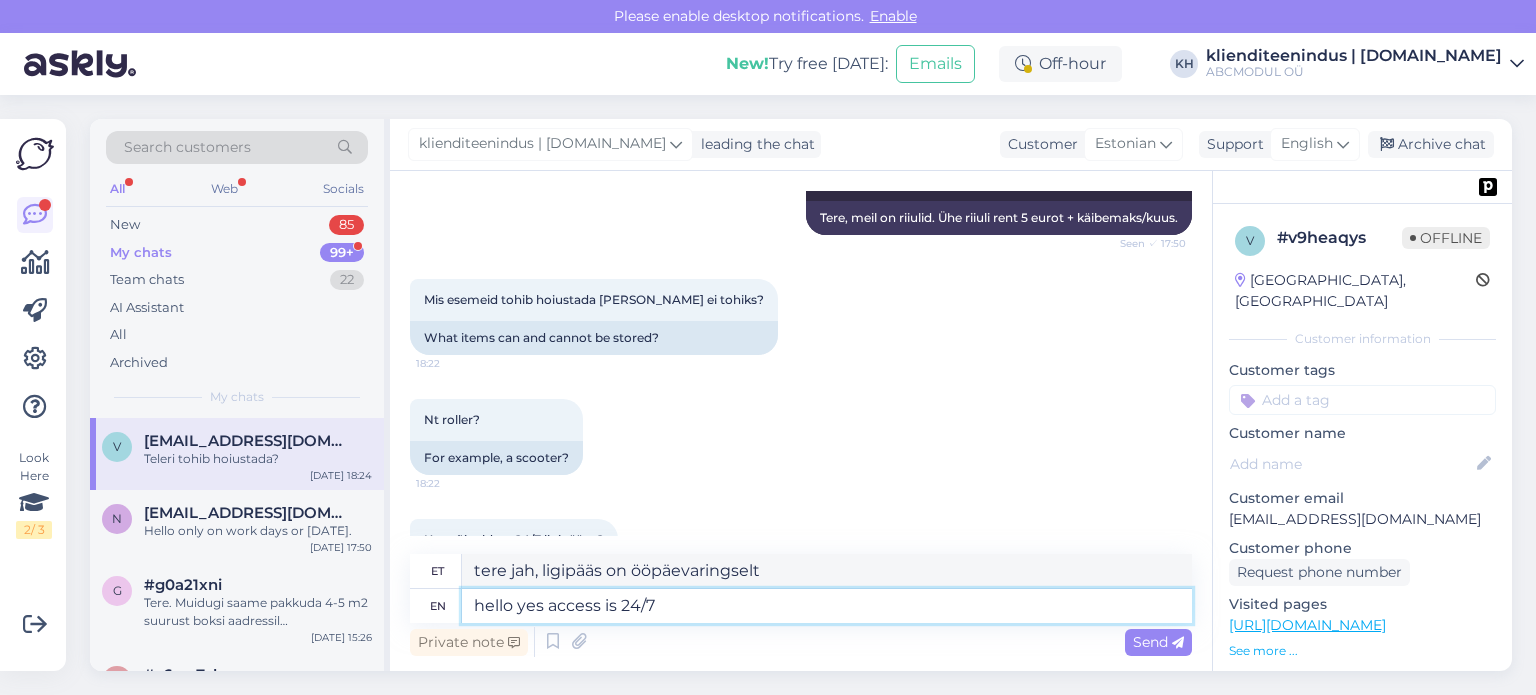 type on "hello yes access is 24/7" 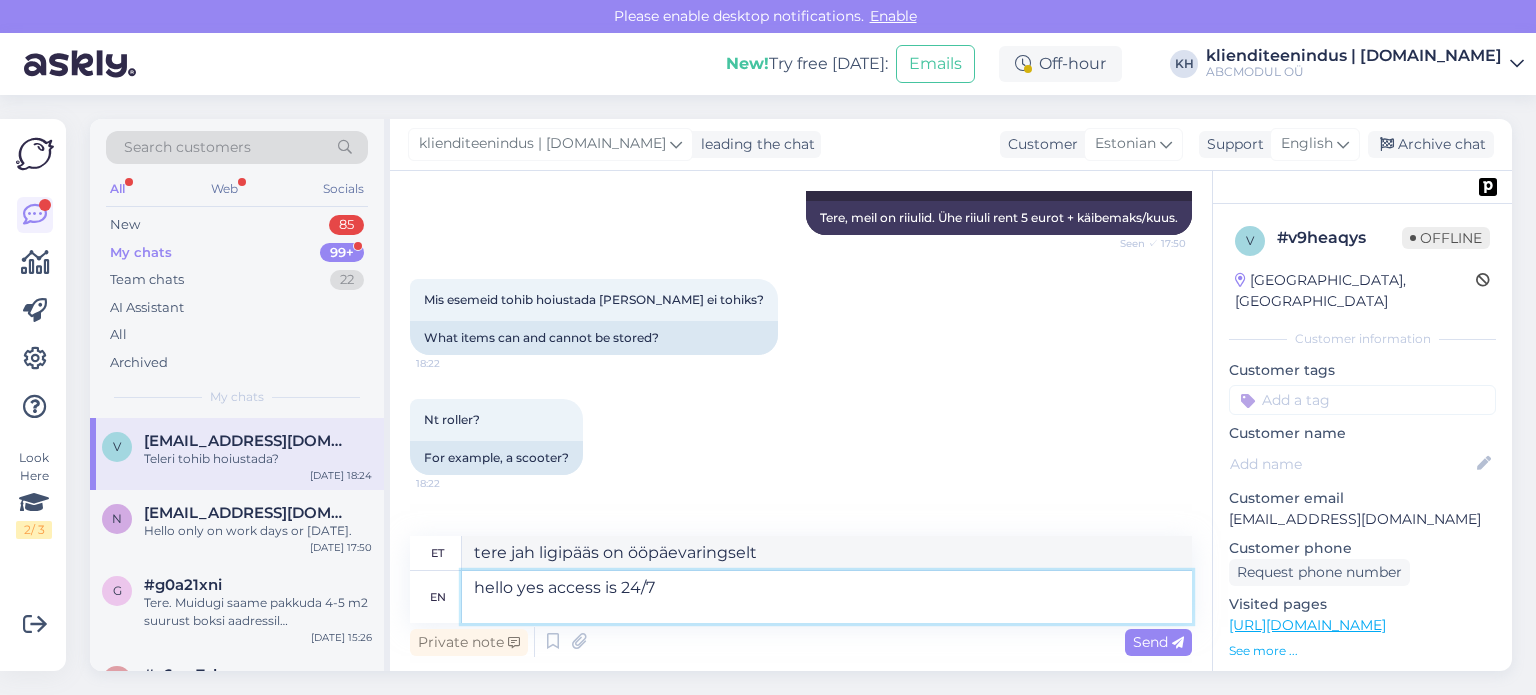 paste on "Hello,
Thank you for your question!
You can store most household, office, and business-related items, such as:
Furniture
Boxes and personal belongings
Electronics and appliances
Documents and files
Tools and equipment
However, it is strictly forbidden to store:
Perishable food items
Flammable, explosive, or hazardous materials (e.g. gasoline, paint, chemicals)
Illegal items or substances
Live animals or plants
Weapons or ammunition
If you're unsure about a specific item, feel free to ask — we're happy to help!" 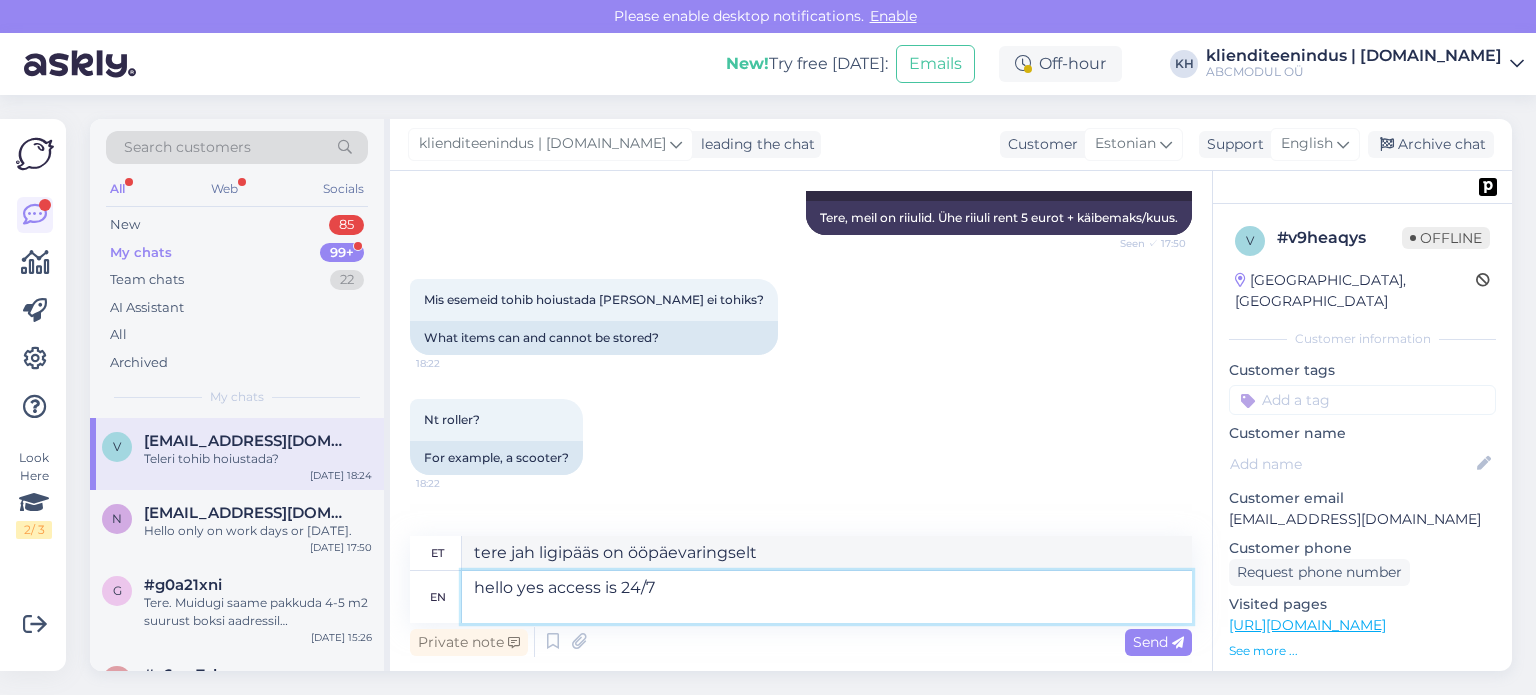 type on "hello yes access is 24/7
Hello,
Thank you for your question!
You can store most household, office, and business-related items, such as:
Furniture
Boxes and personal belongings
Electronics and appliances
Documents and files
Tools and equipment
However, it is strictly forbidden to store:
Perishable food items
Flammable, explosive, or hazardous materials (e.g. gasoline, paint, chemicals)
Illegal items or substances
Live animals or plants
Weapons or ammunition
If you're unsure about a specific item, feel free to ask — we're happy to help!" 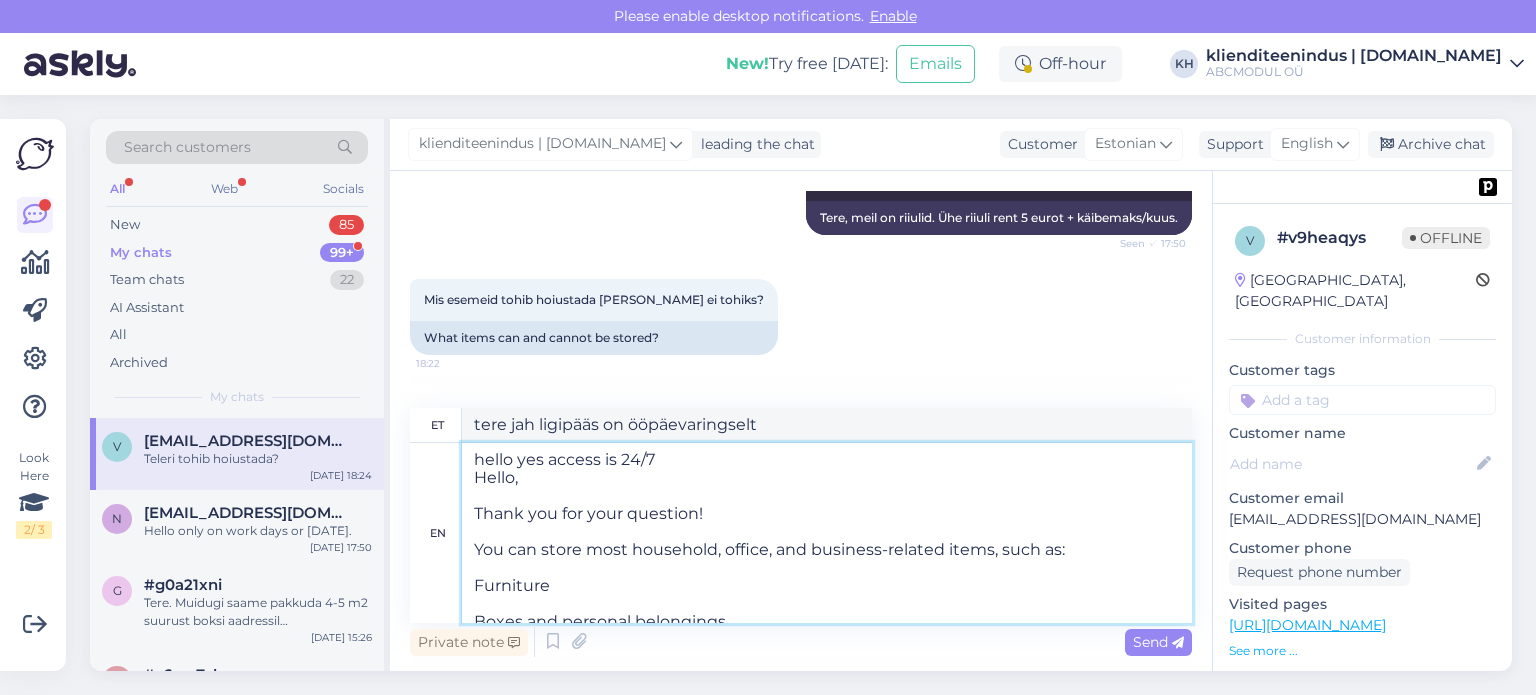 scroll, scrollTop: 368, scrollLeft: 0, axis: vertical 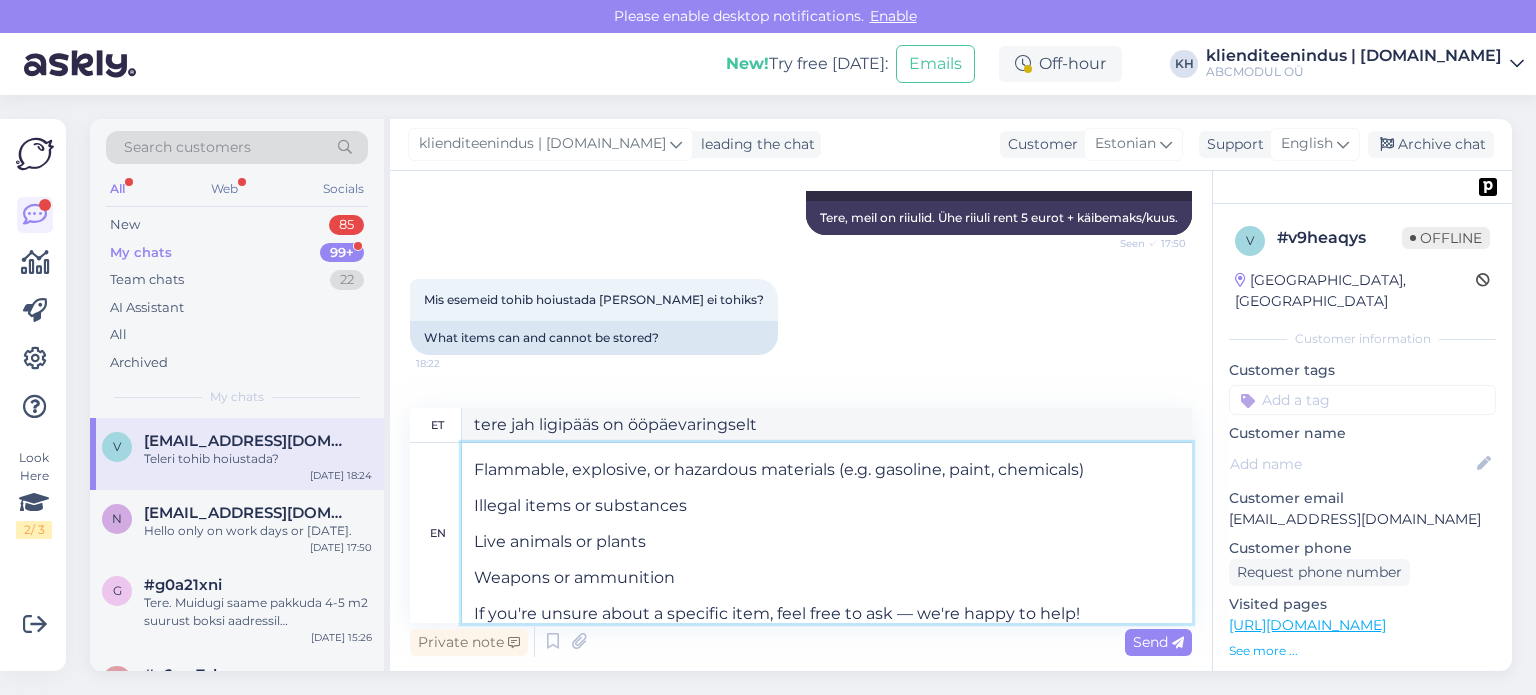 type on "Tere, jah, ligipääs on ööpäevaringselt
Tere,
Täname teid küsimuse eest!
Siin saab [PERSON_NAME] enamikku majapidamis-, kontori- ja äritarbeid, näiteks:
Mööblit
[PERSON_NAME] isiklikke asju
Elektroonikat ja kodumasinaid
Dokumente ja toimikuid
Tööriistu ja seadmeid
Siiski on rangelt keelatud [PERSON_NAME]:
Kergesti riknevaid toiduaineid
Tuleohtlikke, plahvatusohtlikke või ohtlikke materjale ( eg bensiin, värv, kemikaalid)
Ebaseaduslikke esemeid või aineid
Elusloomi või [PERSON_NAME]
Relvi või laskemoona
Kui te pole konkreetse eseme osas [PERSON_NAME], küsige julgelt – aitame hea meelega!" 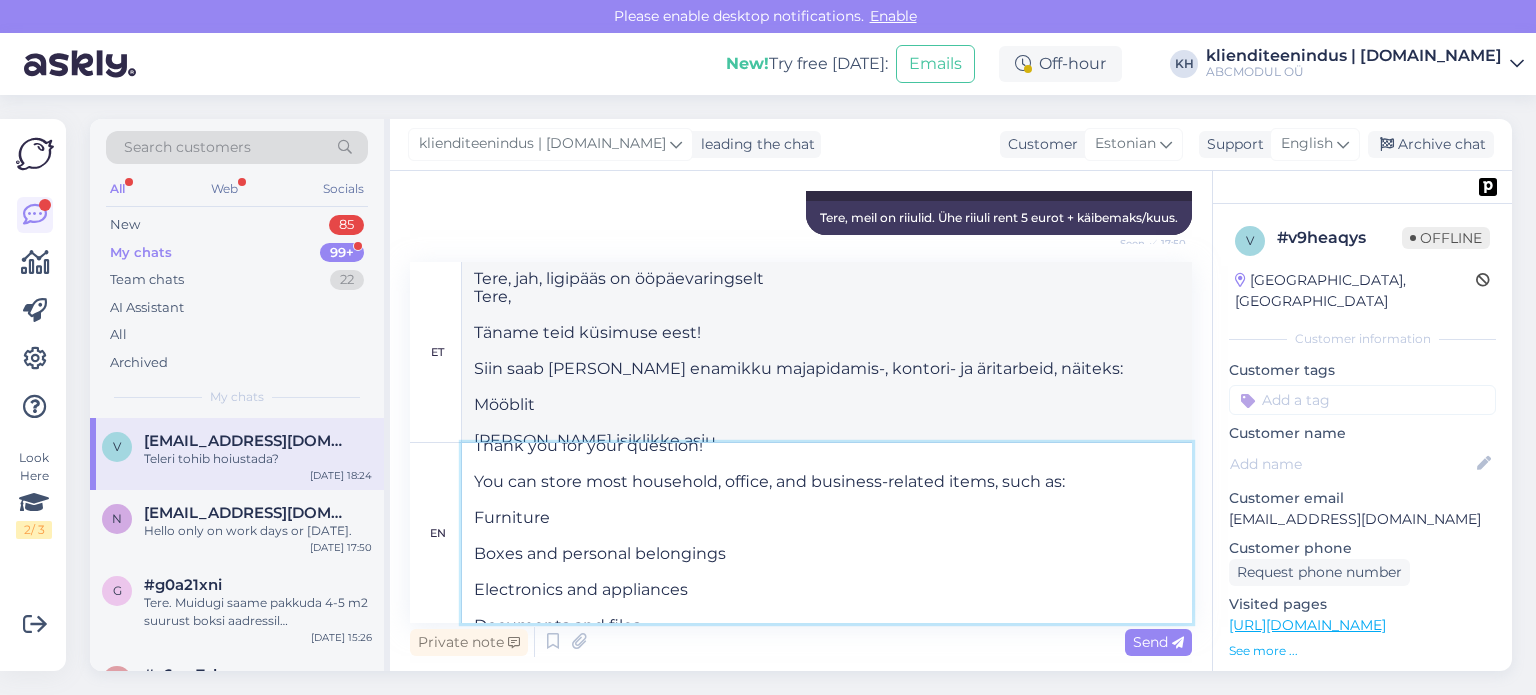 scroll, scrollTop: 0, scrollLeft: 0, axis: both 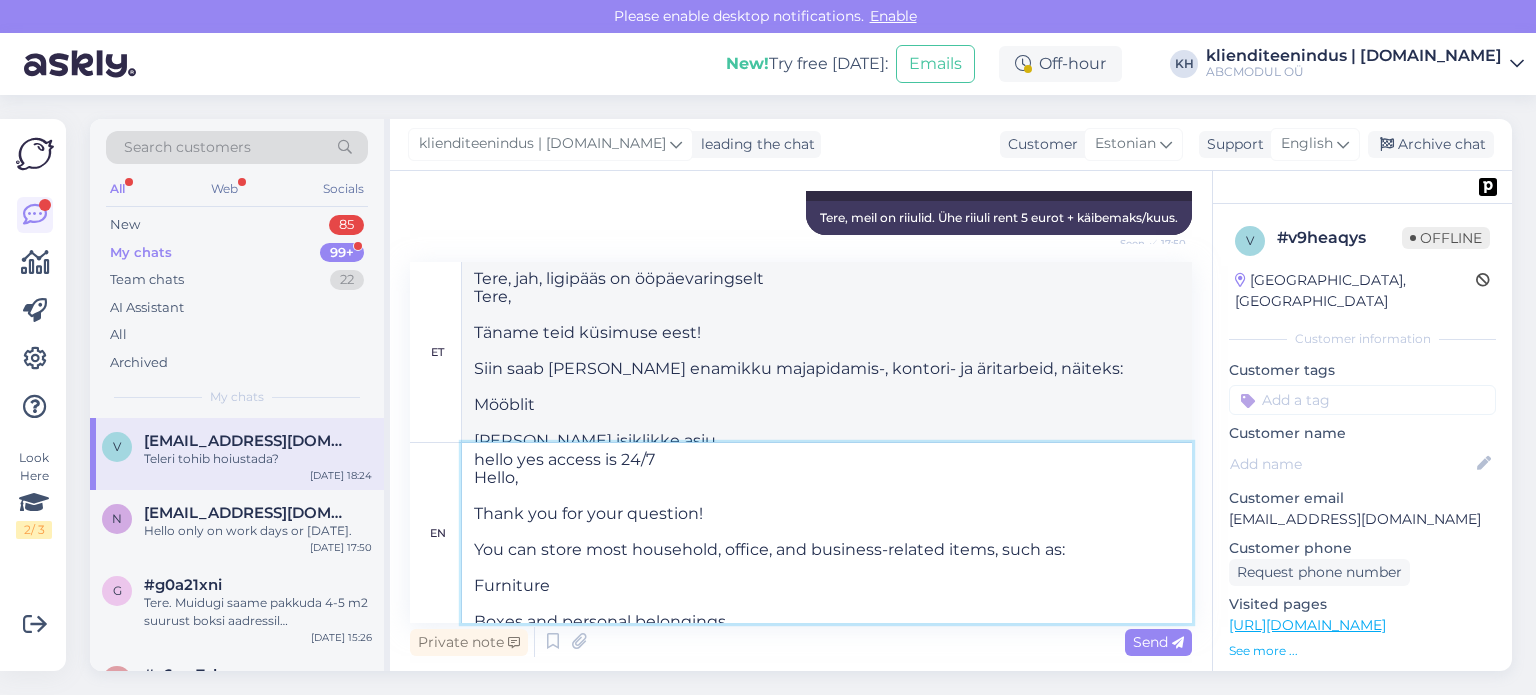 drag, startPoint x: 520, startPoint y: 459, endPoint x: 689, endPoint y: 459, distance: 169 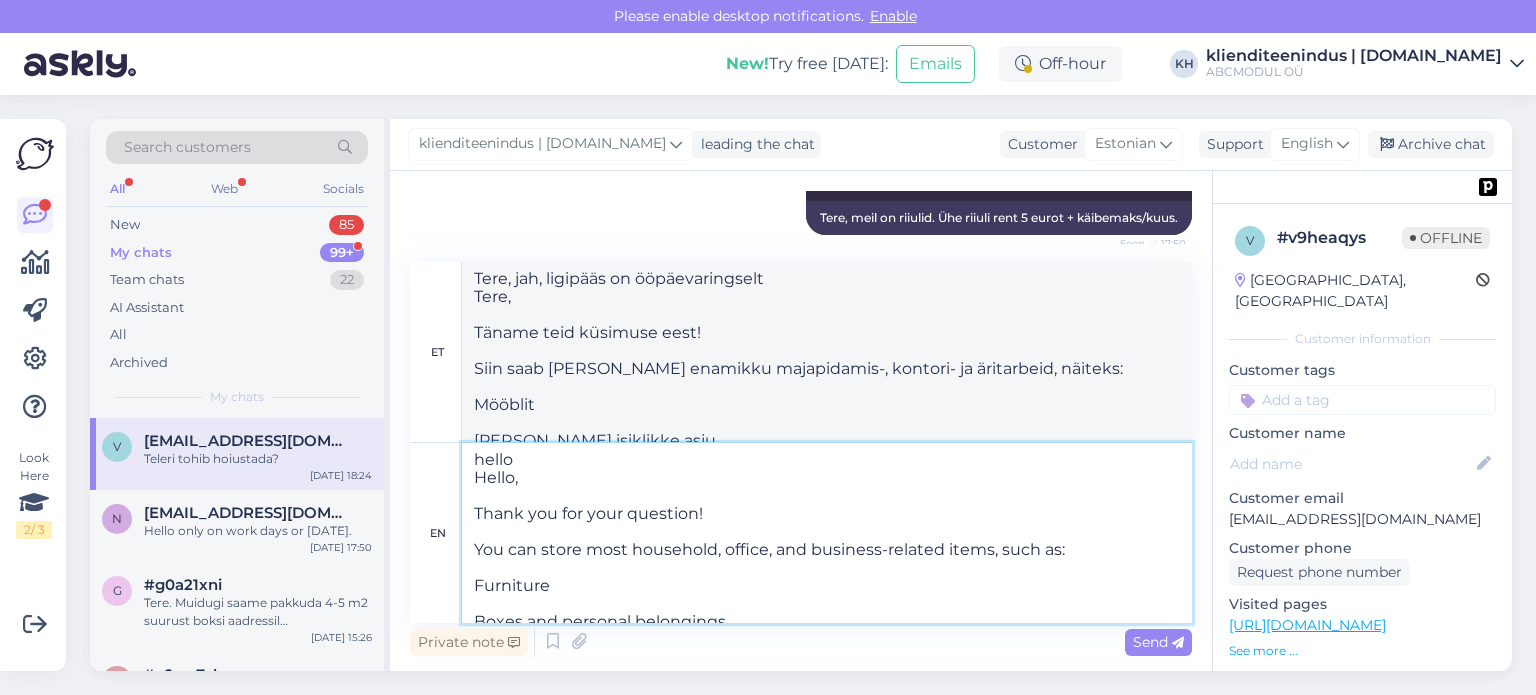 drag, startPoint x: 531, startPoint y: 460, endPoint x: 344, endPoint y: 456, distance: 187.04277 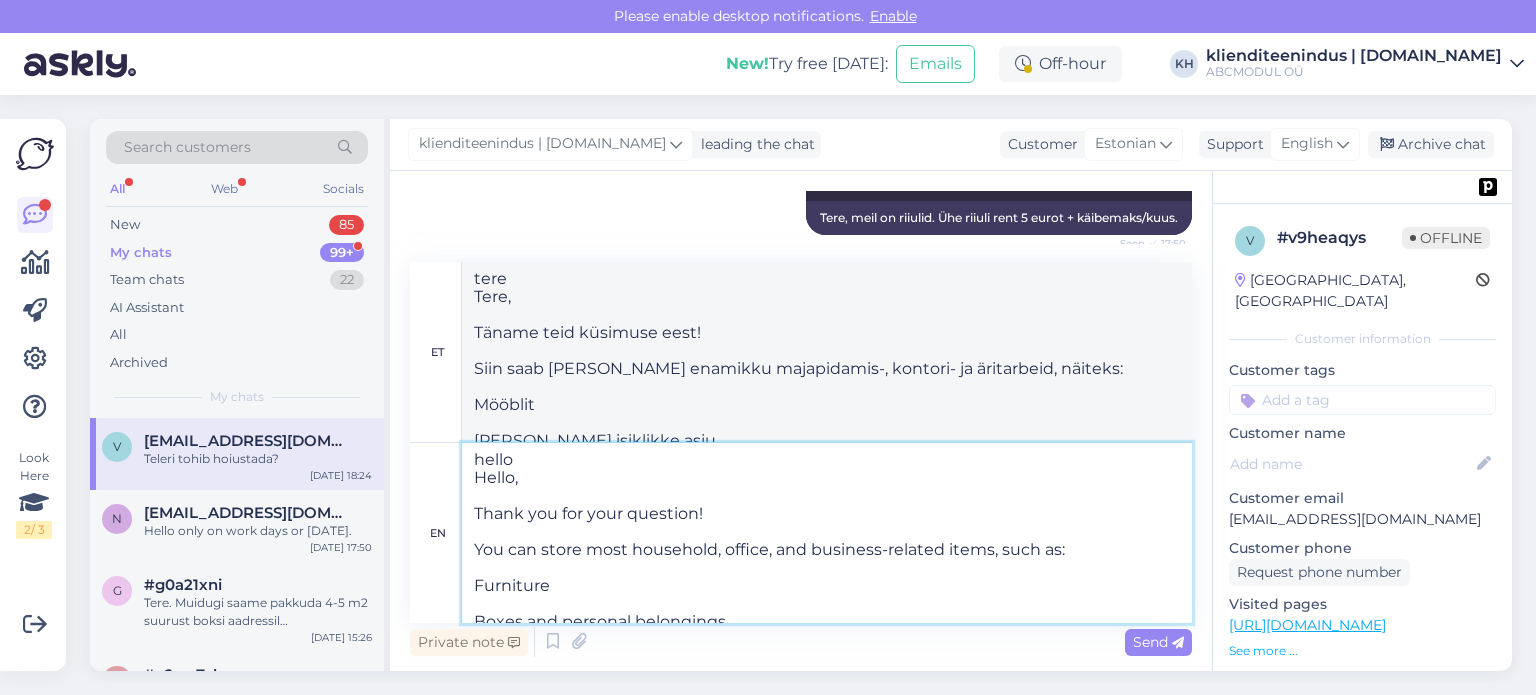 type on "Hello,
Thank you for your question!
You can store most household, office, and business-related items, such as:
Furniture
Boxes and personal belongings
Electronics and appliances
Documents and files
Tools and equipment
However, it is strictly forbidden to store:
Perishable food items
Flammable, explosive, or hazardous materials (e.g. gasoline, paint, chemicals)
Illegal items or substances
Live animals or plants
Weapons or ammunition
If you're unsure about a specific item, feel free to ask — we're happy to help!" 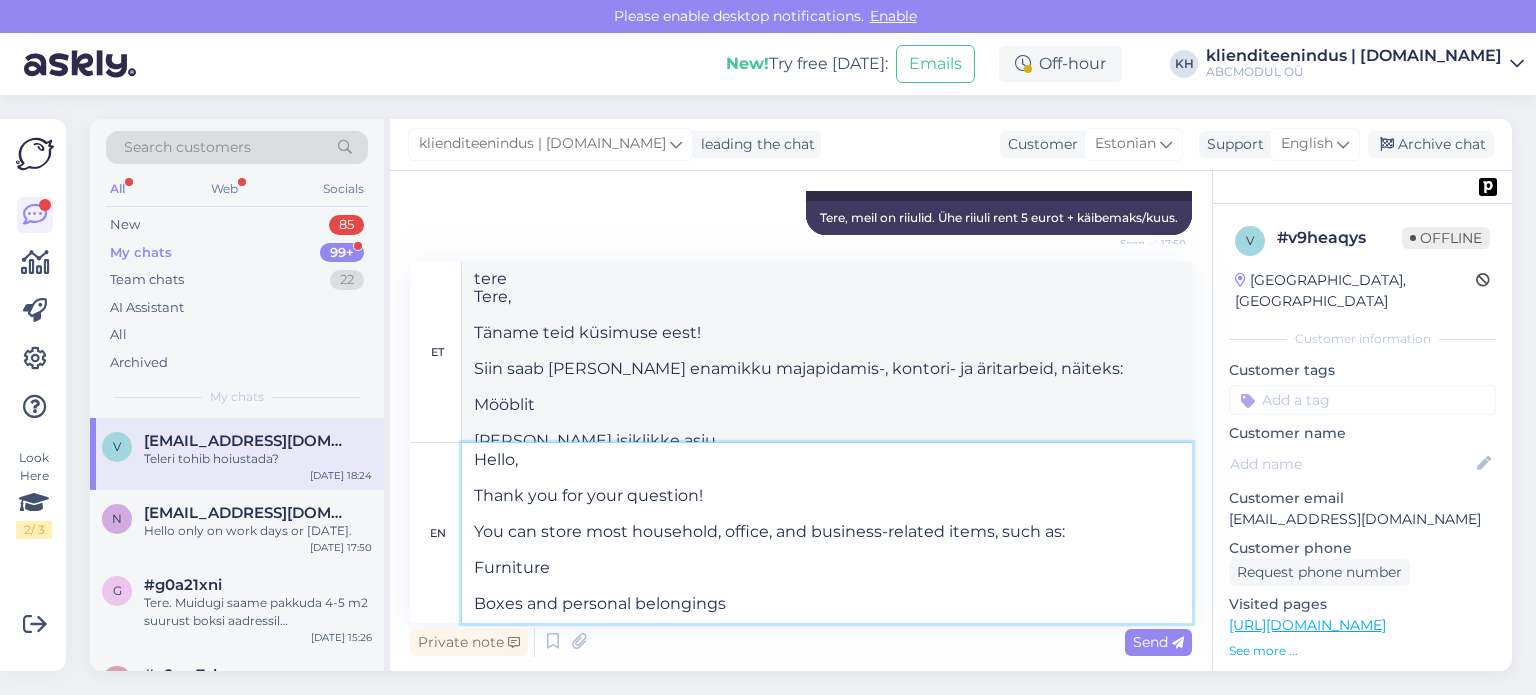 type on "Tere,
Täname teid küsimuse eest!
Siin saab [PERSON_NAME] enamikku majapidamis-, kontori- ja äritarbeid, näiteks:
Mööblit
[PERSON_NAME] isiklikke asju
Elektroonikat ja kodumasinaid
Dokumente ja toimikuid
Tööriistu ja seadmeid
Siiski on rangelt keelatud [PERSON_NAME]:
Kergesti riknevaid toiduaineid
Tuleohtlikke, plahvatusohtlikke või ohtlikke materjale ( eg bensiin, värv, kemikaalid)
Ebaseaduslikke esemeid või aineid
Elusloomi või [PERSON_NAME]
Relvi või laskemoona
Kui te pole konkreetse eseme suhtes [PERSON_NAME], küsige julgelt – aitame teid hea meelega!" 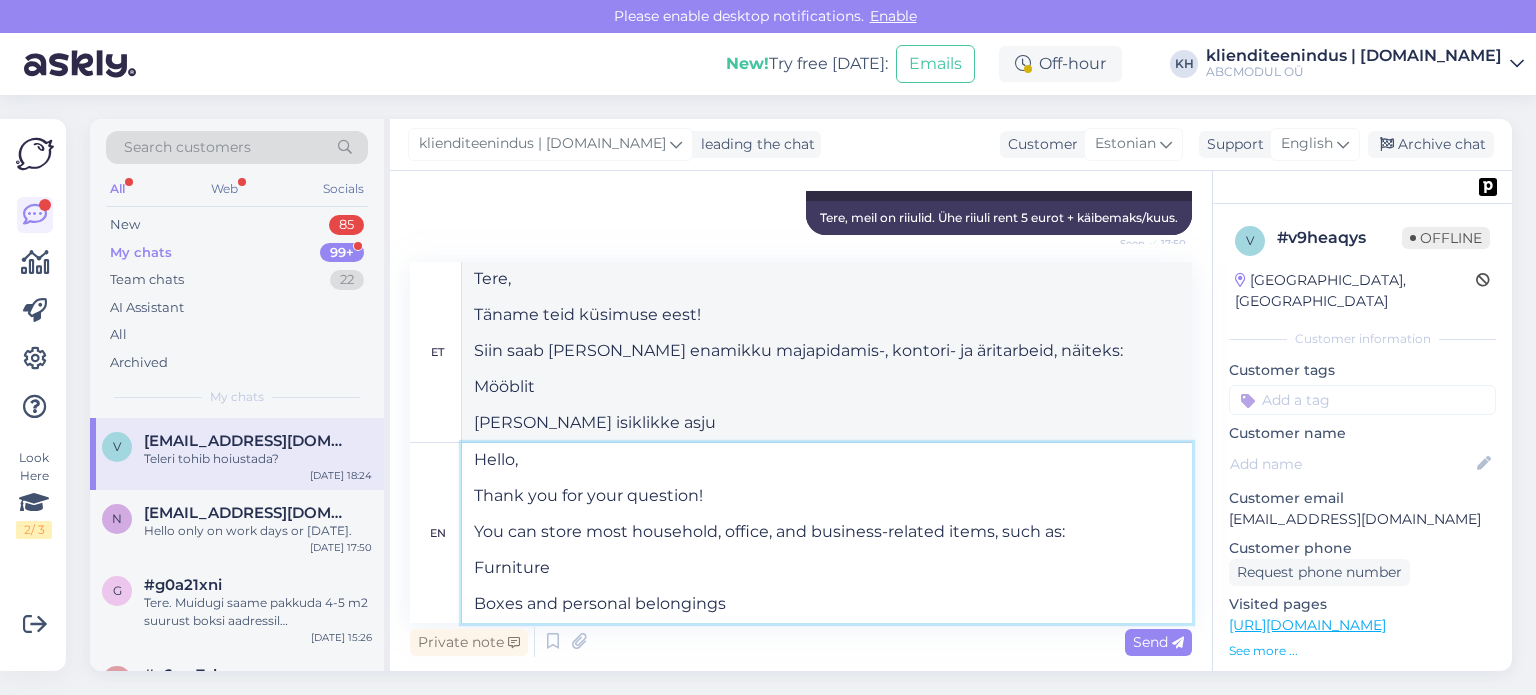 click on "Hello,
Thank you for your question!
You can store most household, office, and business-related items, such as:
Furniture
Boxes and personal belongings
Electronics and appliances
Documents and files
Tools and equipment
However, it is strictly forbidden to store:
Perishable food items
Flammable, explosive, or hazardous materials (e.g. gasoline, paint, chemicals)
Illegal items or substances
Live animals or plants
Weapons or ammunition
If you're unsure about a specific item, feel free to ask — we're happy to help!" at bounding box center [827, 533] 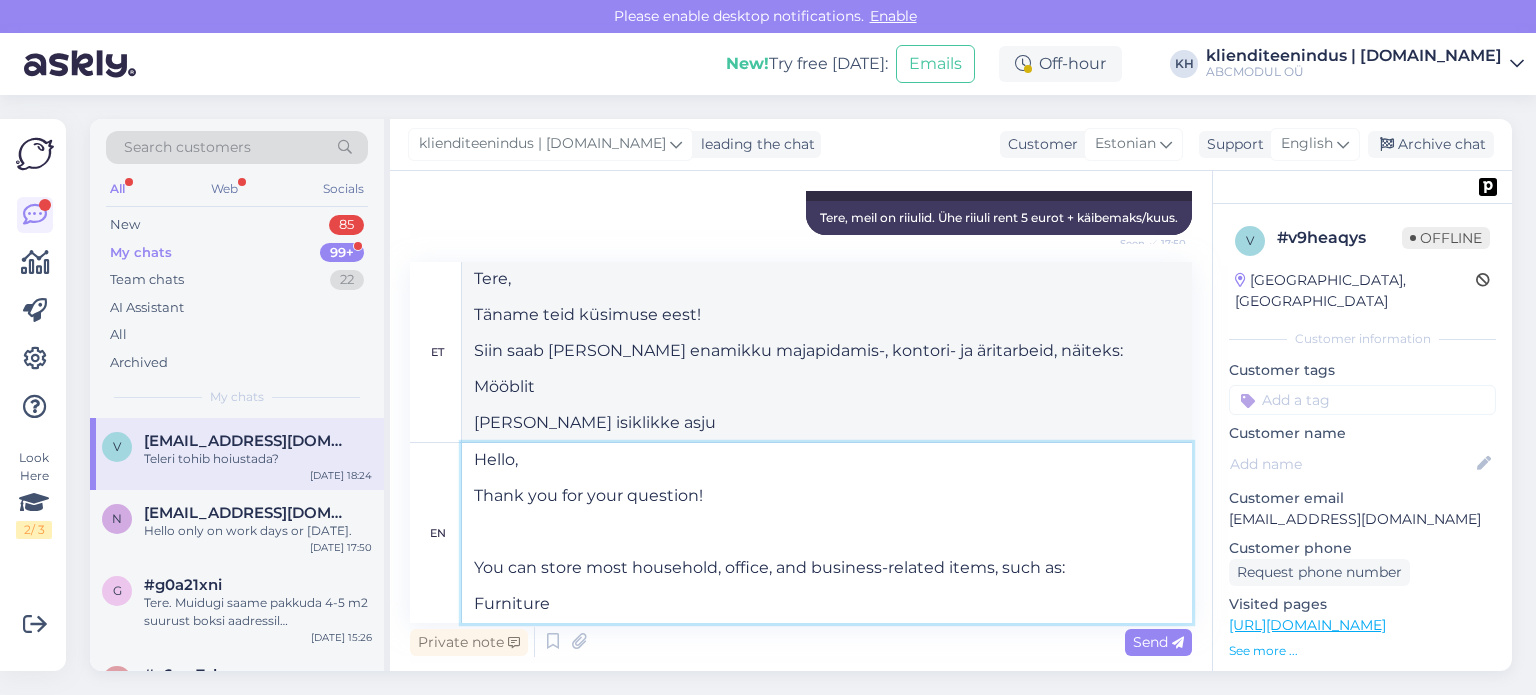 paste on "yes access is 24/7" 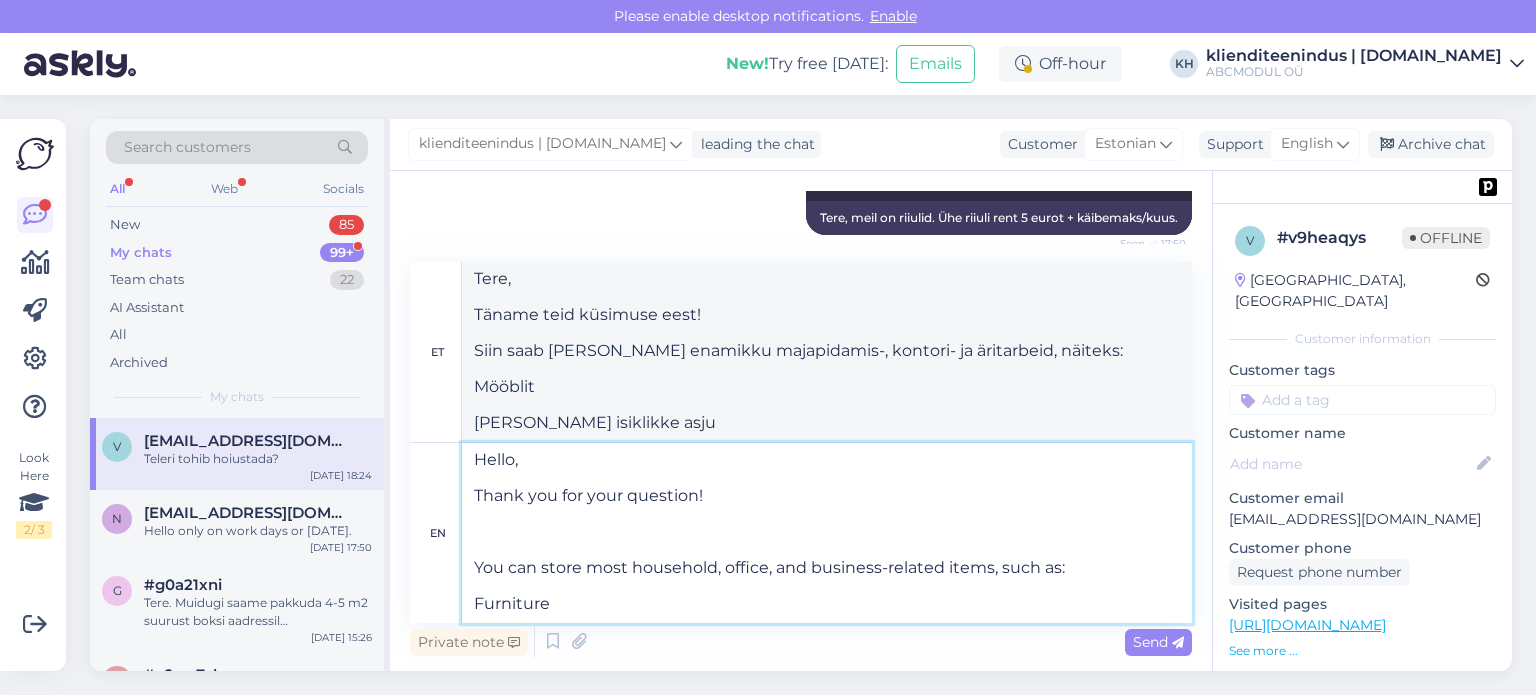 type on "Hello,
Thank you for your question!
yes access is 24/7
You can store most household, office, and business-related items, such as:
Furniture
Boxes and personal belongings
Electronics and appliances
Documents and files
Tools and equipment
However, it is strictly forbidden to store:
Perishable food items
Flammable, explosive, or hazardous materials (e.g. gasoline, paint, chemicals)
Illegal items or substances
Live animals or plants
Weapons or ammunition
If you're unsure about a specific item, feel free to ask — we're happy to help!" 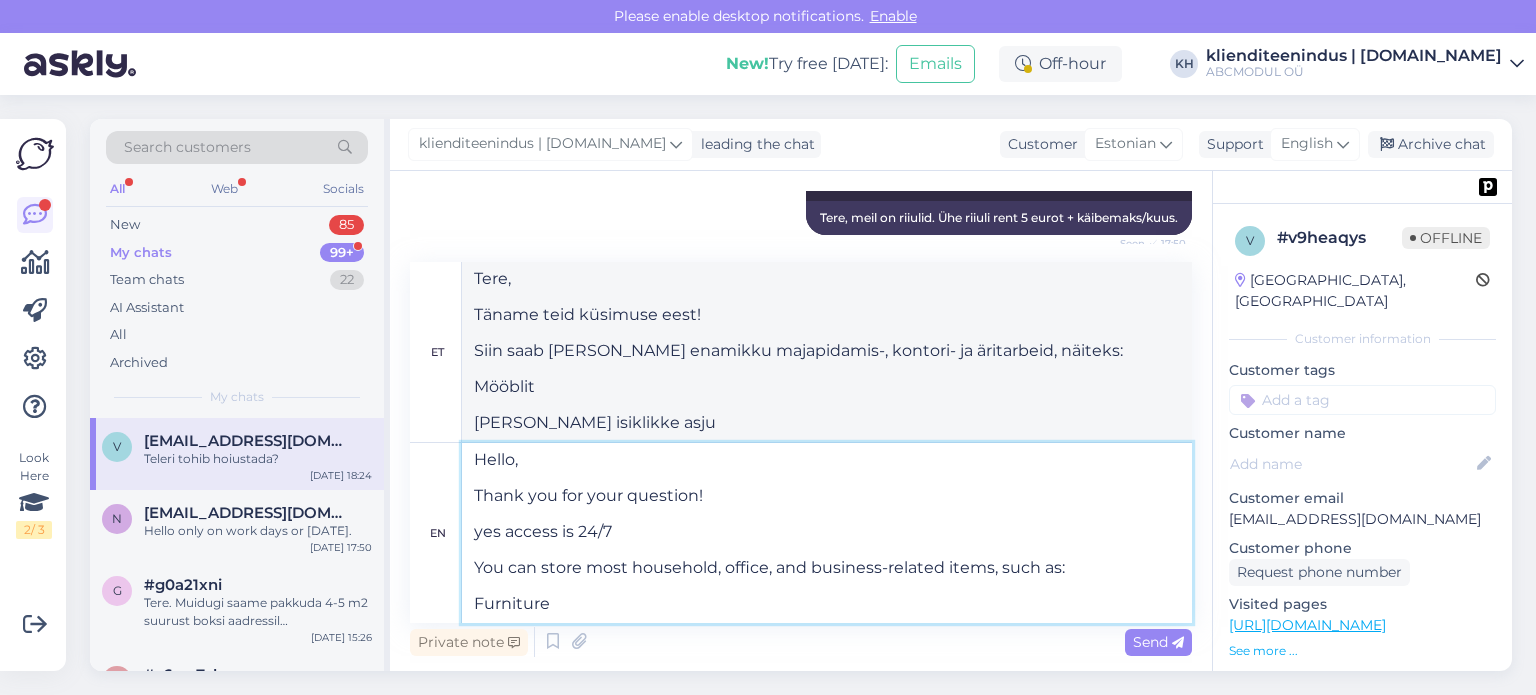 type on "Tere,
Täname teid küsimuse eest!
[GEOGRAPHIC_DATA], juurdepääs on ööpäevaringselt
Siin saab [PERSON_NAME] enamikku majapidamis-, kontori- ja äritarbeid, näiteks:
Mööblit
[PERSON_NAME] isiklikke asju
Elektroonikat ja kodumasinaid 0
Dokumente ja toimikuid
Tööriistu ja seadmeid
Siiski on rangelt keelatud [PERSON_NAME]:
Kergesti riknevaid toiduaineid
Tuleohtlikke, plahvatusohtlikke või ohtlikke materjale ( eg bensiin, värv, kemikaalid)
Ebaseaduslikke esemeid või aineid
või [PERSON_NAME]
Relvi või laskemoona
Kui te pole konkreetse eseme osas [PERSON_NAME], küsige julgelt – aitame teid hea meelega!" 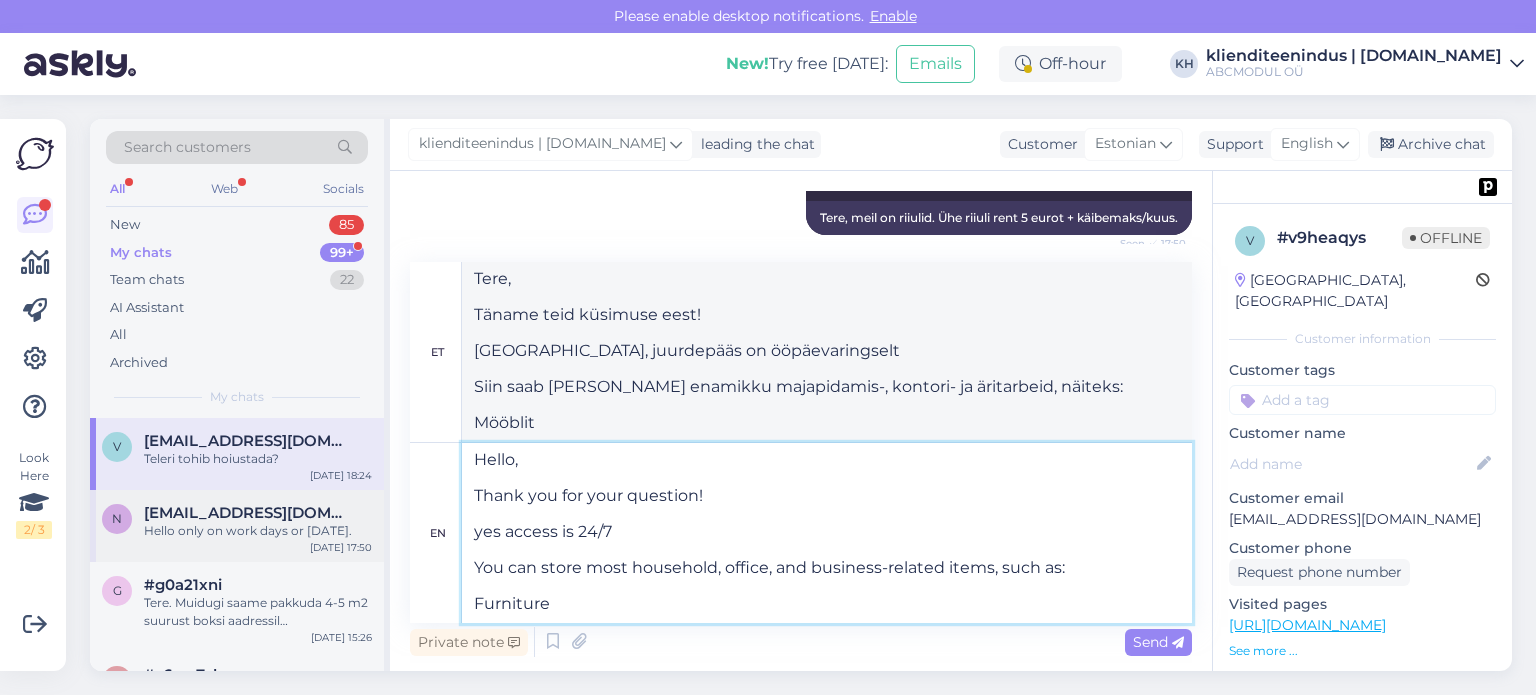drag, startPoint x: 512, startPoint y: 550, endPoint x: 368, endPoint y: 554, distance: 144.05554 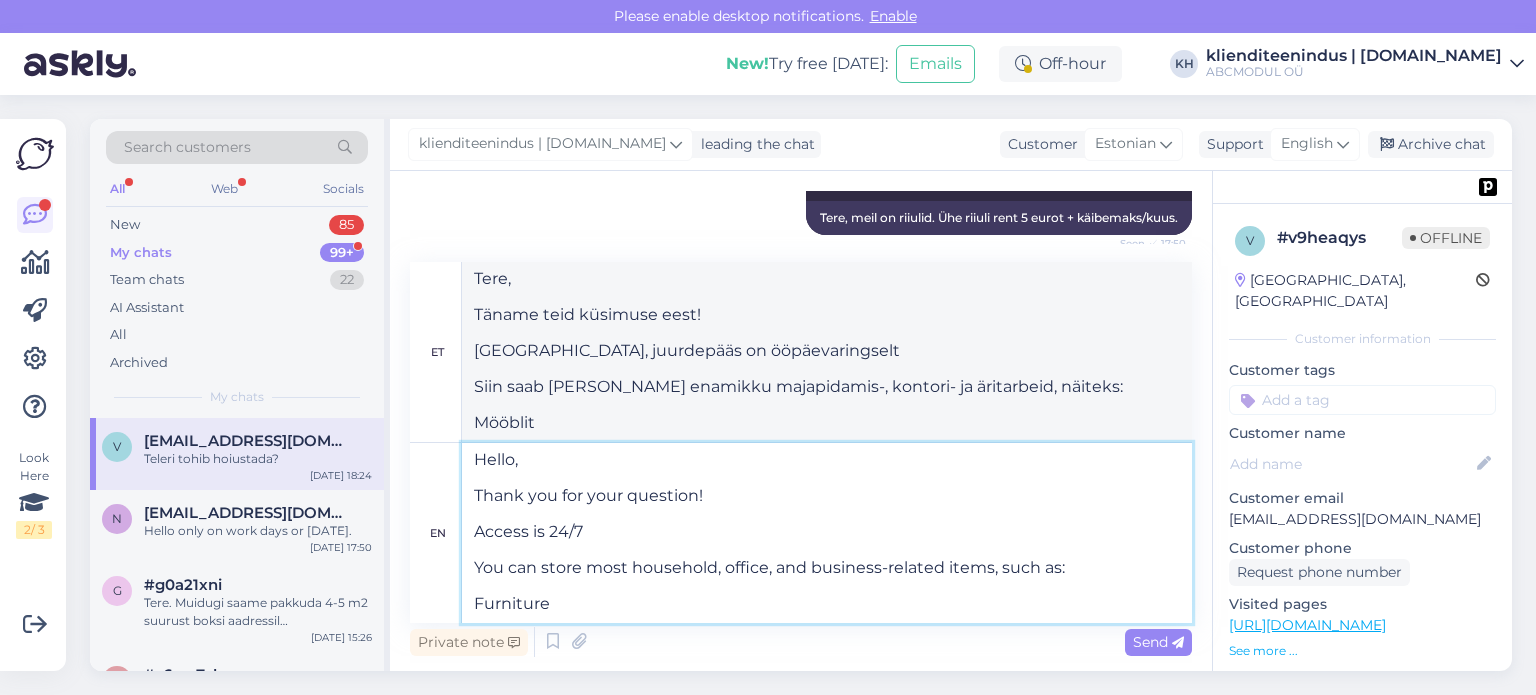 type on "Tere,
Täname teid küsimuse eest!
Ligipääs on ööpäevaringselt
Siin saab [PERSON_NAME] enamikku majapidamis-, kontori- ja äritarbeid, näiteks:
Mööblit
[PERSON_NAME] isiklikke asju
Elektroonikat ja kodumasinaid
seadmeid
Siiski on rangelt keelatud [PERSON_NAME]:
Kergesti riknevaid toiduaineid
Tuleohtlikke, plahvatusohtlikke või ohtlikke materjale ( eg bensiin, värv, kemikaalid)
Ebaseaduslikke esemeid või aineid
Elusloomi või [PERSON_NAME]
Relvi või laskemoona
Kui te pole konkreetse eseme osas [PERSON_NAME], küsige julgelt – aitame hea meelega!" 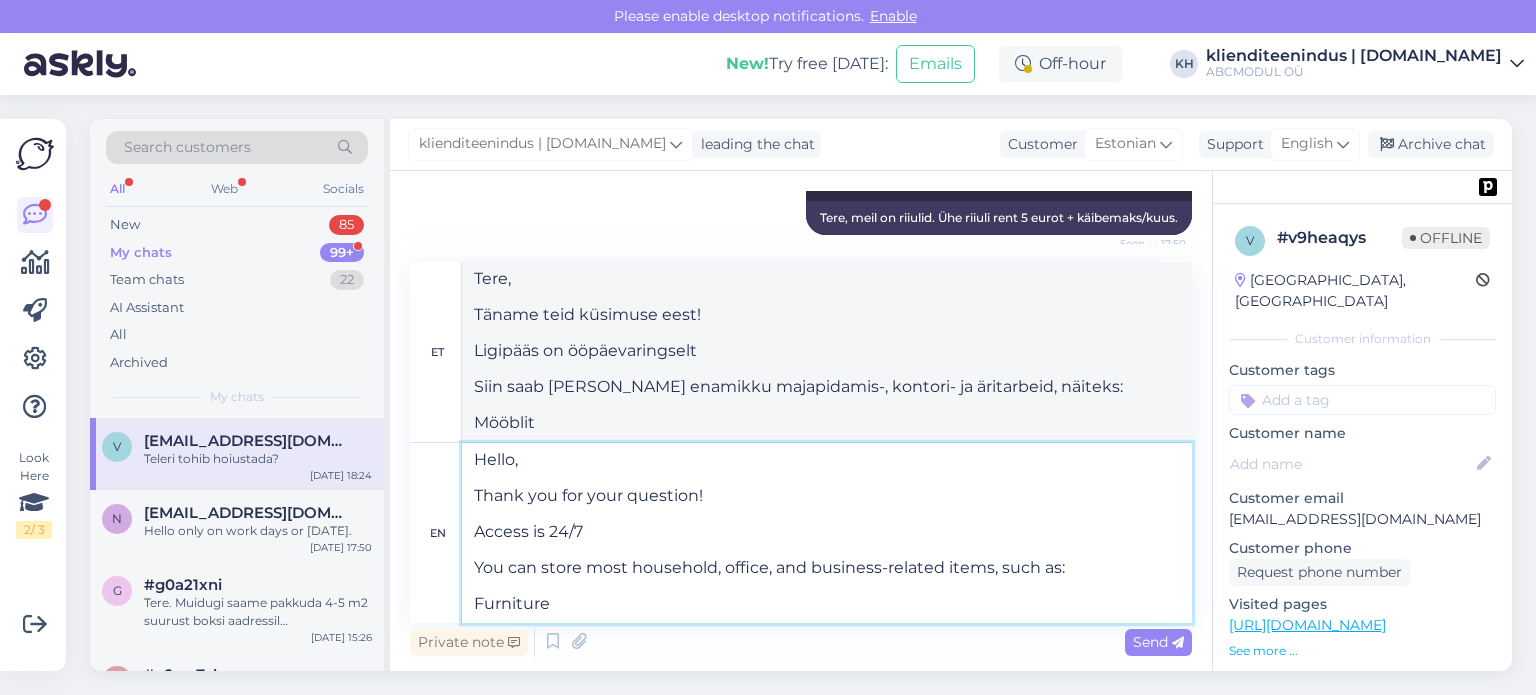 click on "Hello,
Thank you for your question!
Access is 24/7
You can store most household, office, and business-related items, such as:
Furniture
Boxes and personal belongings
Electronics and appliances
Documents and files
Tools and equipment
However, it is strictly forbidden to store:
Perishable food items
Flammable, explosive, or hazardous materials (e.g. gasoline, paint, chemicals)
Illegal items or substances
Live animals or plants
Weapons or ammunition
If you're unsure about a specific item, feel free to ask — we're happy to help!" at bounding box center (827, 533) 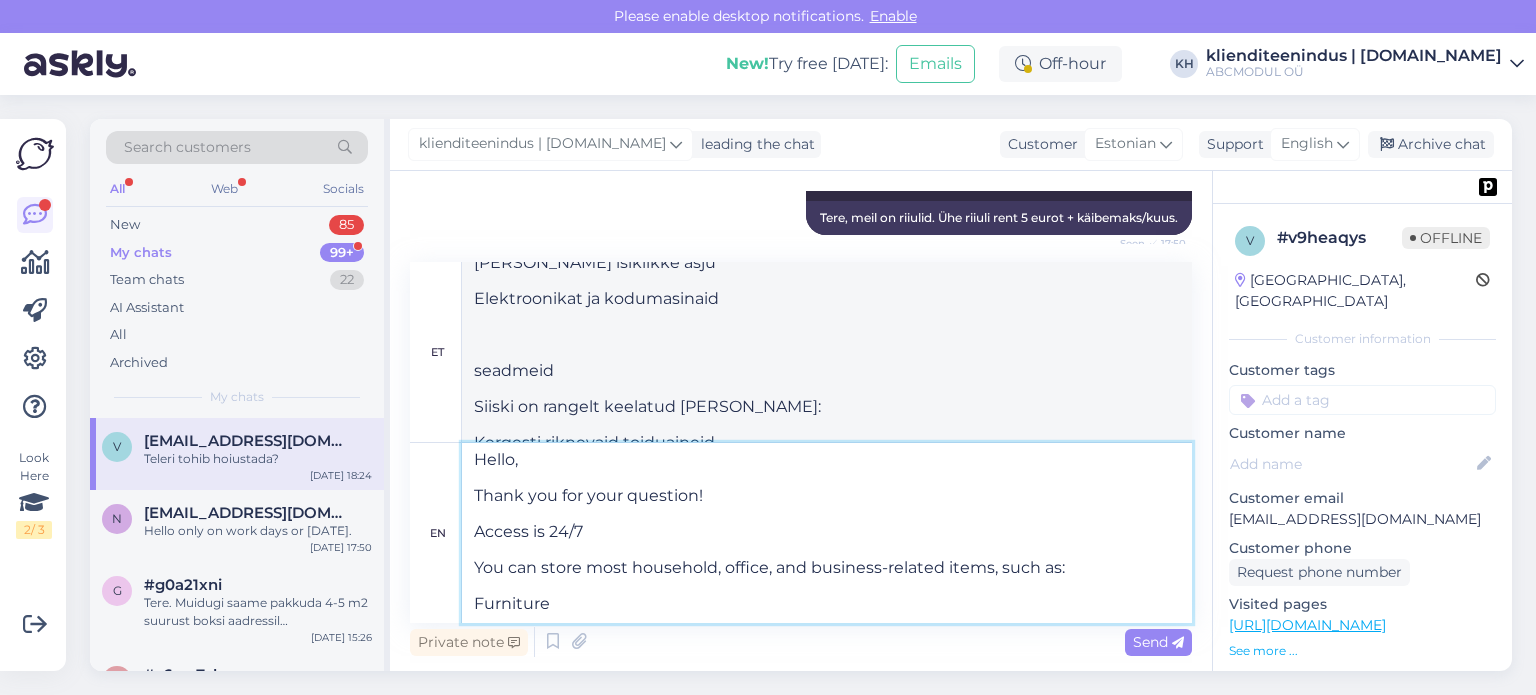scroll, scrollTop: 200, scrollLeft: 0, axis: vertical 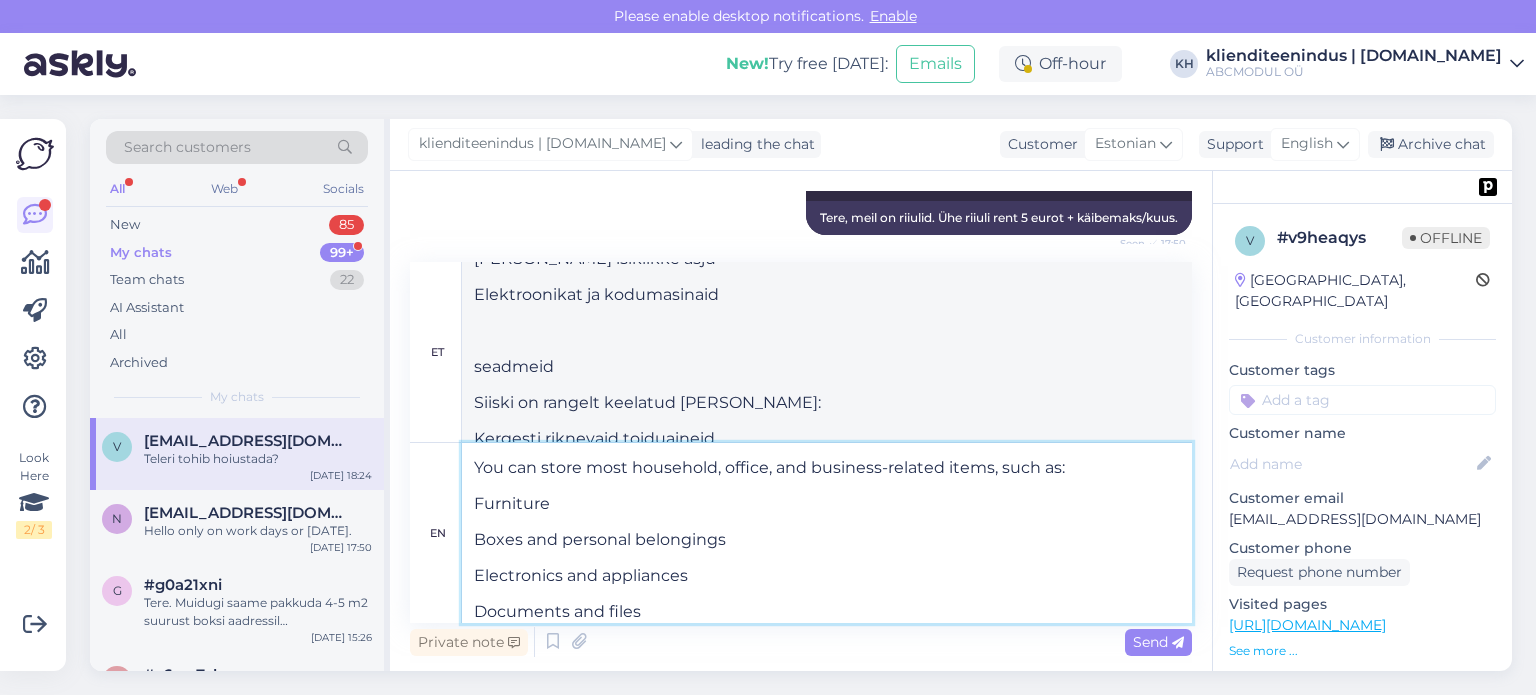 click on "Hello,
Thank you for your question!
Access is 24/7
You can store most household, office, and business-related items, such as:
Furniture
Boxes and personal belongings
Electronics and appliances
Documents and files
Tools and equipment
However, it is strictly forbidden to store:
Perishable food items
Flammable, explosive, or hazardous materials (e.g. gasoline, paint, chemicals)
Illegal items or substances
Live animals or plants
Weapons or ammunition
If you're unsure about a specific item, feel free to ask — we're happy to help!" at bounding box center (827, 533) 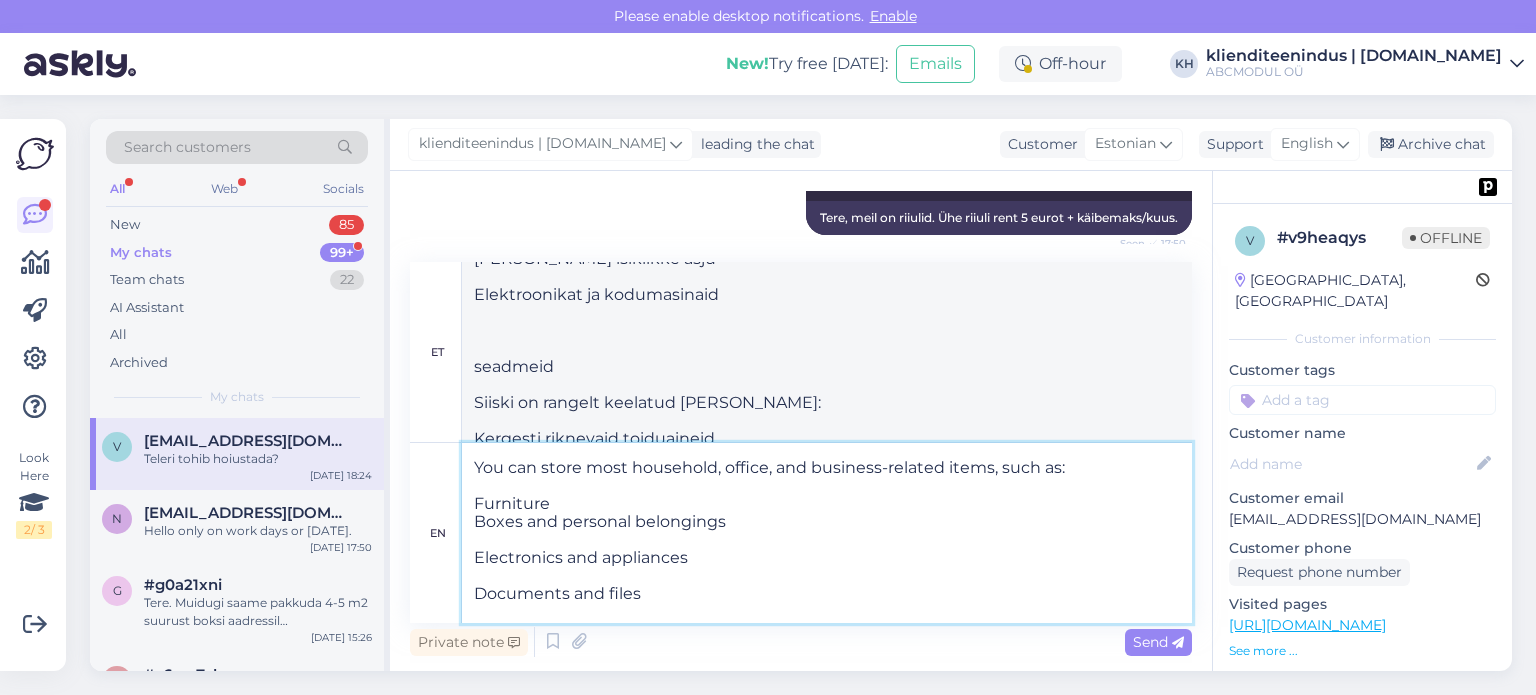 type on "Tere,
Täname teid küsimuse eest!
Ligipääs on ööpäevaringselt
Siin saab [PERSON_NAME] enamikku majapidamis-, kontori- ja äritarbeid, näiteks:
Mööblit
[PERSON_NAME] isiklikke asju
Elektroonikat ja kodumasinaid
Dokumente ja toimikuid
Tööriistu ja seadmeid
Siiski on rangelt keelatud [PERSON_NAME]:
Kergesti riknevaid toiduaineid
Tuleohtlikke, plahvatusohtlikke või ohtlikke materjale ( eg bensiin, värv, kemikaalid)
Ebaseaduslikke esemeid või aineid
Elusloomi või [PERSON_NAME]
Relvi või laskemoona
Kui te pole konkreetse eseme osas [PERSON_NAME], küsige julgelt – aitame teid hea meelega!" 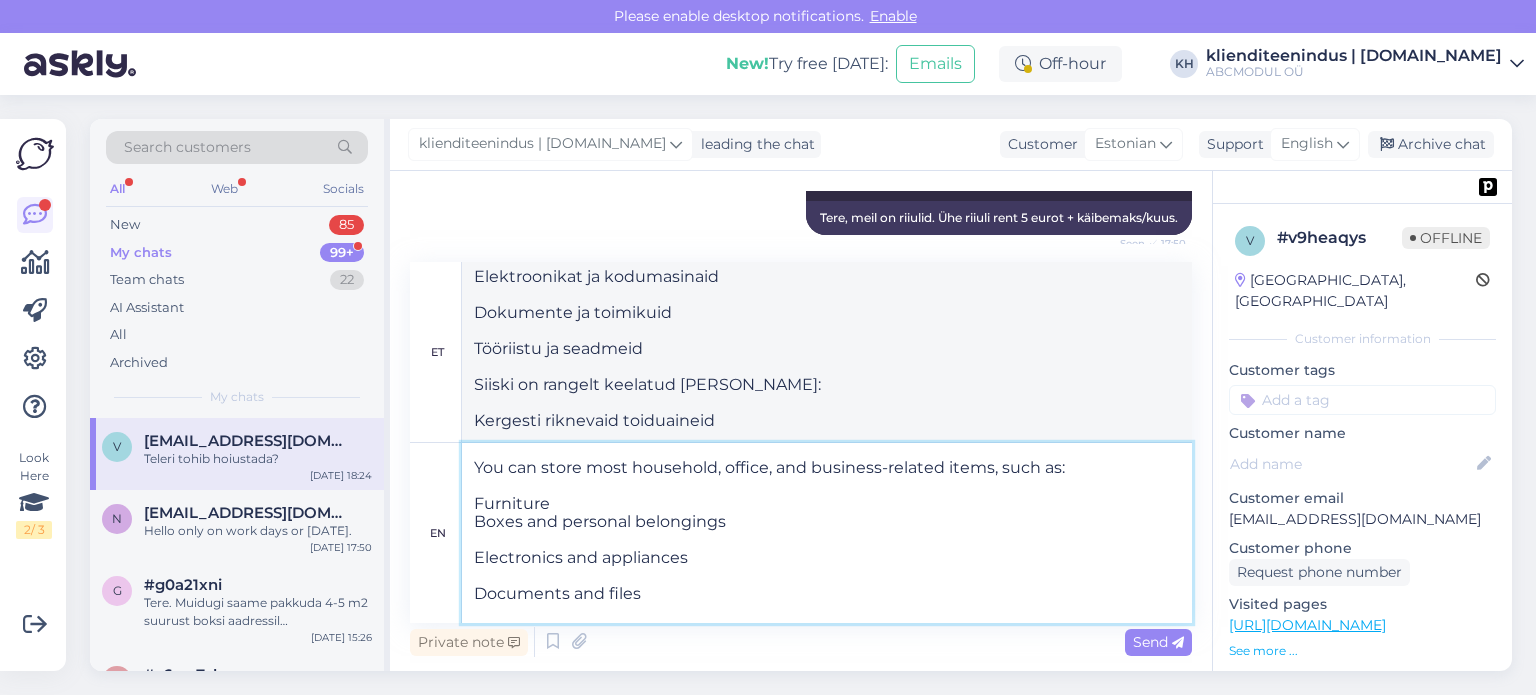 click on "Hello,
Thank you for your question!
Access is 24/7
You can store most household, office, and business-related items, such as:
Furniture
Boxes and personal belongings
Electronics and appliances
Documents and files
Tools and equipment
However, it is strictly forbidden to store:
Perishable food items
Flammable, explosive, or hazardous materials (e.g. gasoline, paint, chemicals)
Illegal items or substances
Live animals or plants
Weapons or ammunition
If you're unsure about a specific item, feel free to ask — we're happy to help!" at bounding box center [827, 533] 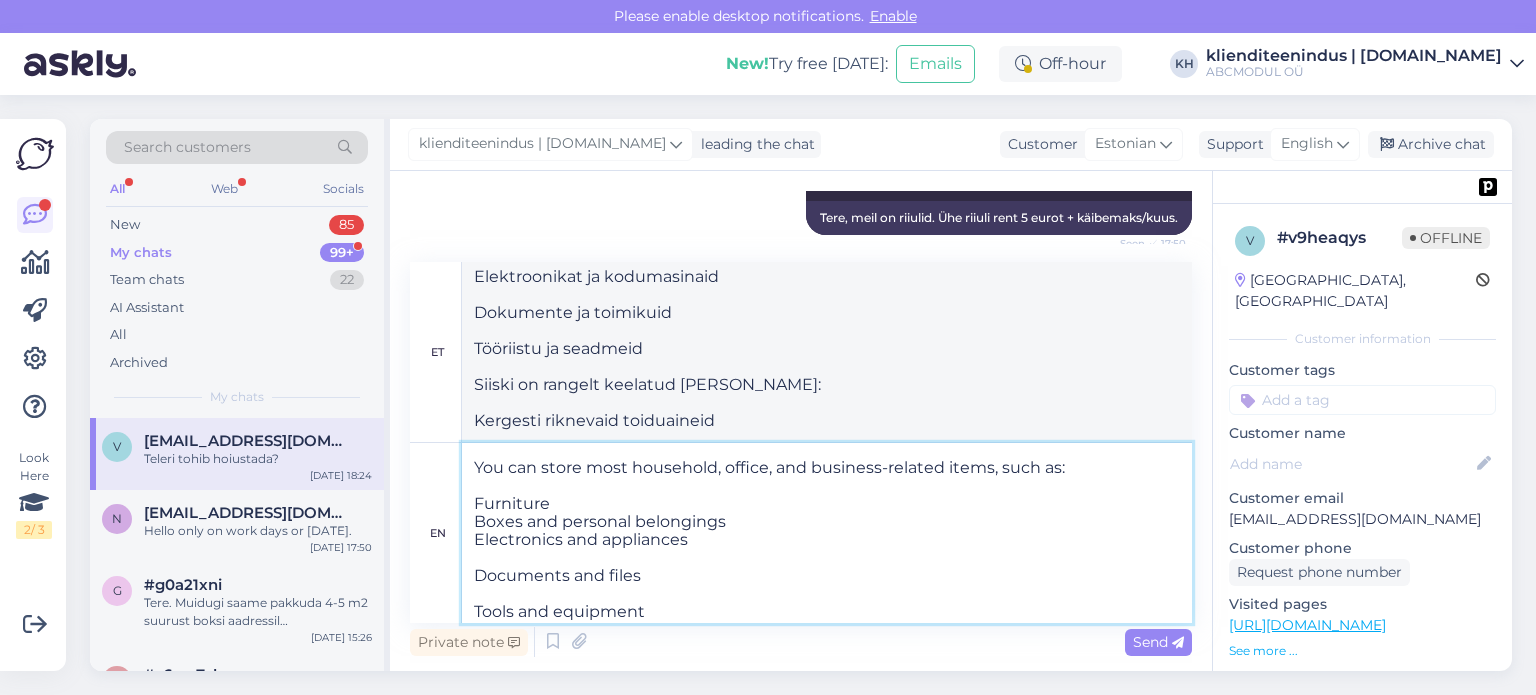 click on "Hello,
Thank you for your question!
Access is 24/7
You can store most household, office, and business-related items, such as:
Furniture
Boxes and personal belongings
Electronics and appliances
Documents and files
Tools and equipment
However, it is strictly forbidden to store:
Perishable food items
Flammable, explosive, or hazardous materials (e.g. gasoline, paint, chemicals)
Illegal items or substances
Live animals or plants
Weapons or ammunition
If you're unsure about a specific item, feel free to ask — we're happy to help!" at bounding box center (827, 533) 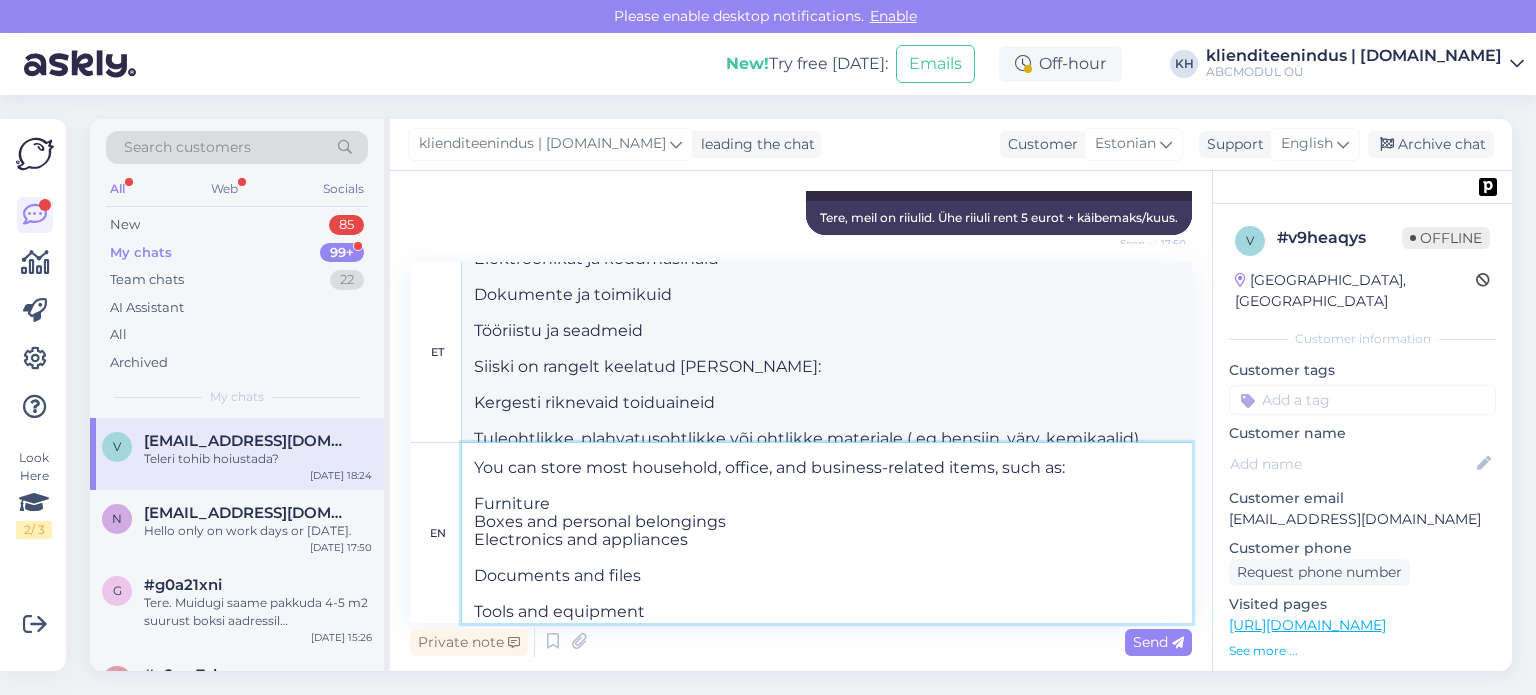 type on "Hello,
Thank you for your question!
Access is 24/7
You can store most household, office, and business-related items, such as:
Furniture
Boxes and personal belongings
Electronics and appliances
Documents and files
Tools and equipment
However, it is strictly forbidden to store:
Perishable food items
Flammable, explosive, or hazardous materials (e.g. gasoline, paint, chemicals)
Illegal items or substances
Live animals or plants
Weapons or ammunition
If you're unsure about a specific item, feel free to ask — we're happy to help!" 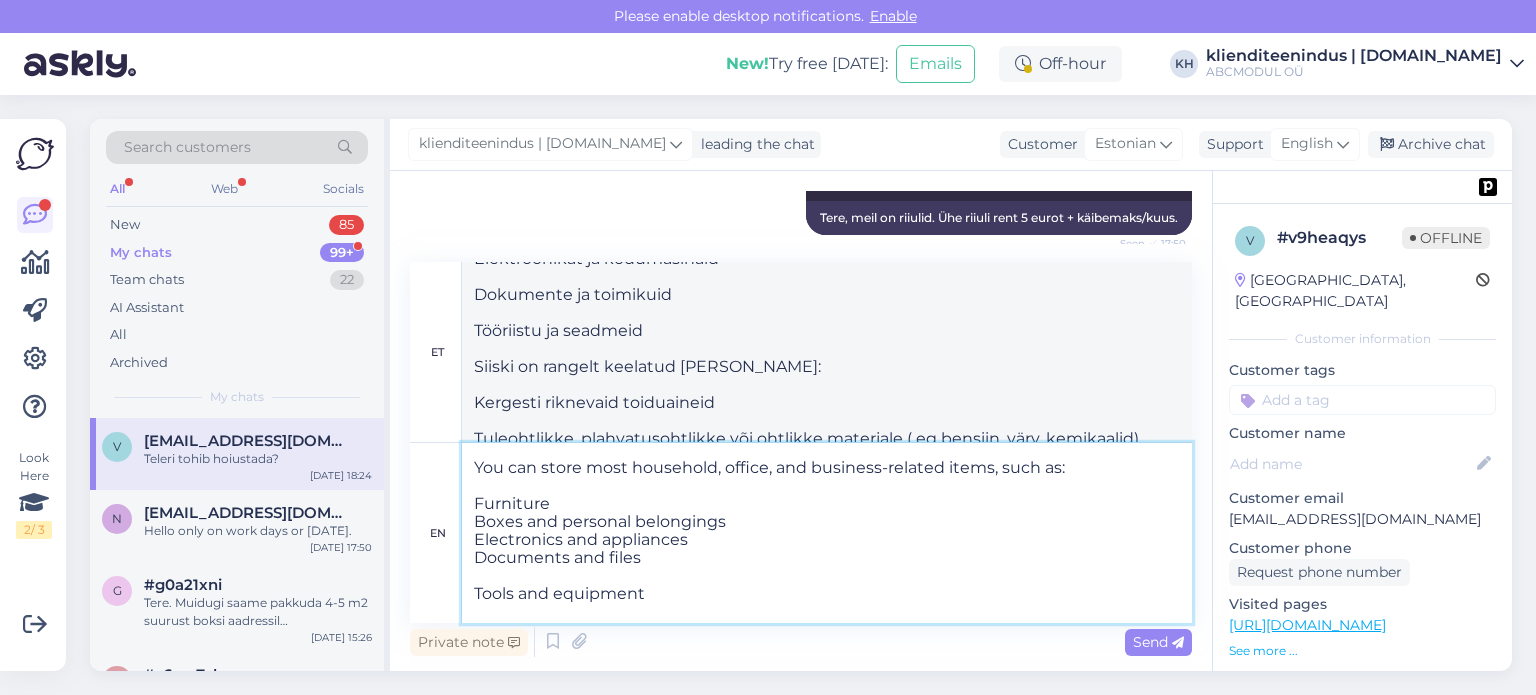 type on "Tere,
Täname teid küsimuse eest!
Ligipääs on ööpäevaringselt
Siin saab [PERSON_NAME] enamikku majapidamis-, kontori- ja äritarbeid, näiteks:
Mööblit
[PERSON_NAME] isiklikke asju
Elektroonikat ja kodumasinaid
Dokumente ja toimikuid
Tööriistu ja seadmeid
Siiski on rangelt keelatud [PERSON_NAME]:
Kergesti riknevaid toiduaineid
Tuleohtlikke, plahvatusohtlikke või ohtlikke materjale ( eg bensiin, värv, kemikaalid)
Ebaseaduslikke esemeid või aineid
Elusloomi või [PERSON_NAME]
Relvi või laskemoona
Kui te pole konkreetse eseme osas [PERSON_NAME], küsige julgelt – aitame teid hea meelega!" 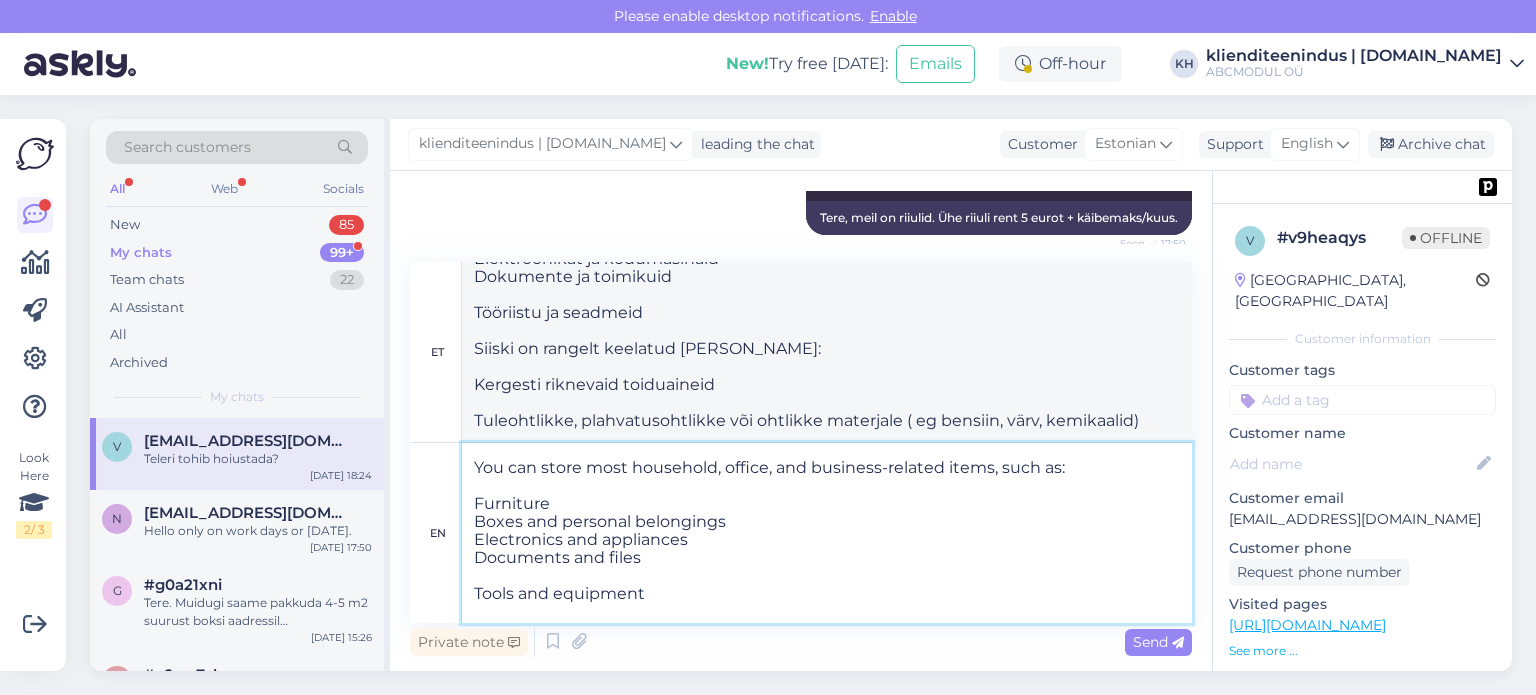 click on "Hello,
Thank you for your question!
Access is 24/7
You can store most household, office, and business-related items, such as:
Furniture
Boxes and personal belongings
Electronics and appliances
Documents and files
Tools and equipment
However, it is strictly forbidden to store:
Perishable food items
Flammable, explosive, or hazardous materials (e.g. gasoline, paint, chemicals)
Illegal items or substances
Live animals or plants
Weapons or ammunition
If you're unsure about a specific item, feel free to ask — we're happy to help!" at bounding box center (827, 533) 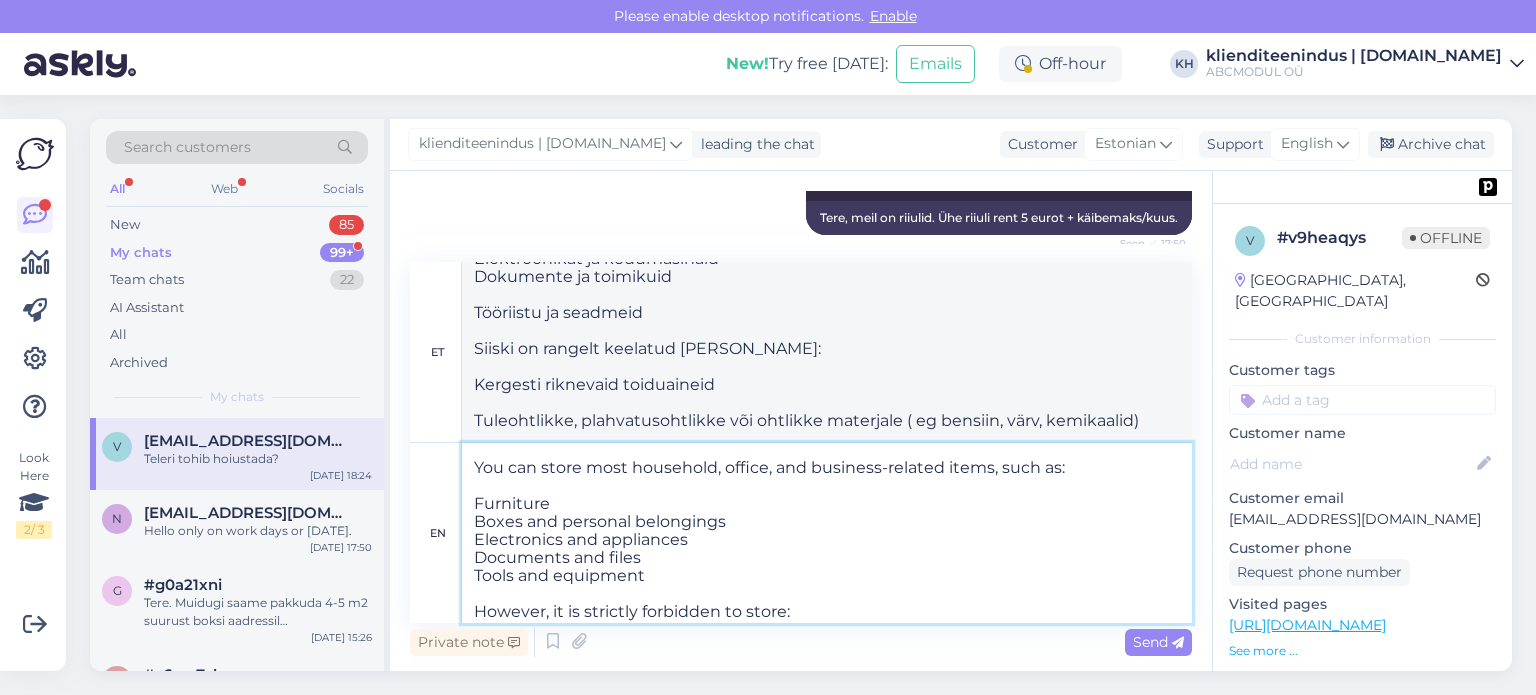 scroll, scrollTop: 200, scrollLeft: 0, axis: vertical 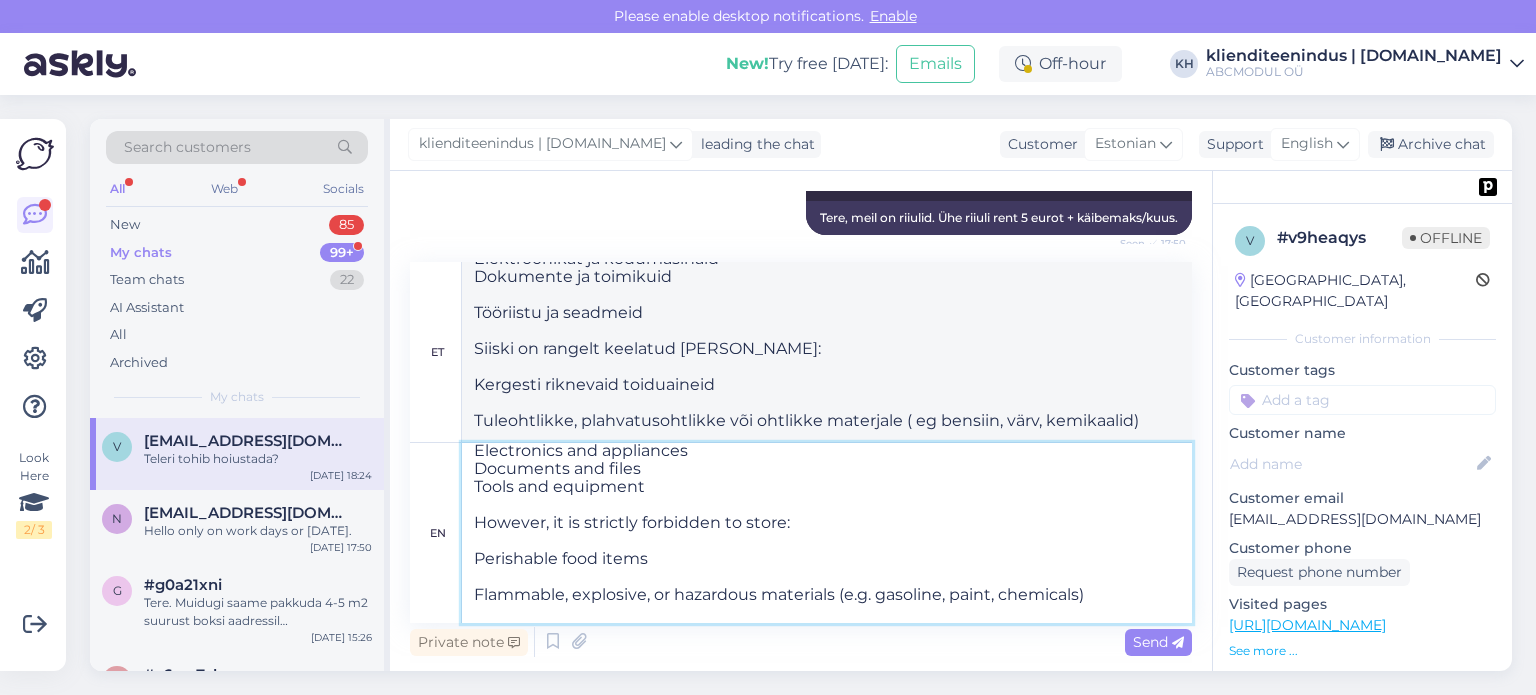 type on "Tere,
Täname teid küsimuse eest!
Ligipääs on ööpäevaringselt
Siin saab [PERSON_NAME] enamikku majapidamis-, kontori- ja äritarbeid, näiteks:
Mööblit
[PERSON_NAME] isiklikke asju
Elektroonikat ja kodumasinaid
Dokumente ja toimikuid
Tööriistu ja seadmeid
Siiski on rangelt keelatud [PERSON_NAME]:
Kergesti riknevaid toiduaineid
Tuleohtlikke, plahvatusohtlikke või ohtlikke materjale ( eg bensiin, värv, kemikaalid)
Ebaseaduslikke esemeid või aineid
Elusloomi või [PERSON_NAME]
Relvi või laskemoona
Kui te pole konkreetse eseme osas [PERSON_NAME], küsige julgelt – aitame teid hea meelega!" 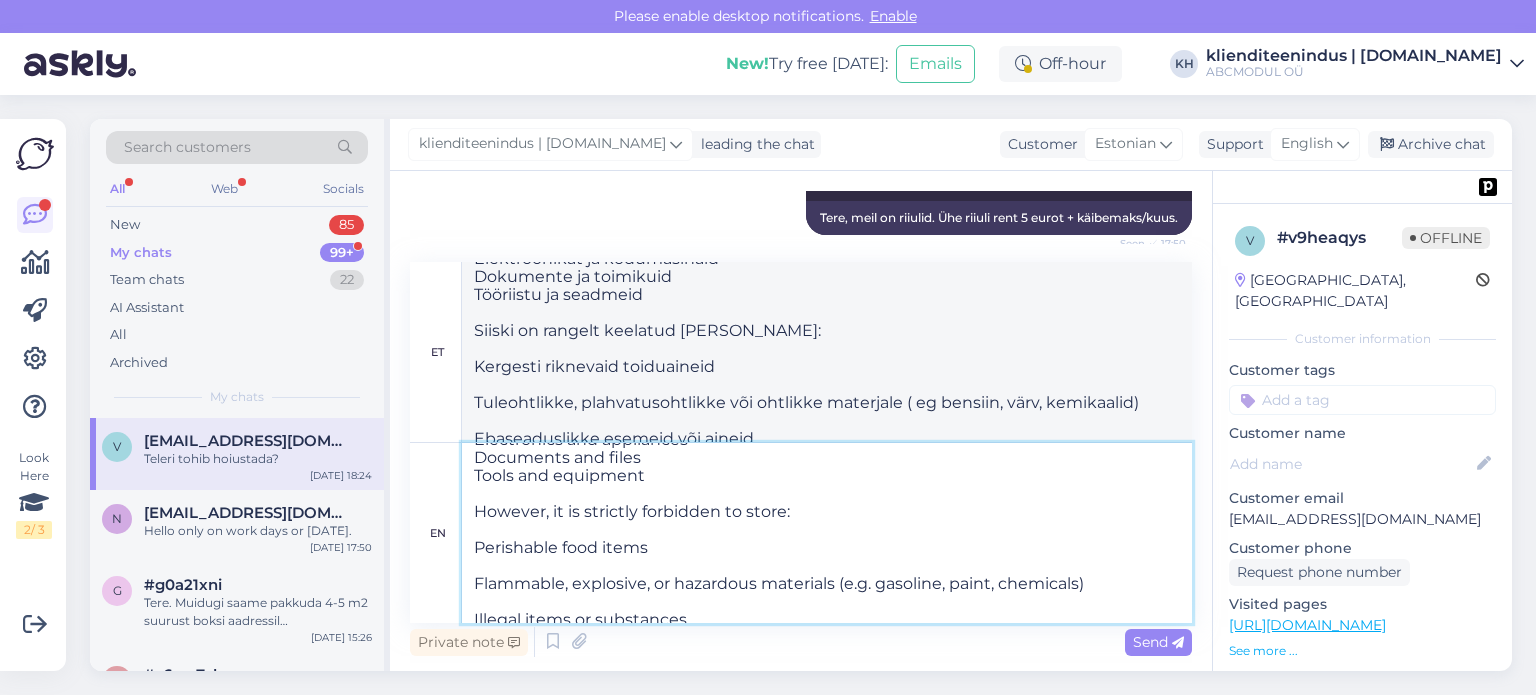 click on "Hello,
Thank you for your question!
Access is 24/7
You can store most household, office, and business-related items, such as:
Furniture
Boxes and personal belongings
Electronics and appliances
Documents and files
Tools and equipment
However, it is strictly forbidden to store:
Perishable food items
Flammable, explosive, or hazardous materials (e.g. gasoline, paint, chemicals)
Illegal items or substances
Live animals or plants
Weapons or ammunition
If you're unsure about a specific item, feel free to ask — we're happy to help!" at bounding box center (827, 533) 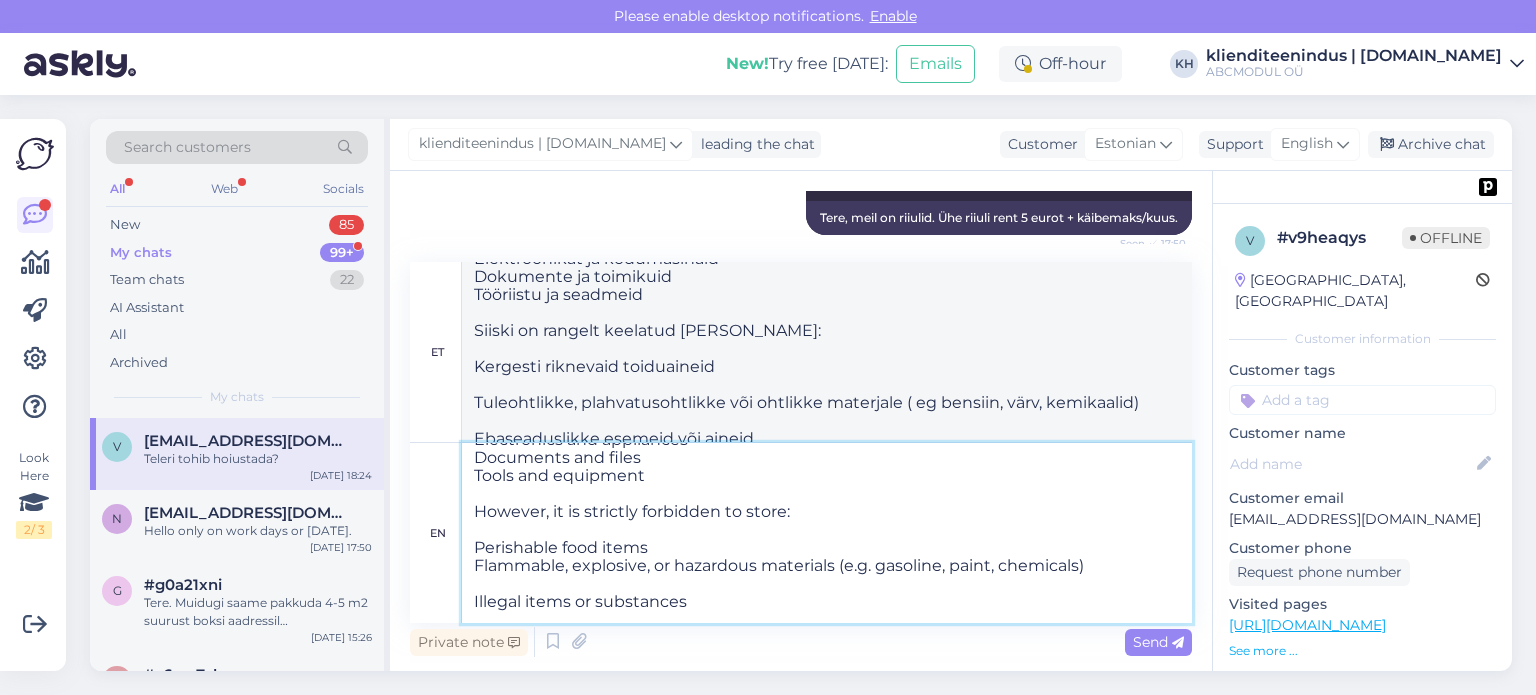 type on "Tere,
Täname teid küsimuse eest!
Ligipääs on ööpäevaringselt
Siin saab [PERSON_NAME] enamikku majapidamis-, kontori- ja äritarbeid, näiteks:
Mööblit
[PERSON_NAME] isiklikke asju
Elektroonikat ja kodumasinaid
Dokumente ja toimikuid
Tööriistu ja seadmeid
Siiski on rangelt keelatud [PERSON_NAME]:
Kergesti riknevaid toiduaineid
Tuleohtlikke, plahvatusohtlikke või ohtlikke materjale ( eg bensiin, värv, kemikaalid)
Ebaseaduslikke esemeid või aineid
Elusloomi või [PERSON_NAME]
Relvi või laskemoona
Kui te pole konkreetse eseme osas [PERSON_NAME], küsige julgelt – aitame teid hea meelega!" 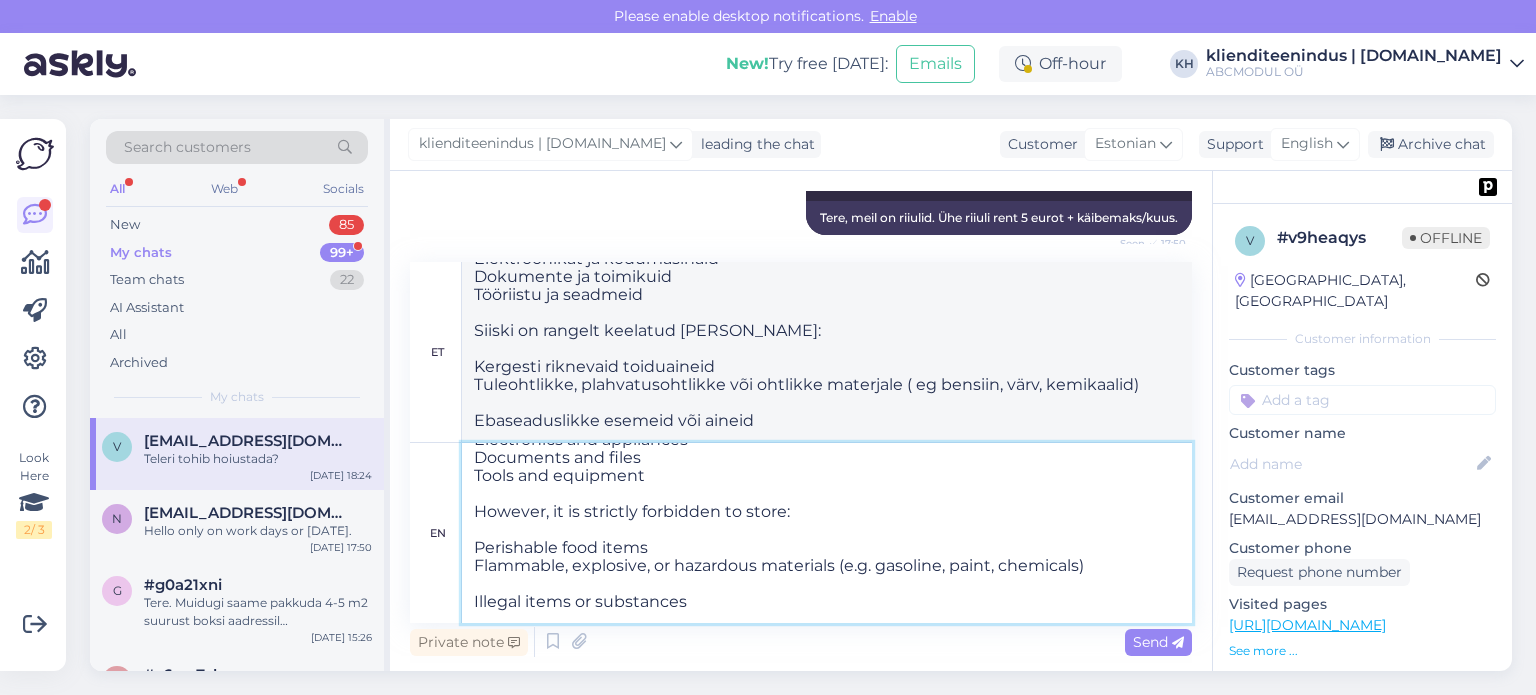 click on "Hello,
Thank you for your question!
Access is 24/7
You can store most household, office, and business-related items, such as:
Furniture
Boxes and personal belongings
Electronics and appliances
Documents and files
Tools and equipment
However, it is strictly forbidden to store:
Perishable food items
Flammable, explosive, or hazardous materials (e.g. gasoline, paint, chemicals)
Illegal items or substances
Live animals or plants
Weapons or ammunition
If you're unsure about a specific item, feel free to ask — we're happy to help!" at bounding box center (827, 533) 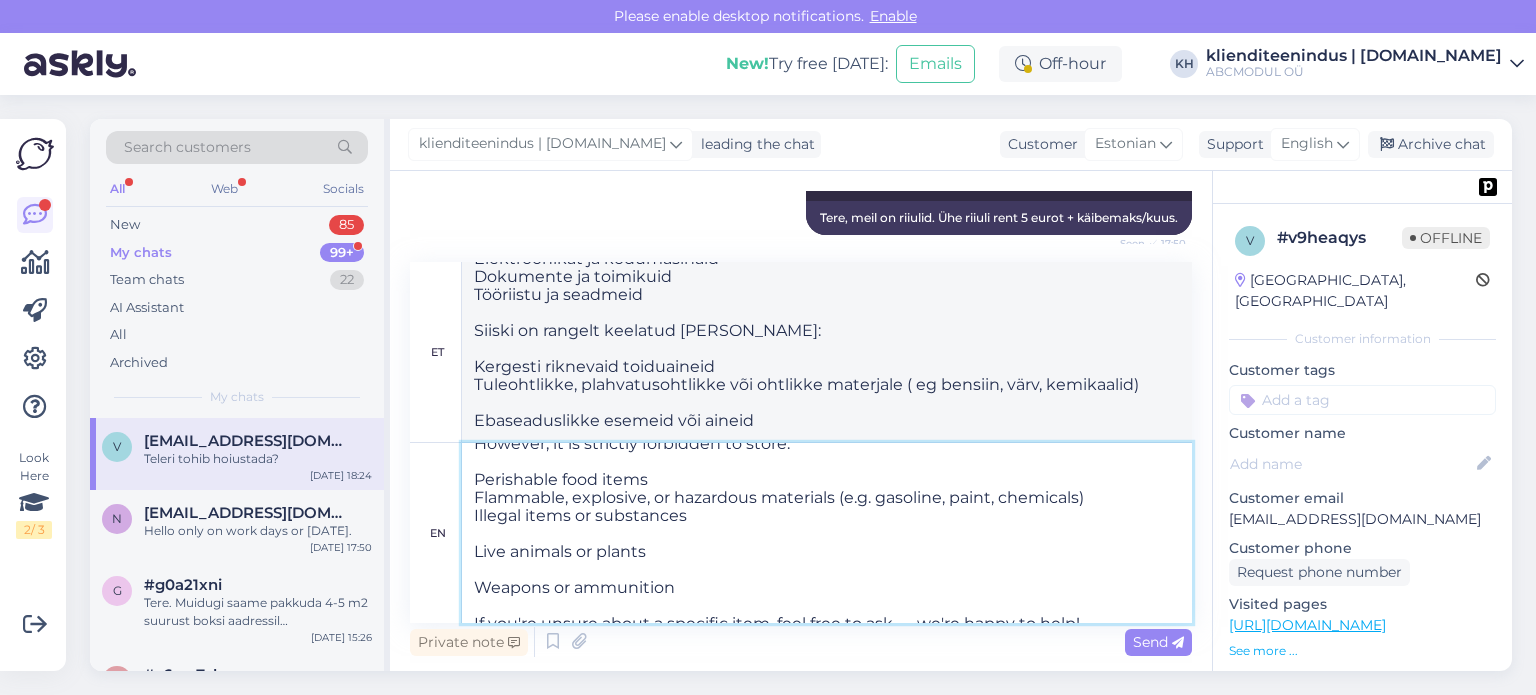 type on "Tere,
Täname teid küsimuse eest!
Ligipääs on ööpäevaringselt
Siin saab [PERSON_NAME] enamikku majapidamis-, kontori- ja äritarbeid, näiteks:
Mööblit
[PERSON_NAME] isiklikke asju
Elektroonikat ja kodumasinaid
Dokumente ja toimikuid
Tööriistu ja seadmeid
Siiski on rangelt keelatud [PERSON_NAME]:
Kergesti riknevaid toiduaineid
Tuleohtlikke, plahvatusohtlikke või ohtlikke materjale ( eg bensiin, värv, kemikaalid)
Ebaseaduslikke esemeid või aineid
Elusloomi või [PERSON_NAME]
Relvi või laskemoona
Kui te pole konkreetse eseme osas [PERSON_NAME], küsige julgelt – aitame teid hea meelega!" 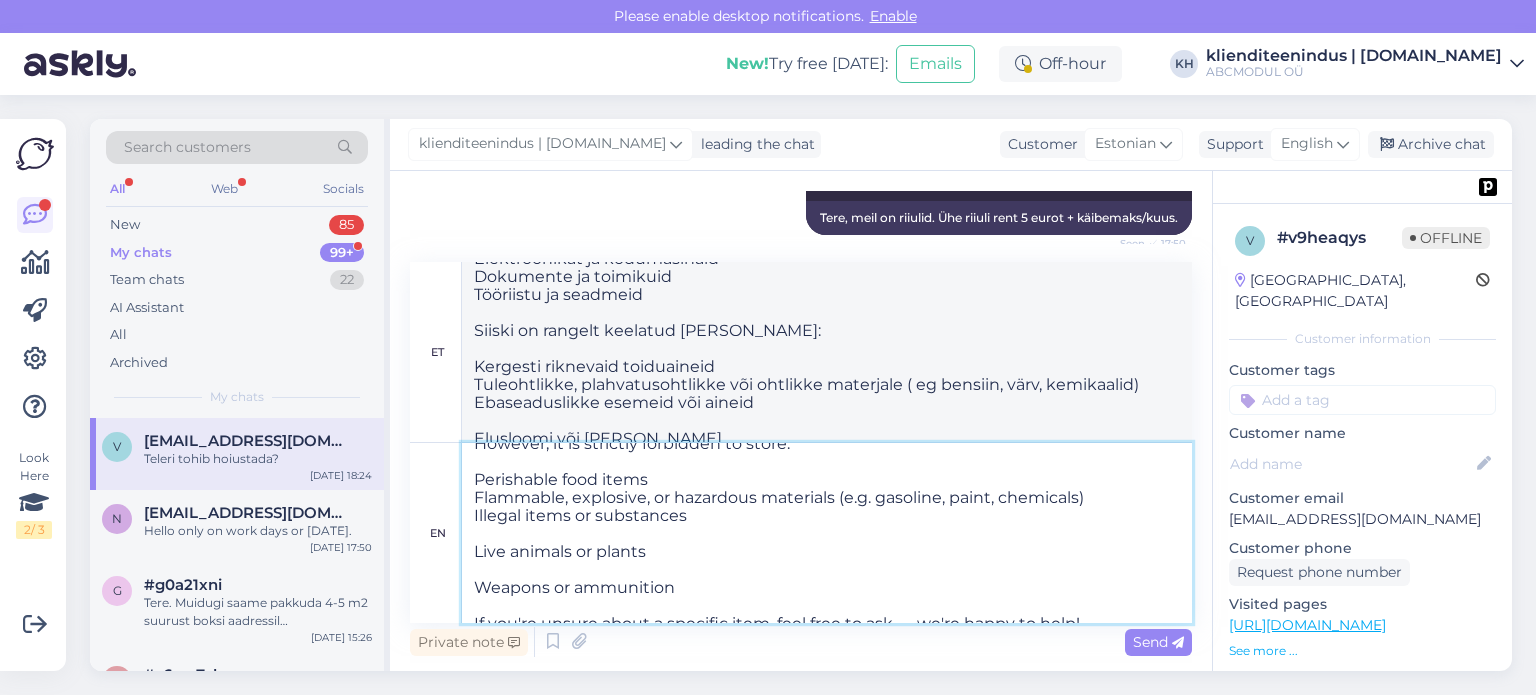 scroll, scrollTop: 300, scrollLeft: 0, axis: vertical 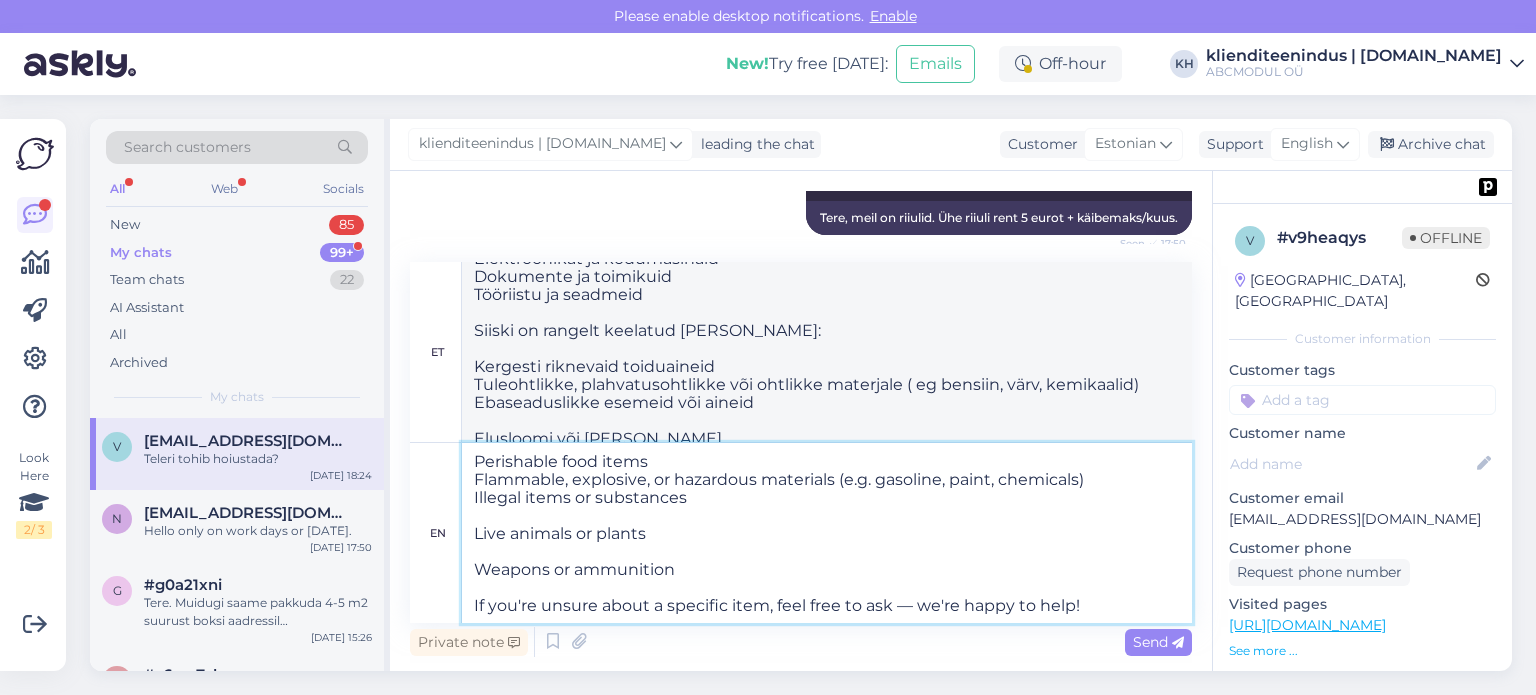 click on "Hello,
Thank you for your question!
Access is 24/7
You can store most household, office, and business-related items, such as:
Furniture
Boxes and personal belongings
Electronics and appliances
Documents and files
Tools and equipment
However, it is strictly forbidden to store:
Perishable food items
Flammable, explosive, or hazardous materials (e.g. gasoline, paint, chemicals)
Illegal items or substances
Live animals or plants
Weapons or ammunition
If you're unsure about a specific item, feel free to ask — we're happy to help!" at bounding box center (827, 533) 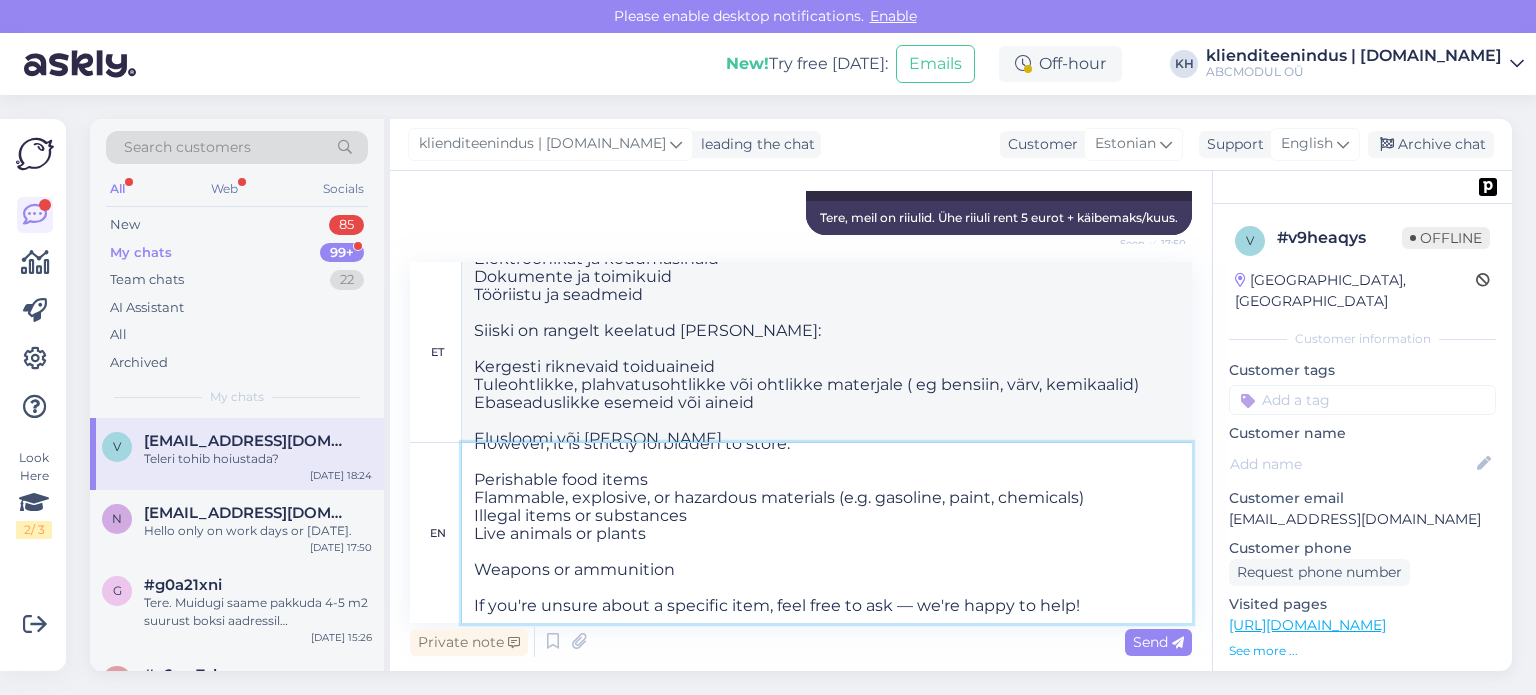 scroll, scrollTop: 286, scrollLeft: 0, axis: vertical 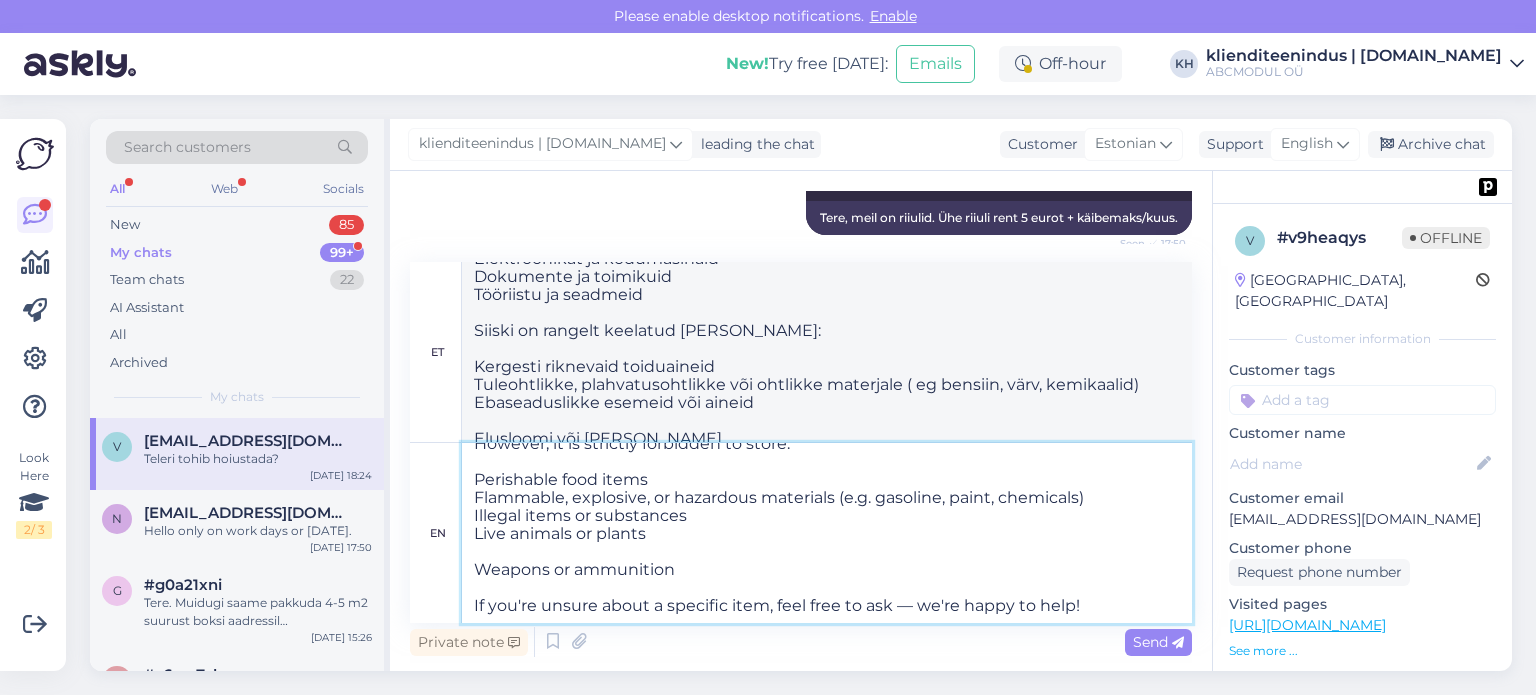 type on "Tere,
Täname teid küsimuse eest!
Ligipääs on ööpäevaringselt
Siin saab [PERSON_NAME] enamikku majapidamis-, kontori- ja äritarbeid, näiteks:
Mööblit
[PERSON_NAME] isiklikke asju
Elektroonikat ja kodumasinaid
Dokumente ja toimikuid
Tööriistu ja seadmeid
Siiski on rangelt keelatud [PERSON_NAME]:
Kergesti riknevaid toiduaineid
Tuleohtlikke, plahvatusohtlikke või ohtlikke materjale ( eg bensiin, värv, kemikaalid)
Ebaseaduslikke esemeid või aineid
Elusloomi või [PERSON_NAME]
Relvi või laskemoona
Kui te pole konkreetse eseme osas [PERSON_NAME], küsige julgelt – aitame teid hea meelega!" 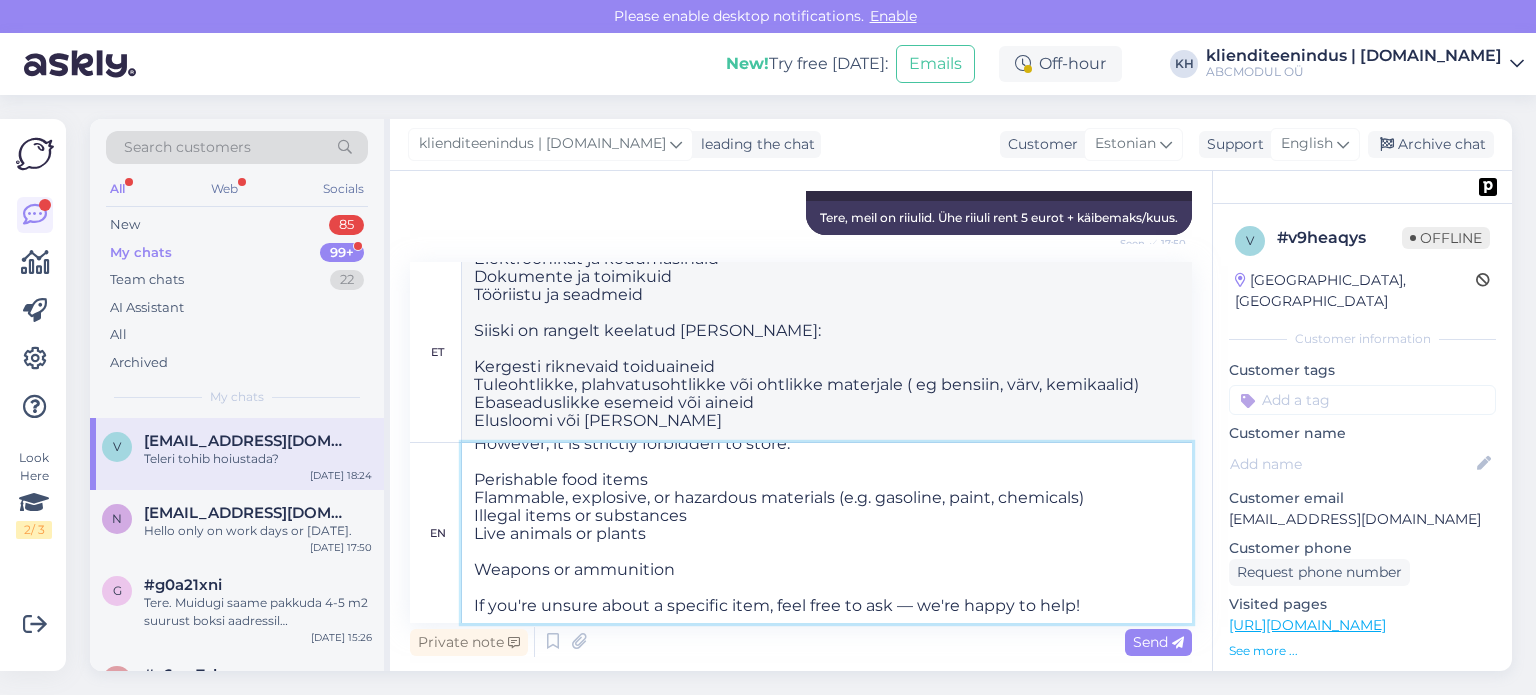 click on "Hello,
Thank you for your question!
Access is 24/7
You can store most household, office, and business-related items, such as:
Furniture
Boxes and personal belongings
Electronics and appliances
Documents and files
Tools and equipment
However, it is strictly forbidden to store:
Perishable food items
Flammable, explosive, or hazardous materials (e.g. gasoline, paint, chemicals)
Illegal items or substances
Live animals or plants
Weapons or ammunition
If you're unsure about a specific item, feel free to ask — we're happy to help!" at bounding box center [827, 533] 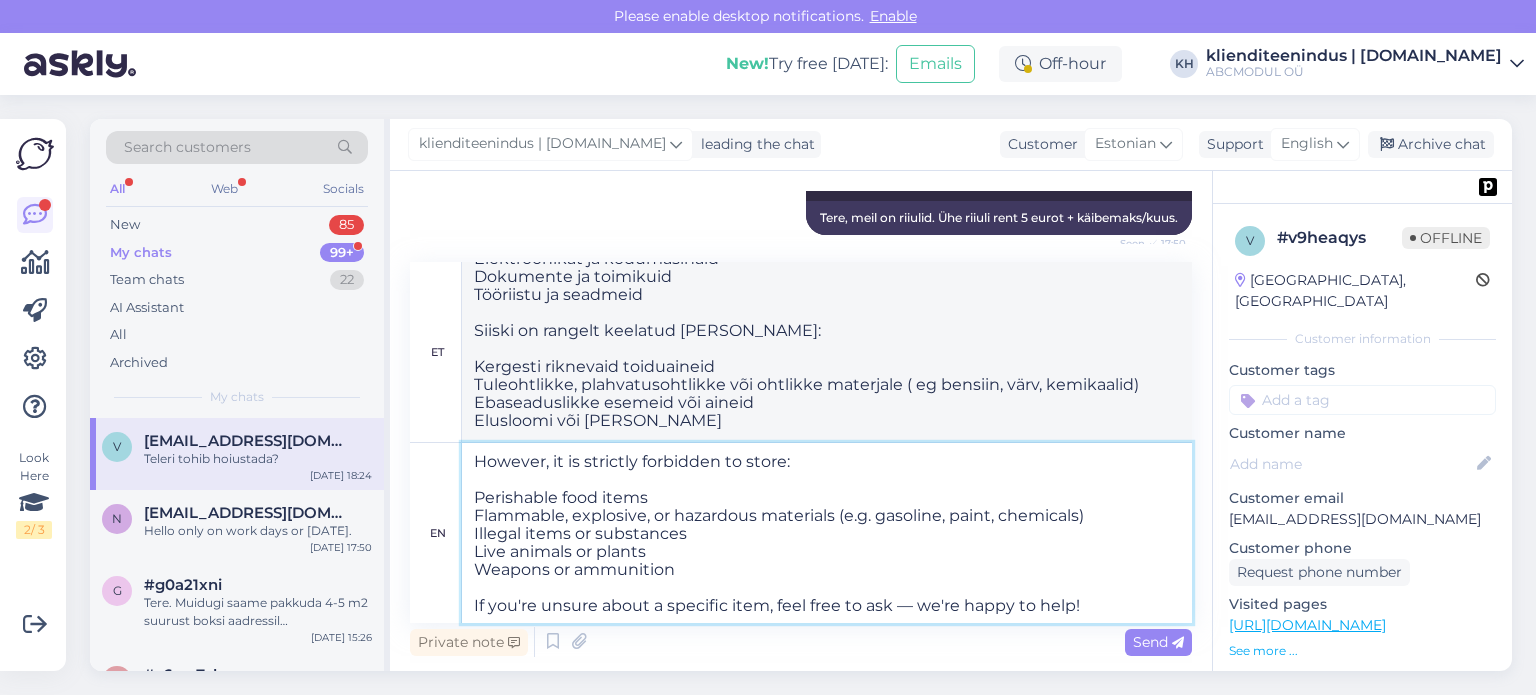 scroll, scrollTop: 268, scrollLeft: 0, axis: vertical 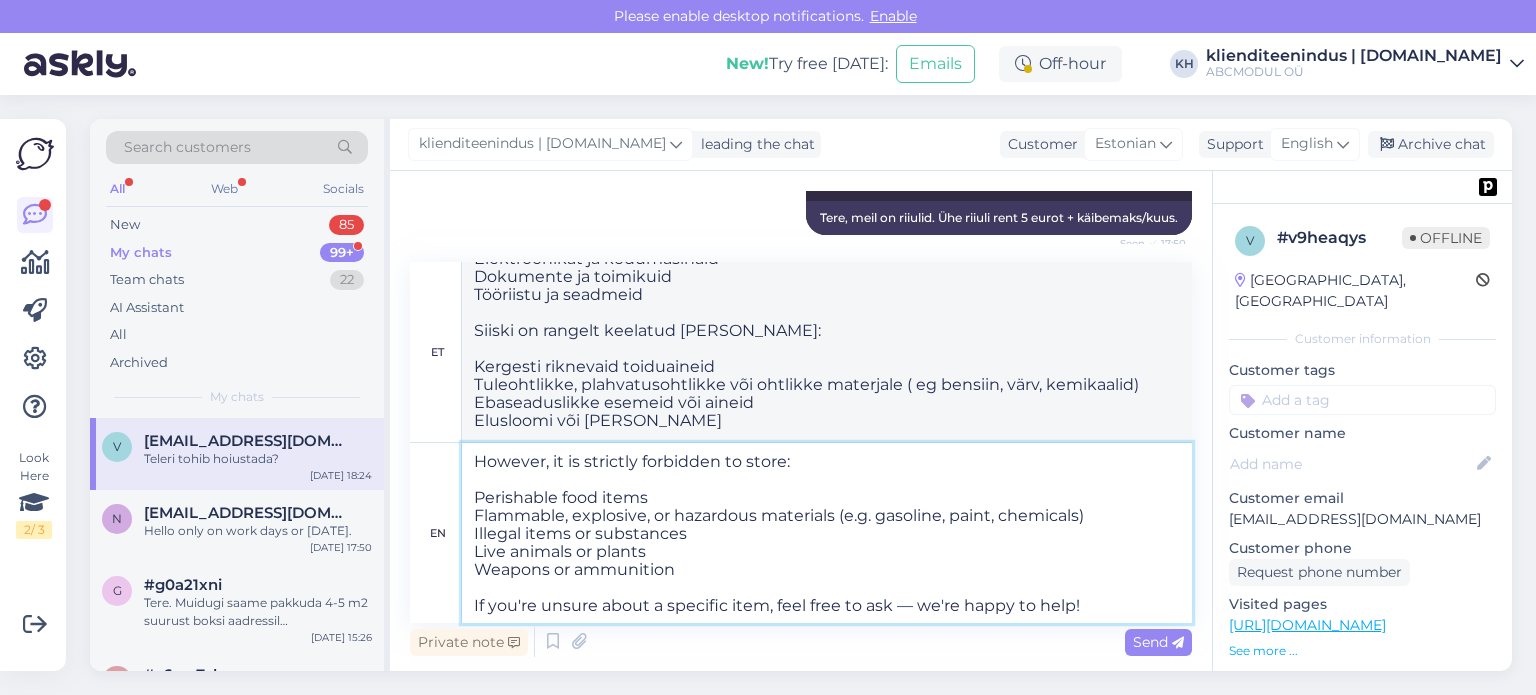 type on "Tere,
Täname teid küsimuse eest!
Ligipääs on ööpäevaringselt
Hoiustada saab enamikku majapidamis-, kontori- ja äritarbeid, näiteks:
Mööblit
[PERSON_NAME] isiklikke asju
Elektroonikat ja kodumasinaid
Dokumente ja toimikuid
Tööriistu ja seadmeid
Siiski on rangelt keelatud [PERSON_NAME]:
Kergesti riknevaid toiduaineid
Tuleohtlikke, plahvatusohtlikke või ohtlikke materjale ( eg bensiin, värv, kemikaalid)
Ebaseaduslikke esemeid või aineid
Elusloomi või [PERSON_NAME]
Relvi või laskemoona
Kui te pole konkreetse eseme osas [PERSON_NAME], küsige julgelt – aitame hea meelega!" 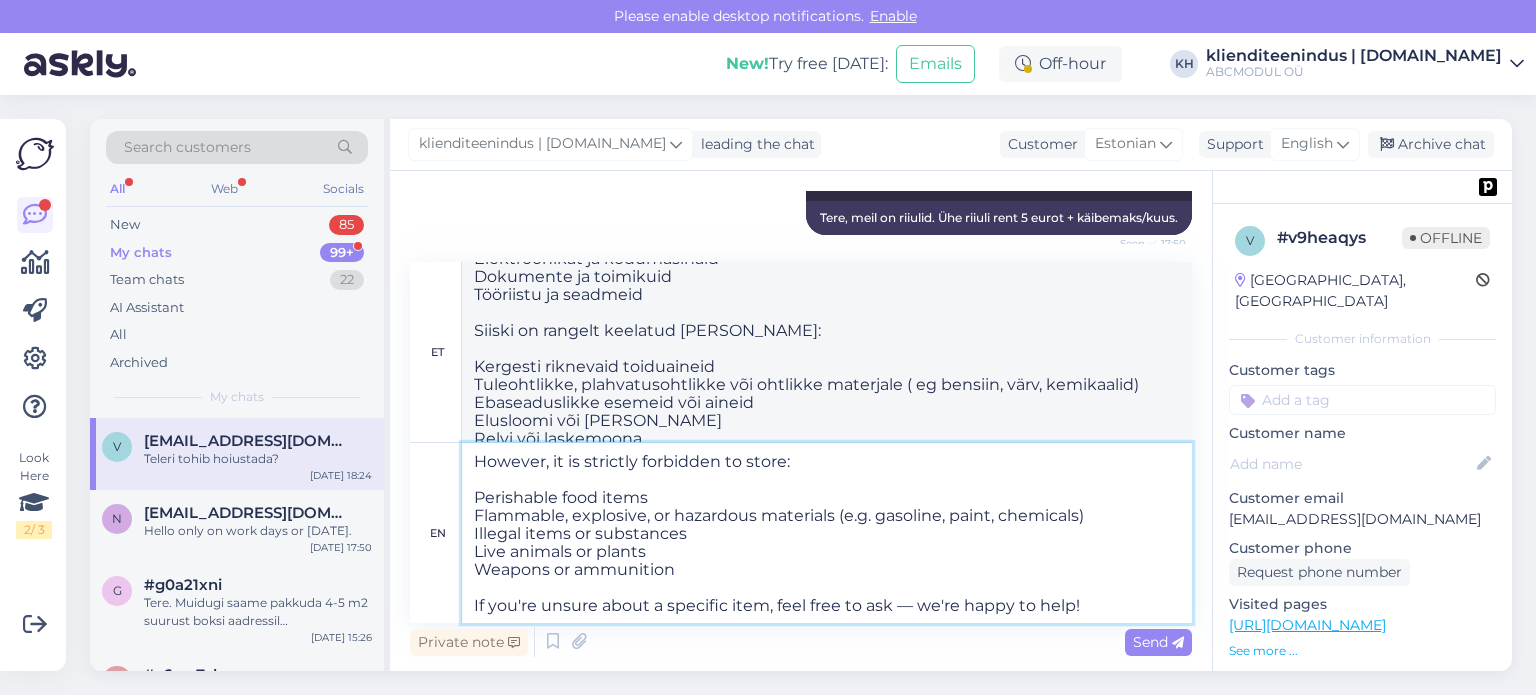 click on "Hello,
Thank you for your question!
Access is 24/7
You can store most household, office, and business-related items, such as:
Furniture
Boxes and personal belongings
Electronics and appliances
Documents and files
Tools and equipment
However, it is strictly forbidden to store:
Perishable food items
Flammable, explosive, or hazardous materials (e.g. gasoline, paint, chemicals)
Illegal items or substances
Live animals or plants
Weapons or ammunition
If you're unsure about a specific item, feel free to ask — we're happy to help!" at bounding box center (827, 533) 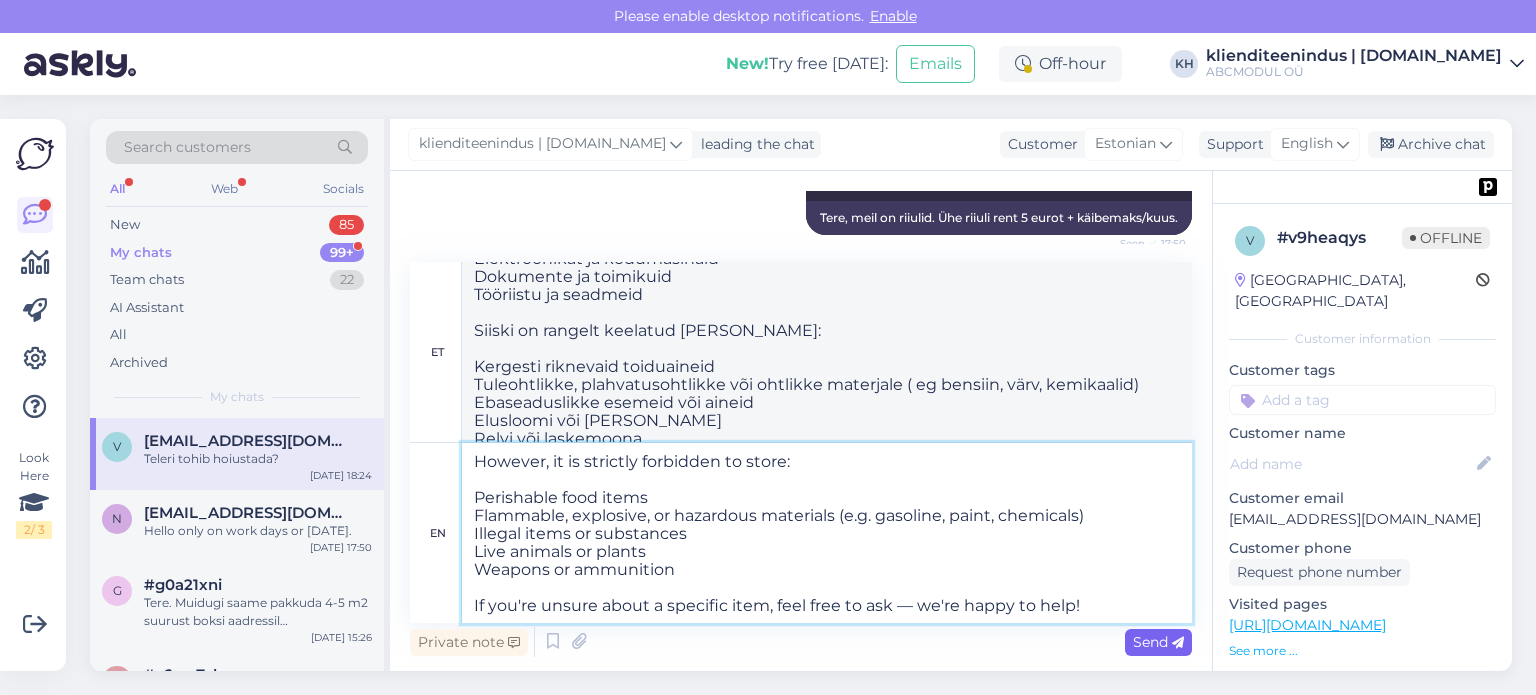 type on "Hello,
Thank you for your question!
Access is 24/7
You can store most household, office, and business-related items, such as:
Furniture
Boxes and personal belongings
Electronics and appliances
Documents and files
Tools and equipment
However, it is strictly forbidden to store:
Perishable food items
Flammable, explosive, or hazardous materials (e.g. gasoline, paint, chemicals)
Illegal items or substances
Live animals or plants
Weapons or ammunition
If you're unsure about a specific item, feel free to ask — we're happy to help!" 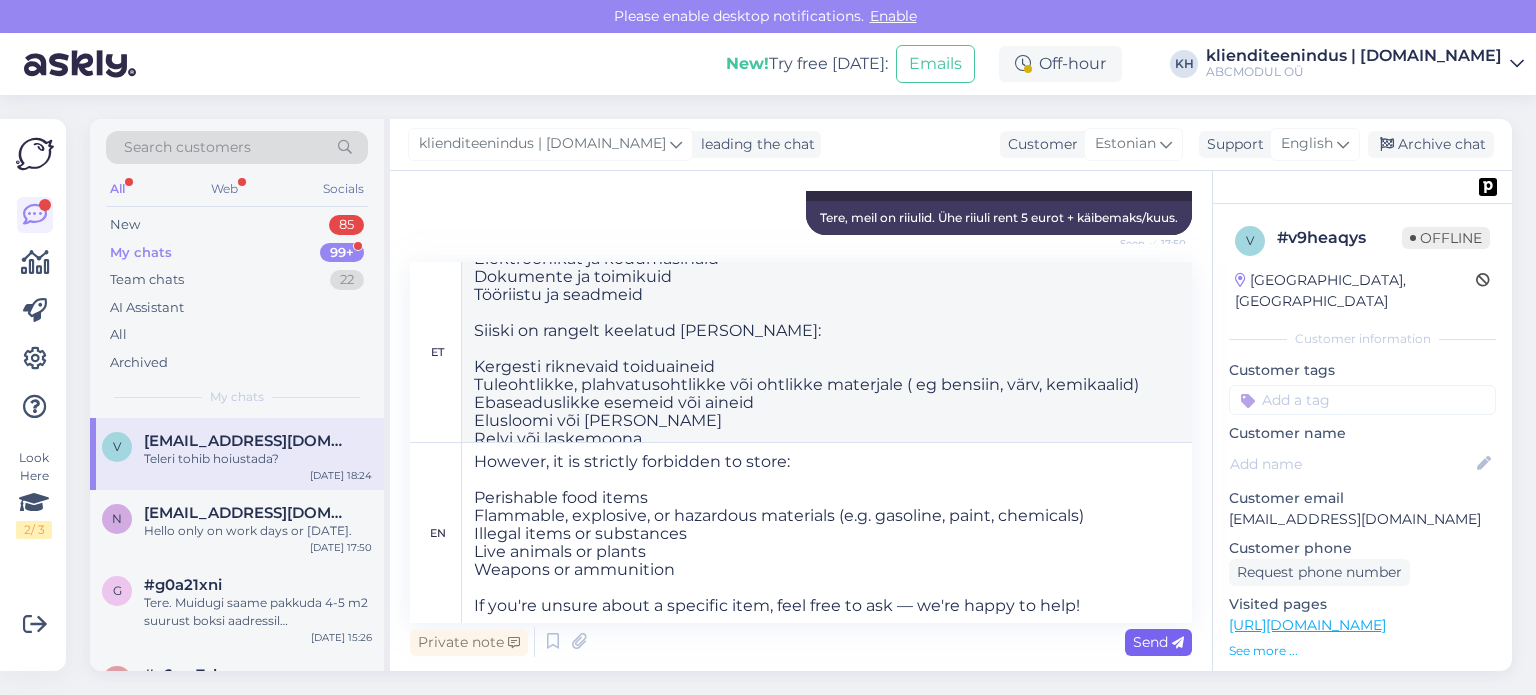 click on "Send" at bounding box center [1158, 642] 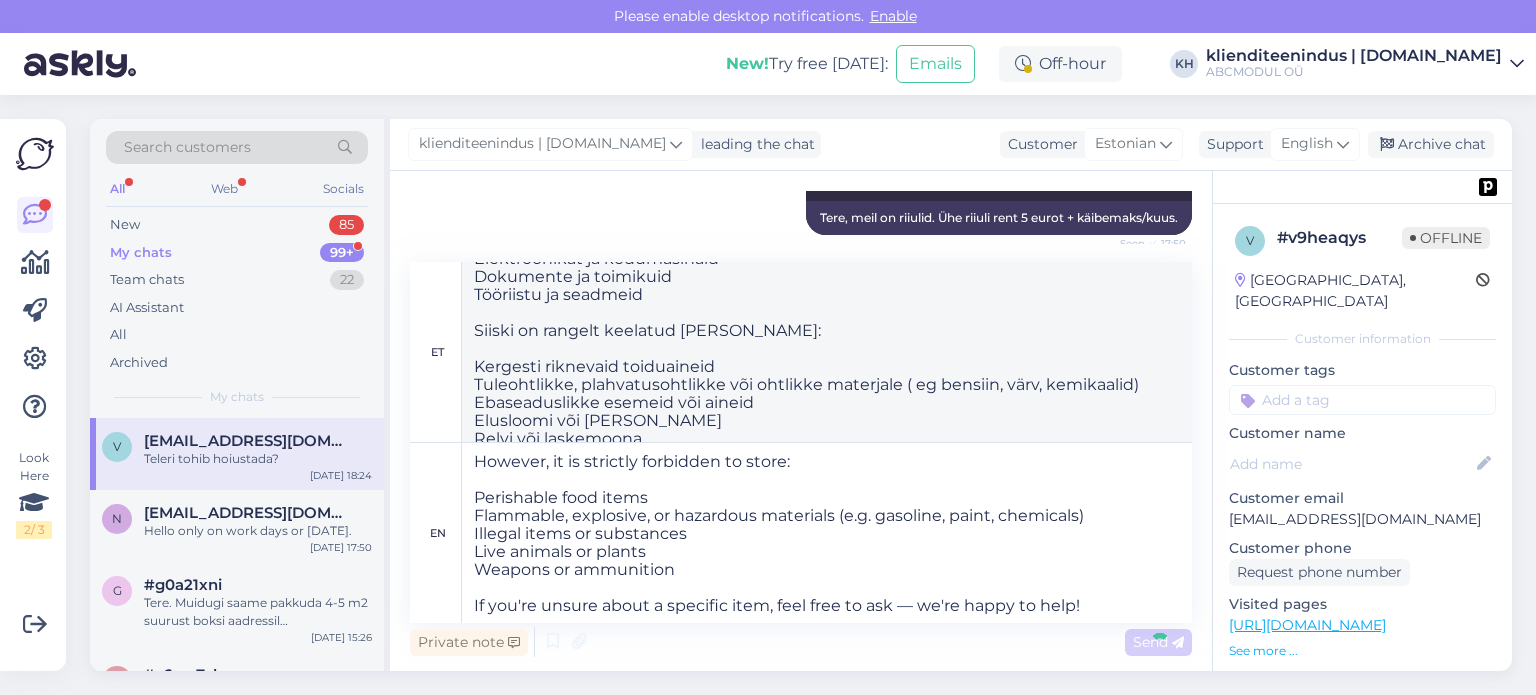 type 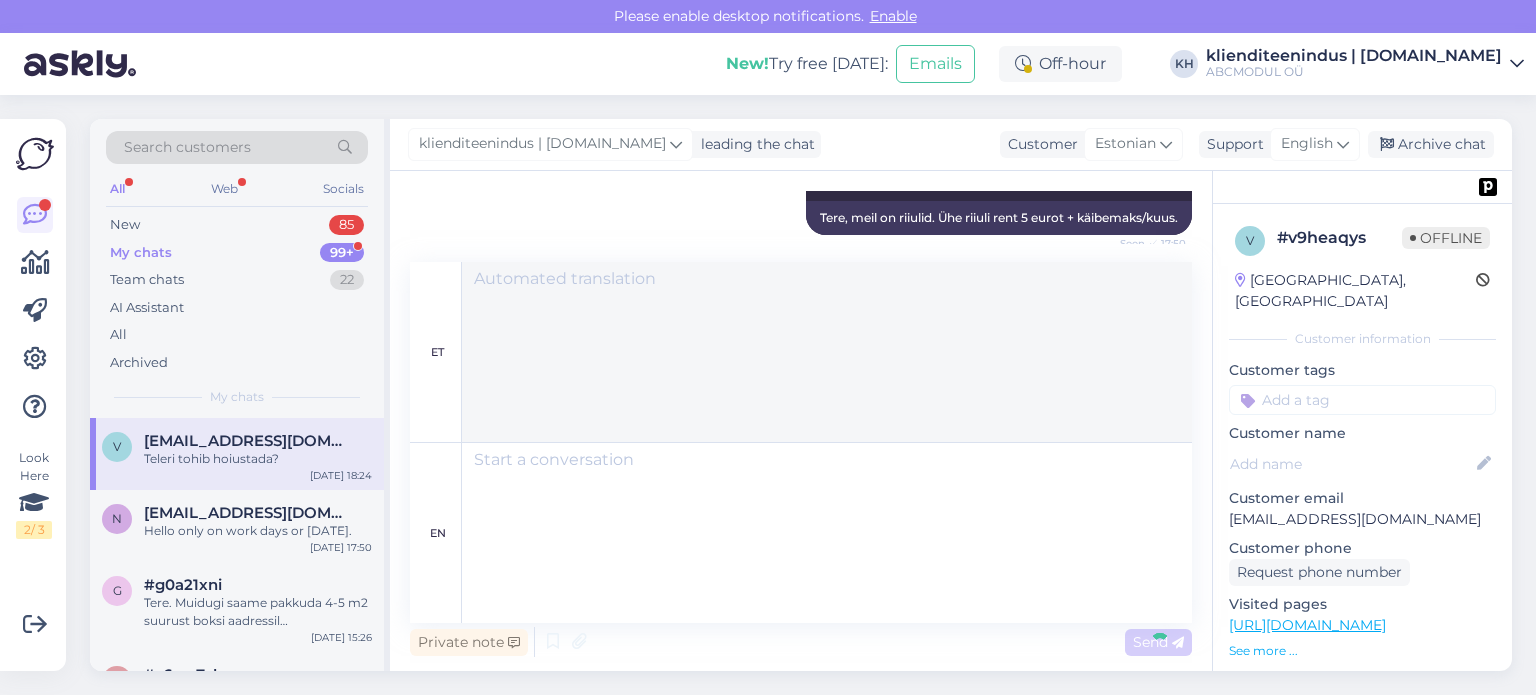 scroll, scrollTop: 1856, scrollLeft: 0, axis: vertical 